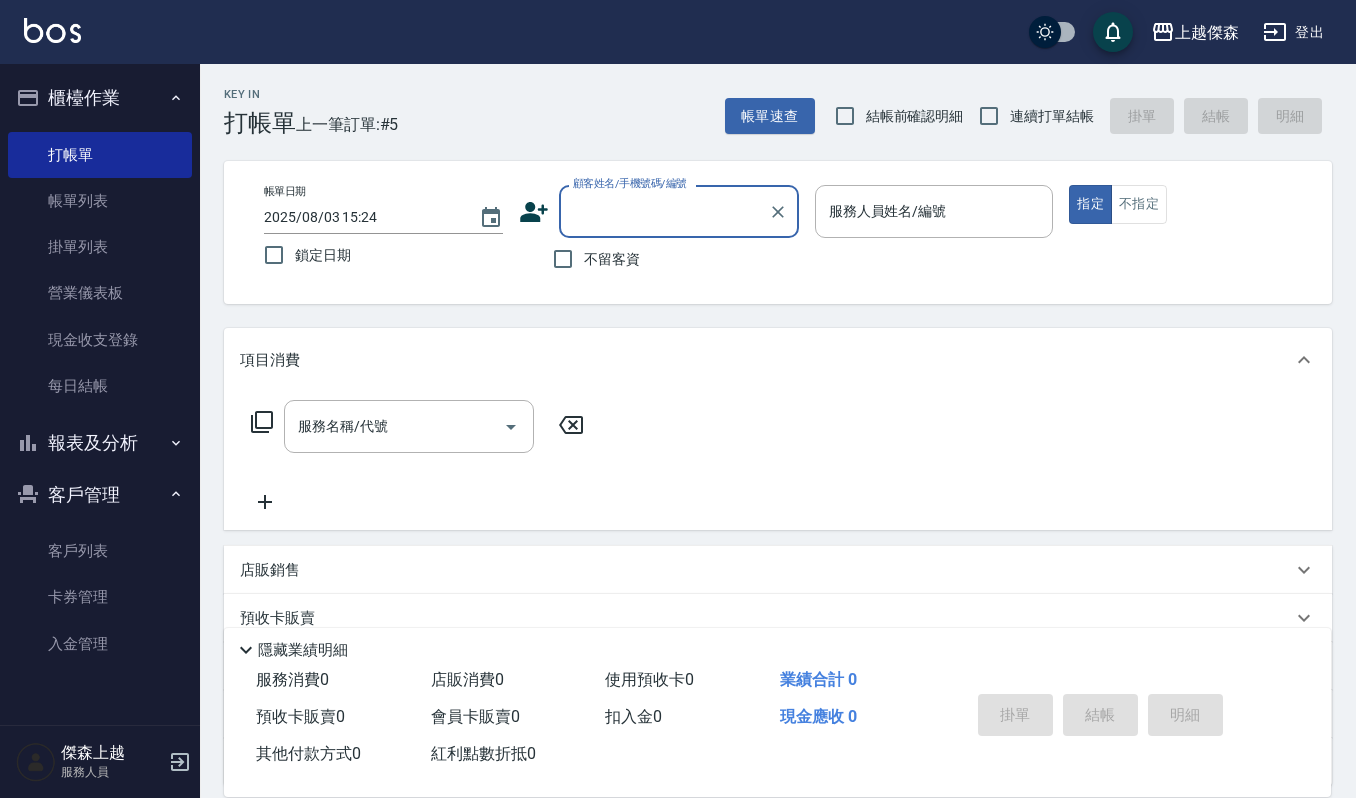 scroll, scrollTop: 0, scrollLeft: 0, axis: both 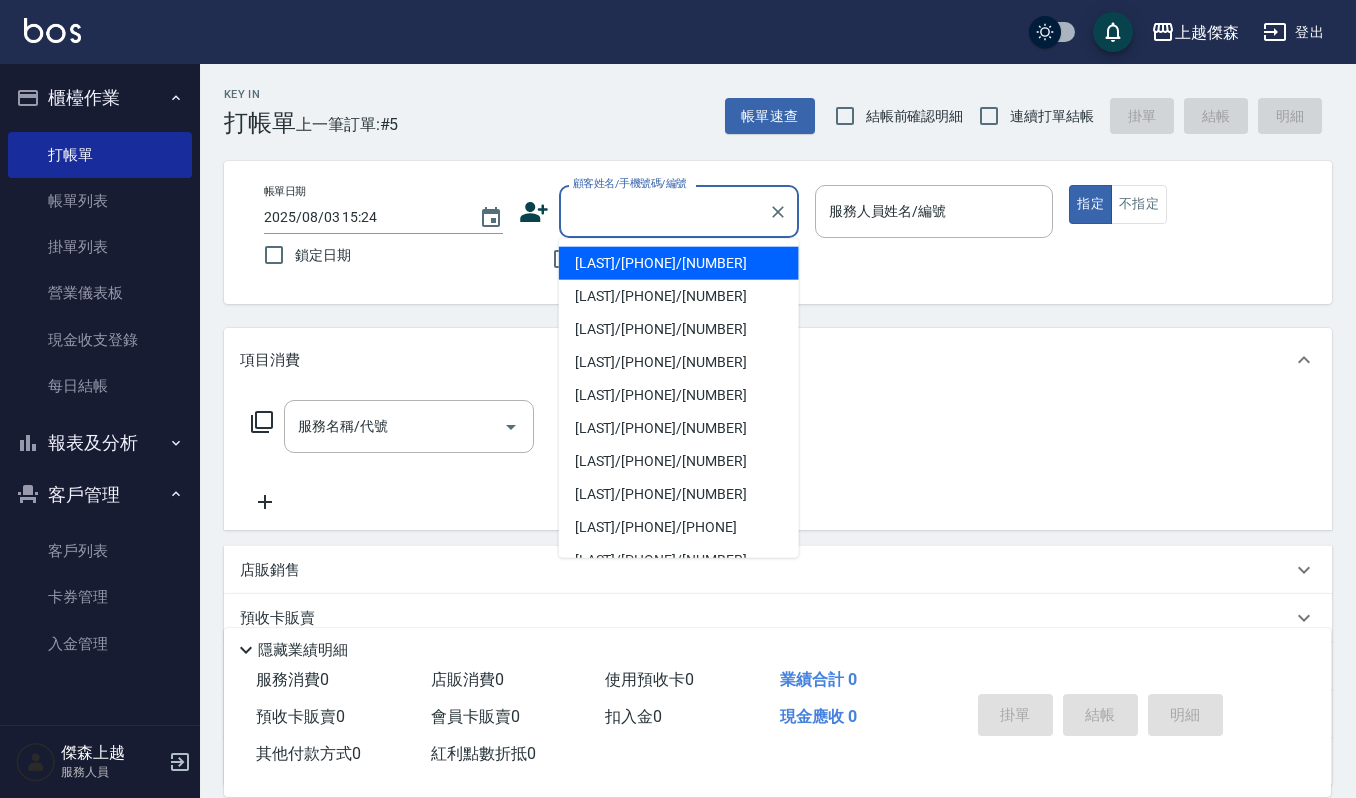 click on "顧客姓名/手機號碼/編號" at bounding box center [664, 211] 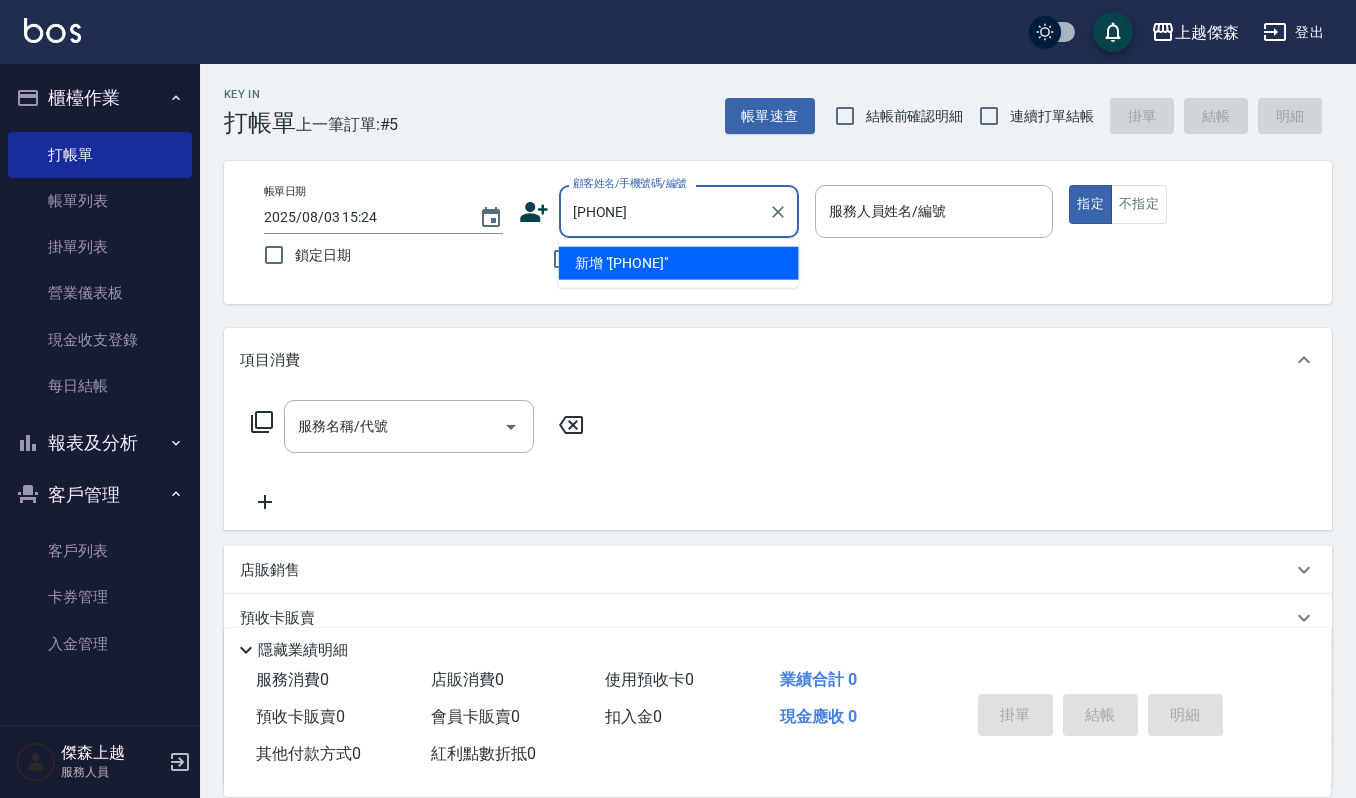 type on "0933841156" 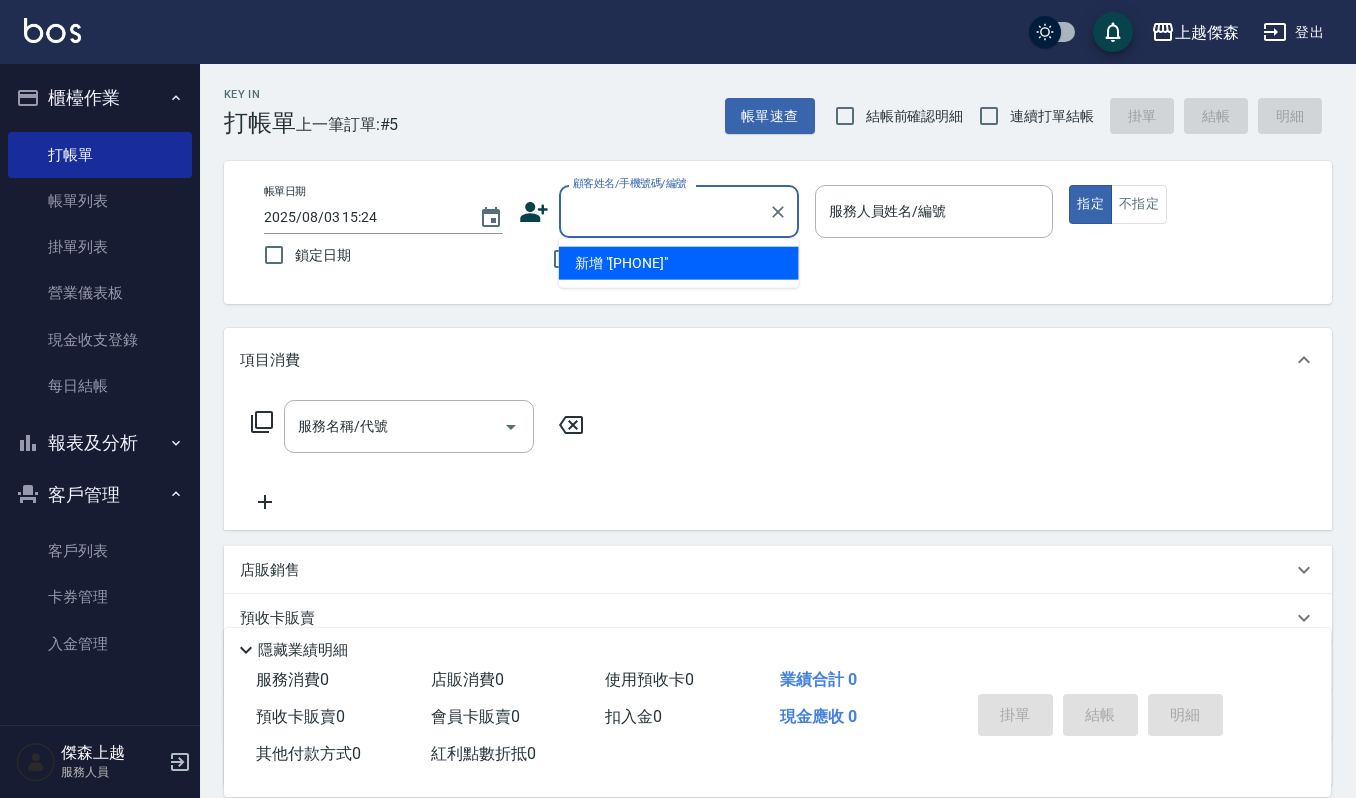 click on "帳單日期 2025/08/03 15:24 鎖定日期 顧客姓名/手機號碼/編號 顧客姓名/手機號碼/編號 不留客資 服務人員姓名/編號 服務人員姓名/編號 指定 不指定" at bounding box center (778, 232) 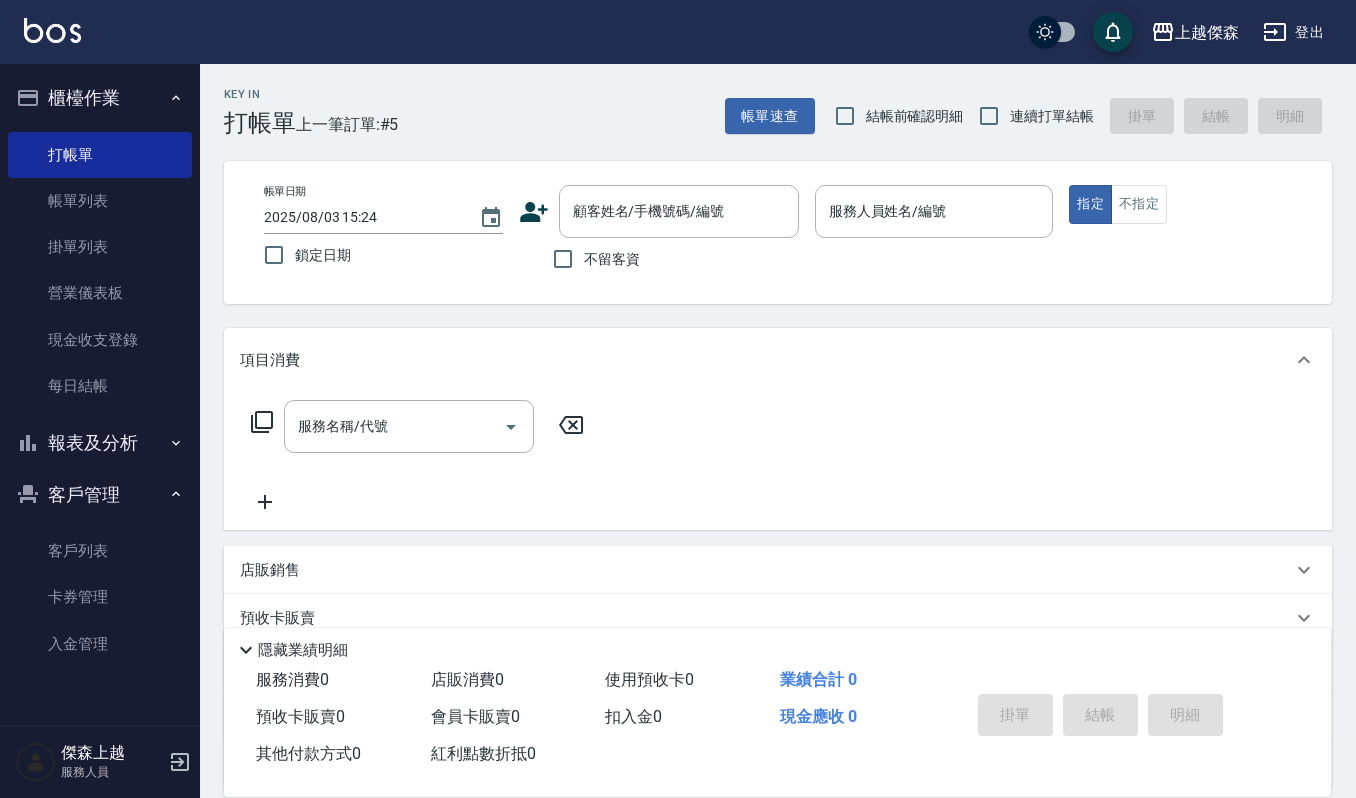 click 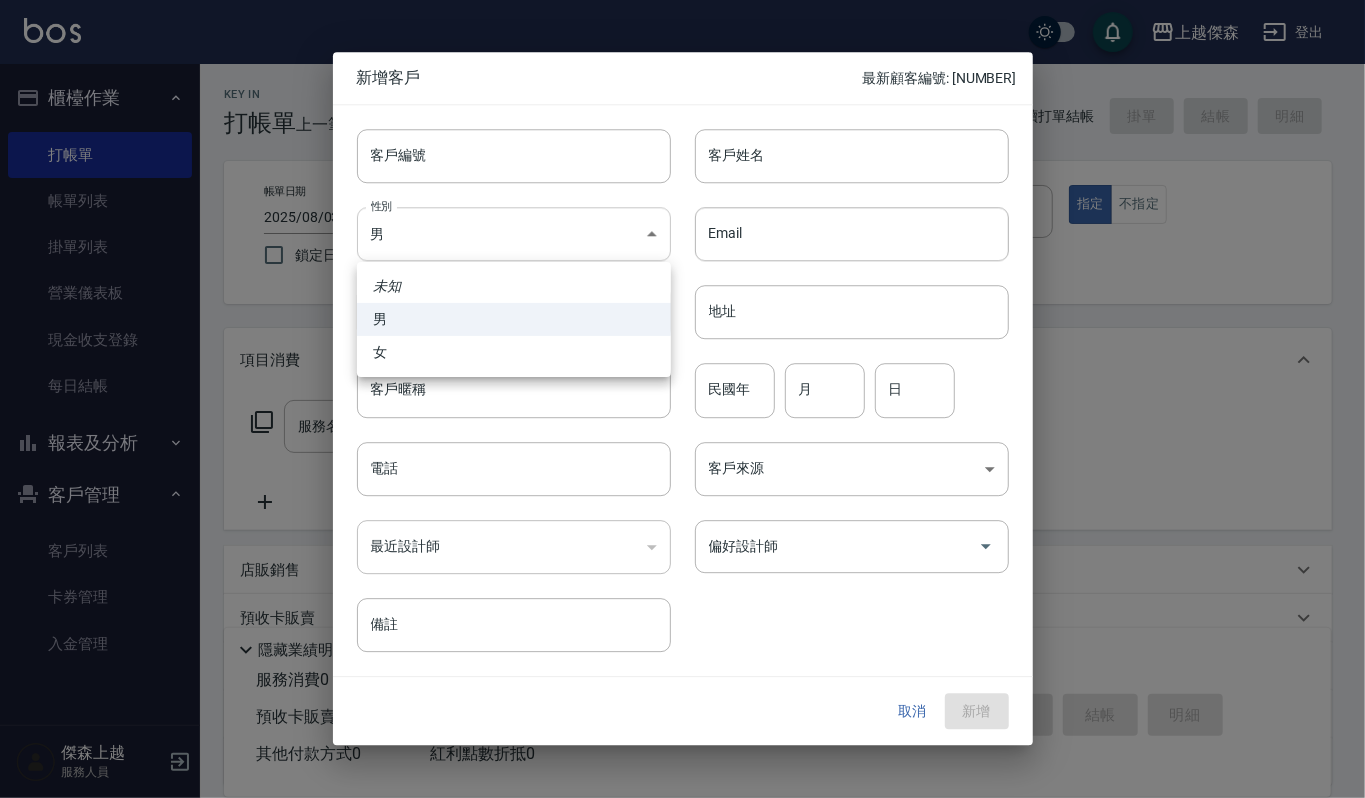 click on "上越傑森 登出 櫃檯作業 打帳單 帳單列表 掛單列表 營業儀表板 現金收支登錄 每日結帳 報表及分析 報表目錄 店家區間累計表 店家日報表 互助日報表 互助排行榜 互助點數明細 全店業績分析表 設計師日報表 設計師業績分析表 設計師業績月報表 設計師排行榜 商品消耗明細 店販抽成明細 收支分類明細表 客戶管理 客戶列表 卡券管理 入金管理 傑森上越 服務人員 Key In 打帳單 上一筆訂單:#5 帳單速查 結帳前確認明細 連續打單結帳 掛單 結帳 明細 帳單日期 2025/08/03 15:24 鎖定日期 顧客姓名/手機號碼/編號 顧客姓名/手機號碼/編號 不留客資 服務人員姓名/編號 服務人員姓名/編號 指定 不指定 項目消費 服務名稱/代號 服務名稱/代號 店販銷售 服務人員姓名/編號 服務人員姓名/編號 商品代號/名稱 商品代號/名稱 預收卡販賣 卡券名稱/代號 卡券名稱/代號 使用預收卡 備註 0" at bounding box center (682, 487) 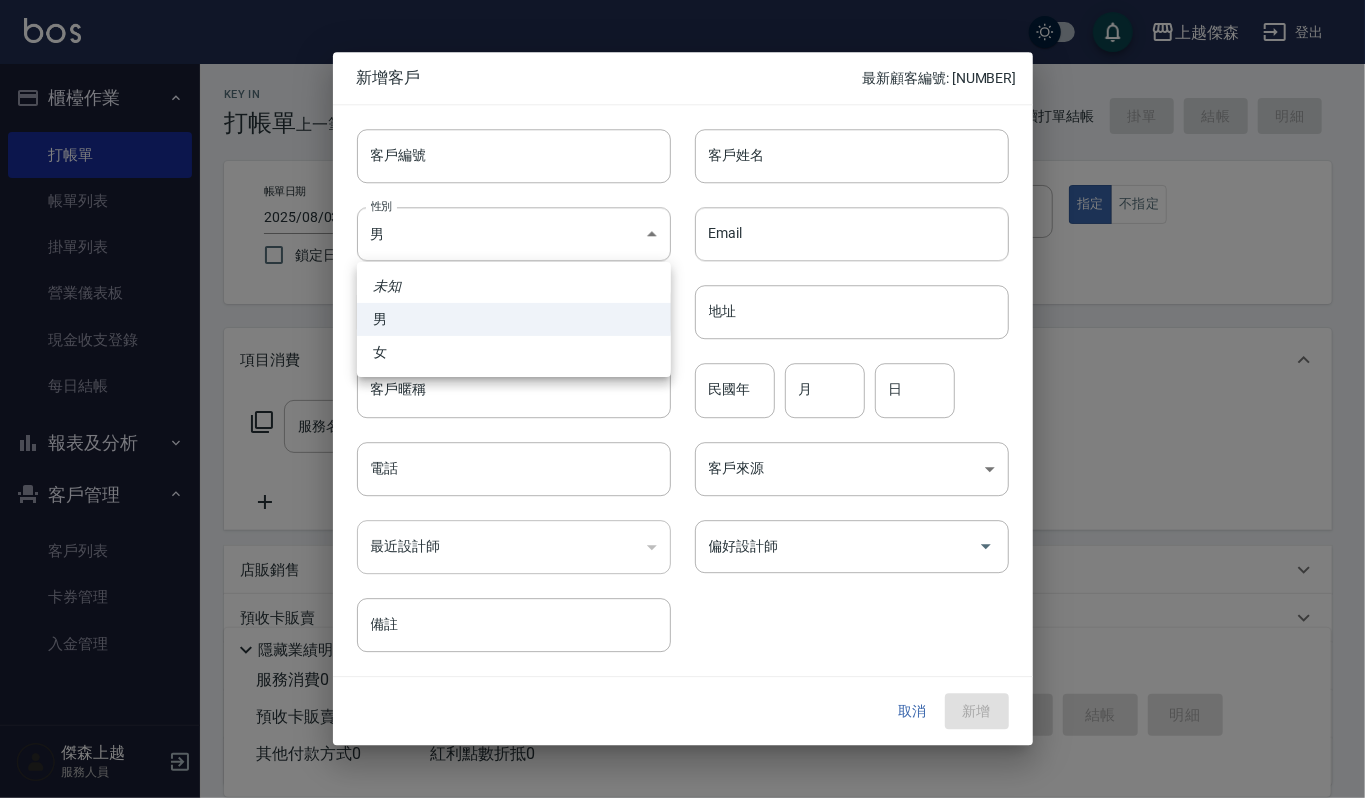 click at bounding box center [682, 399] 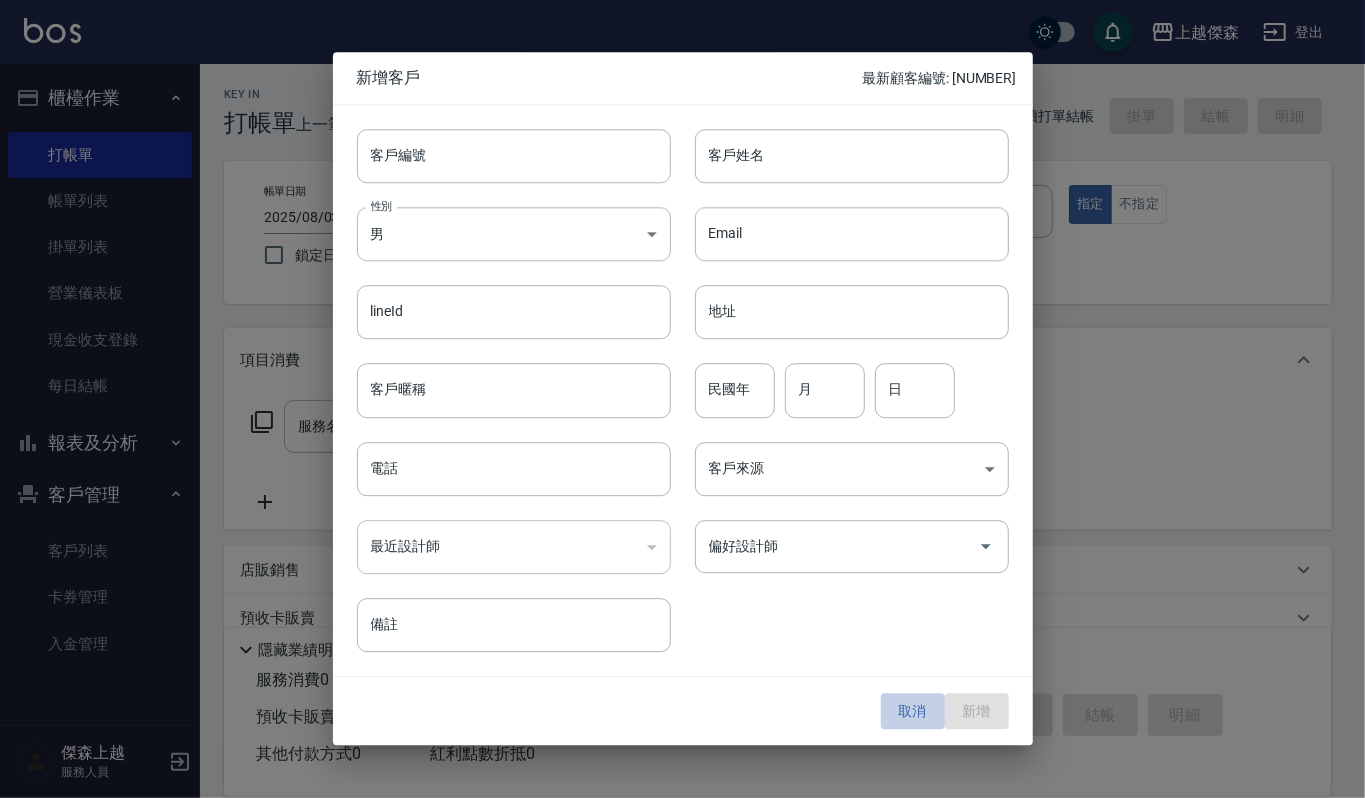 click on "取消" at bounding box center [913, 711] 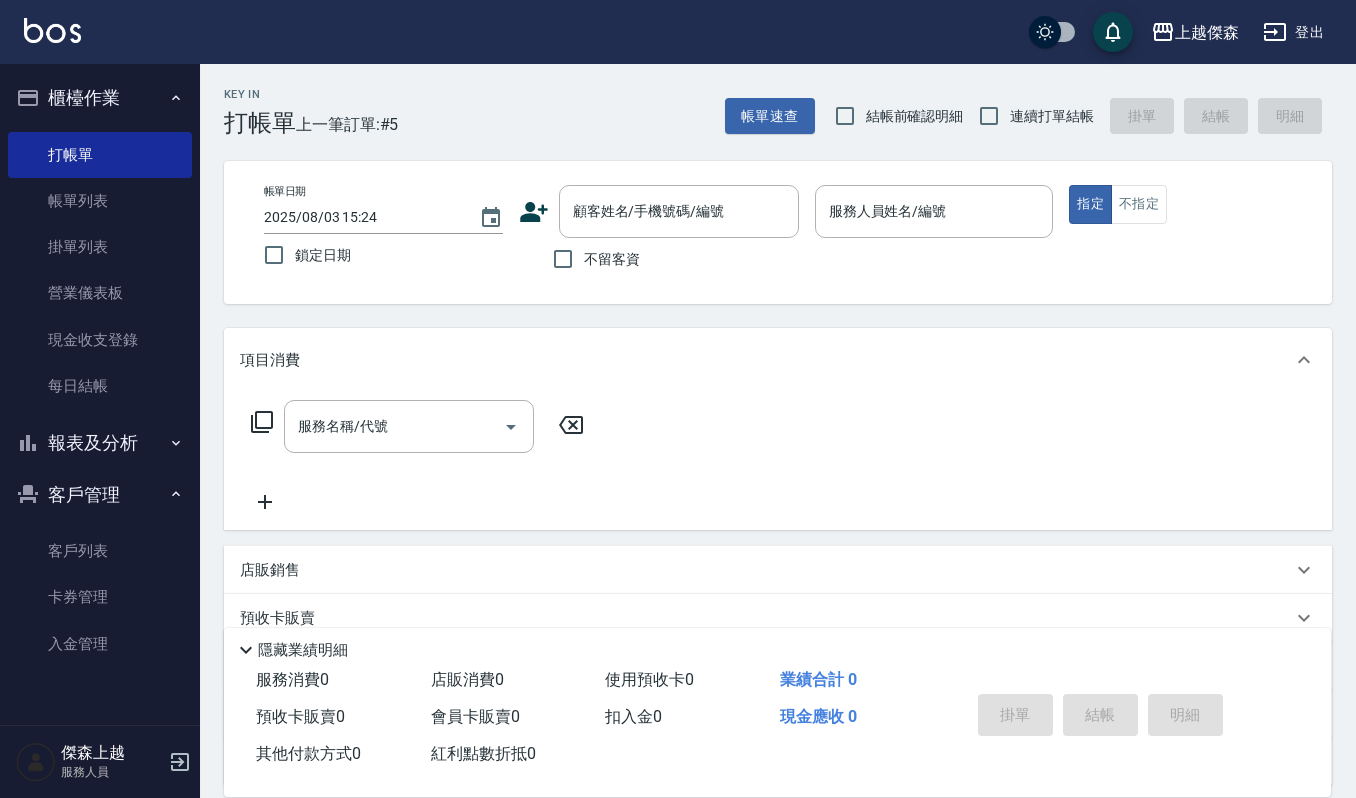 click 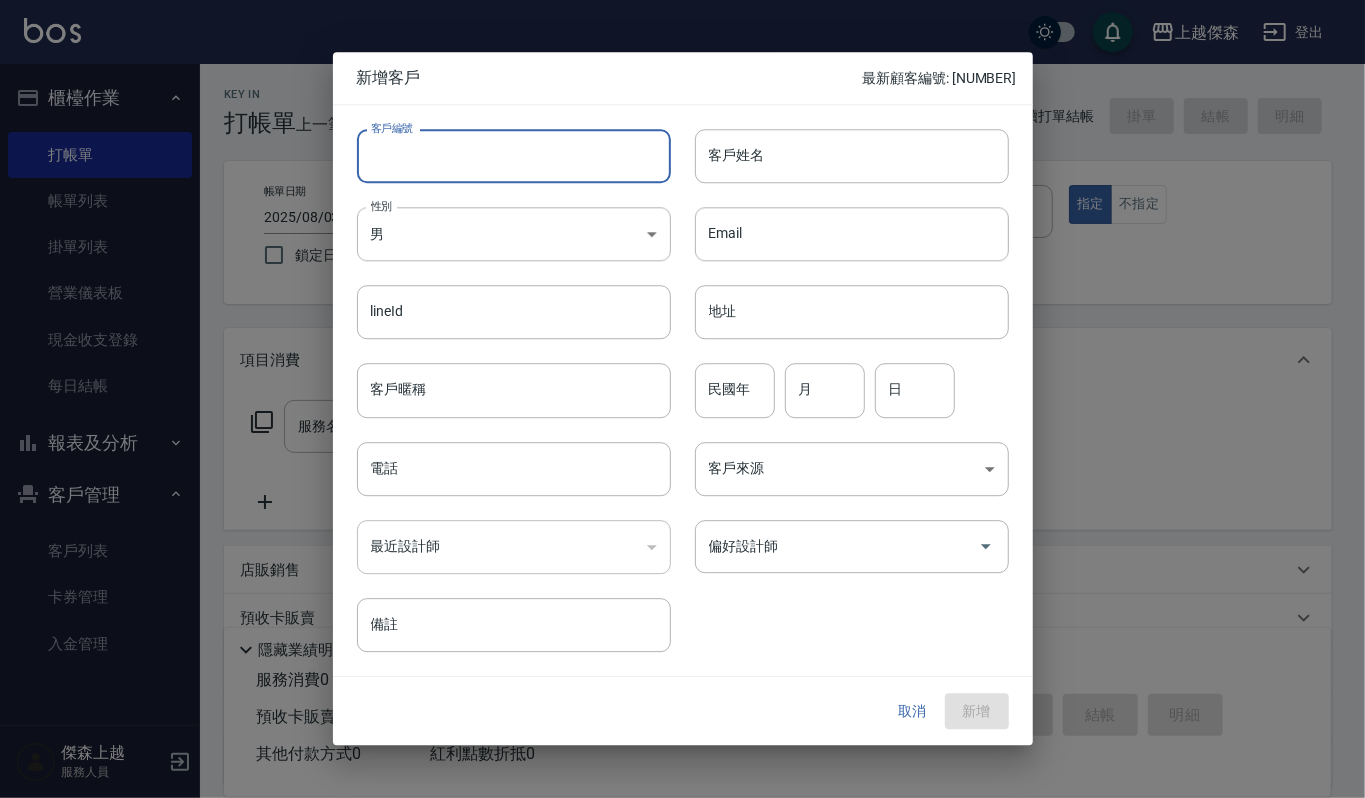 click on "客戶編號" at bounding box center (514, 156) 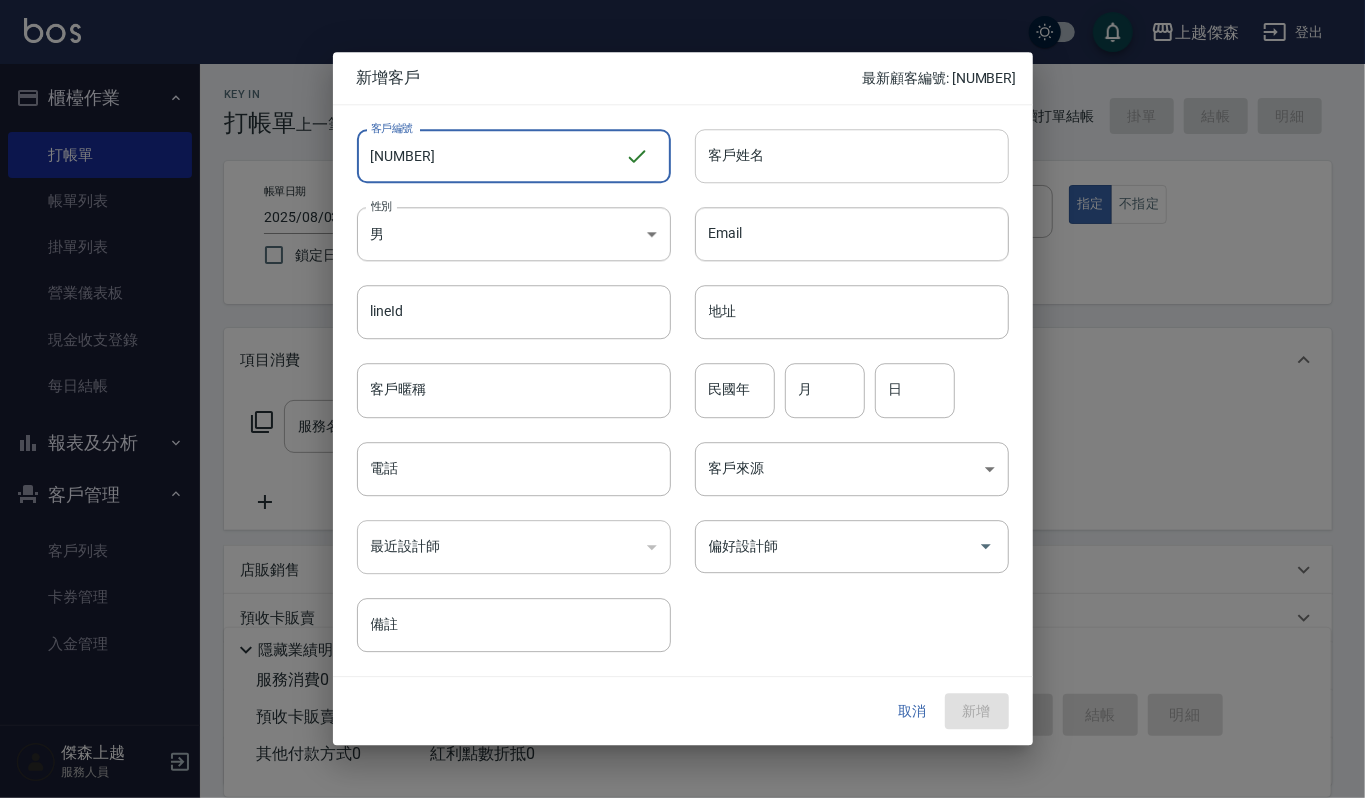 type on "841156" 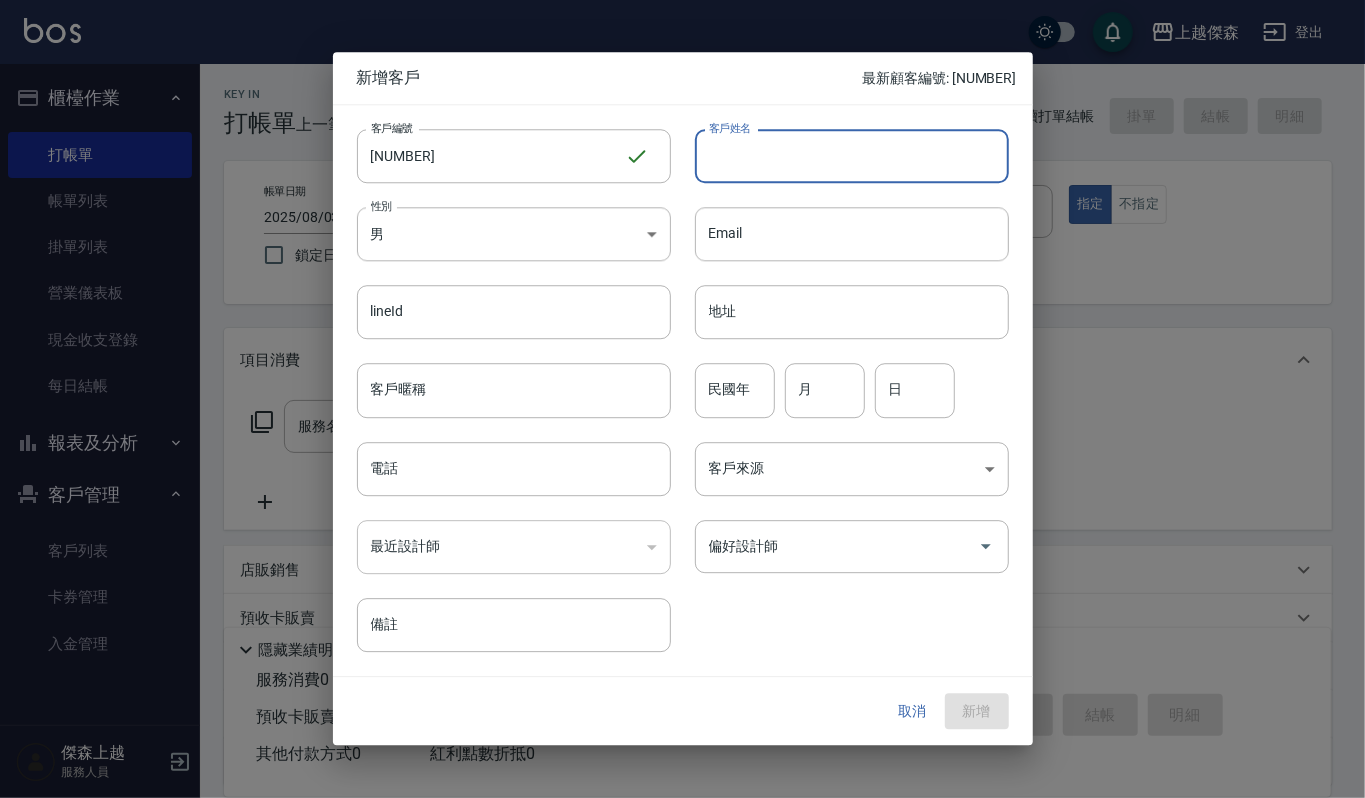 drag, startPoint x: 824, startPoint y: 129, endPoint x: 814, endPoint y: 144, distance: 18.027756 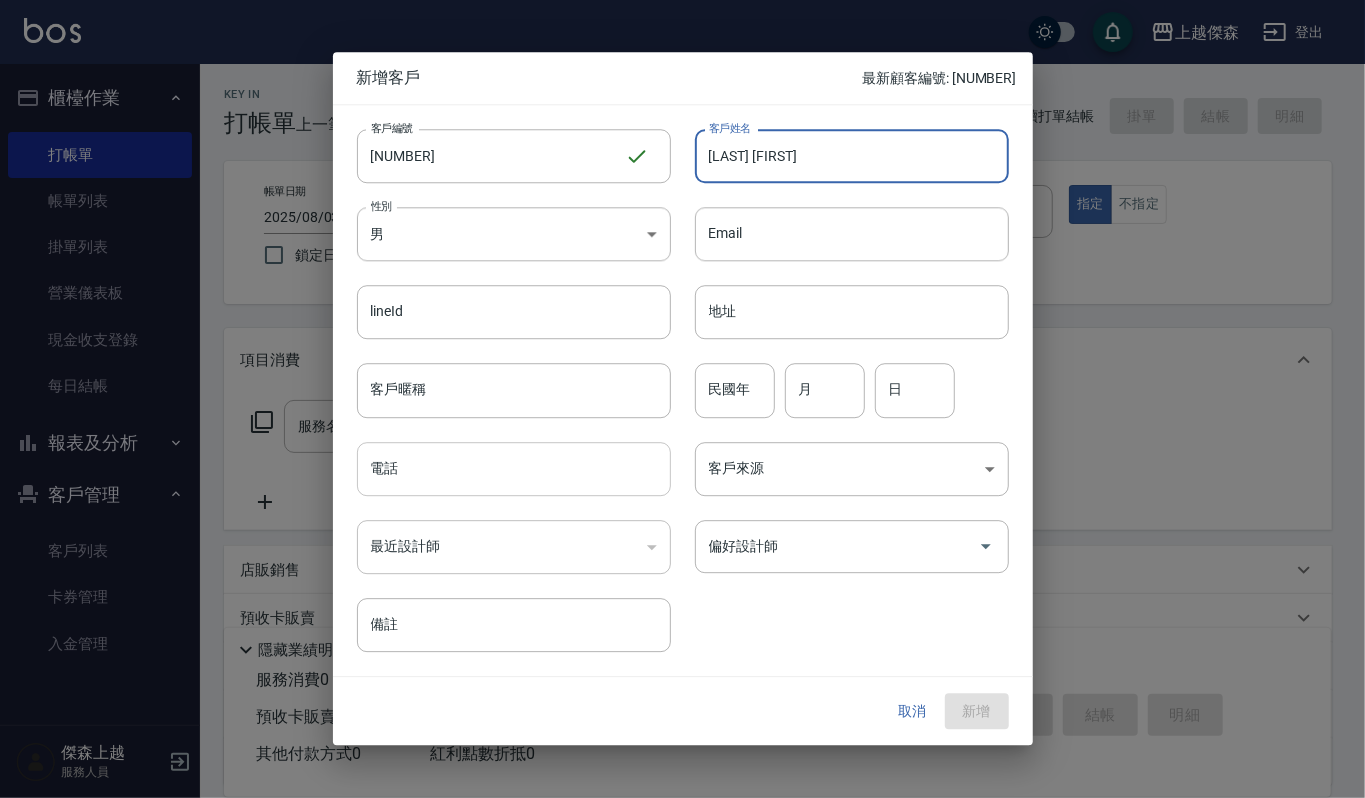 type on "[FIRST]" 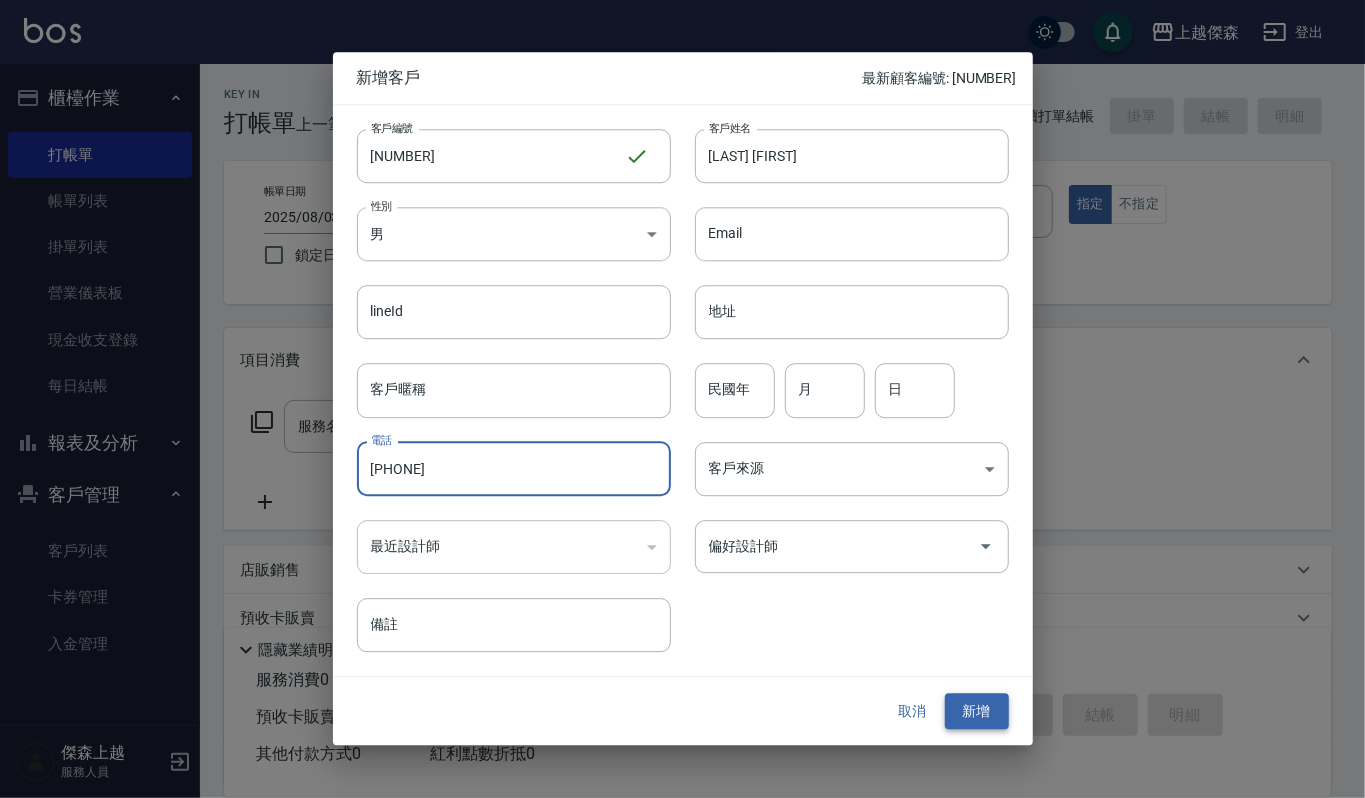 type on "[PHONE]" 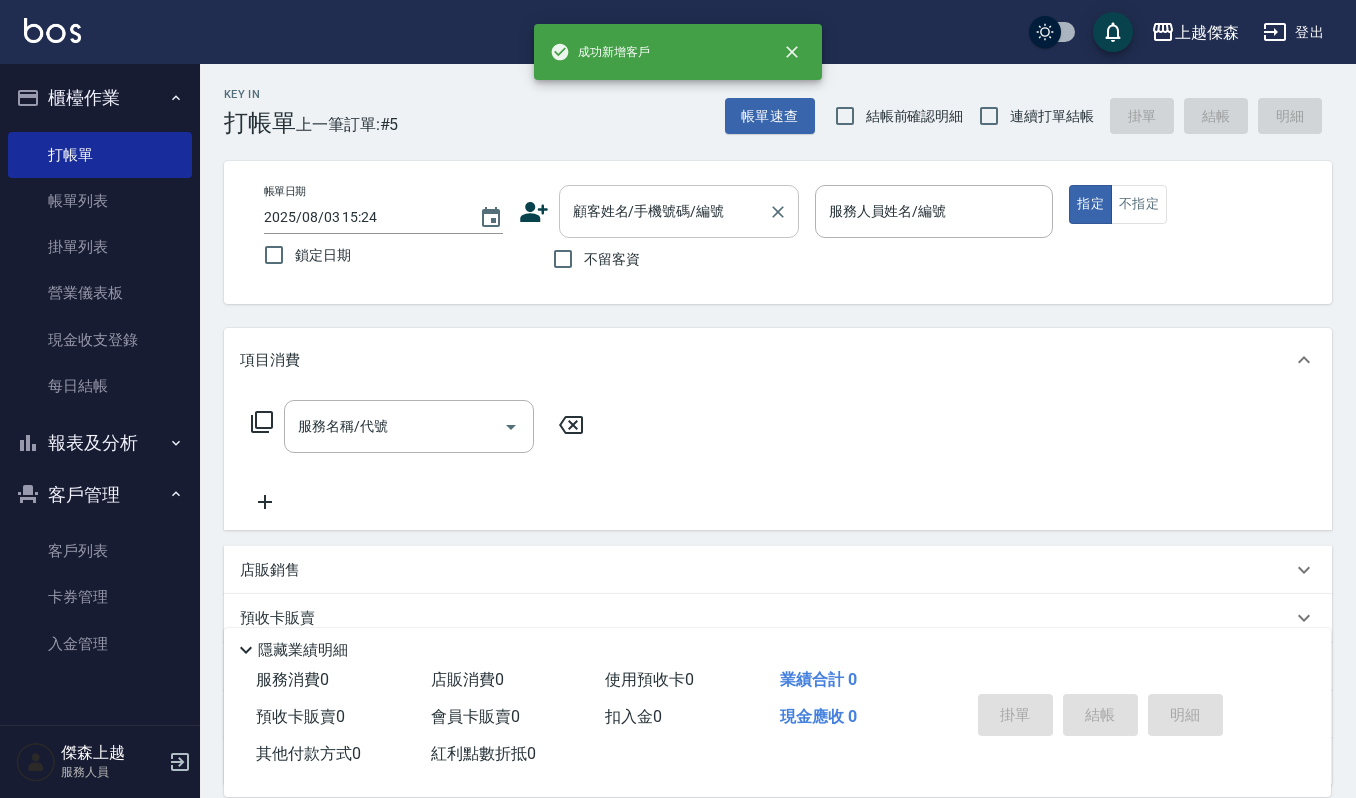 click on "顧客姓名/手機號碼/編號" at bounding box center [664, 211] 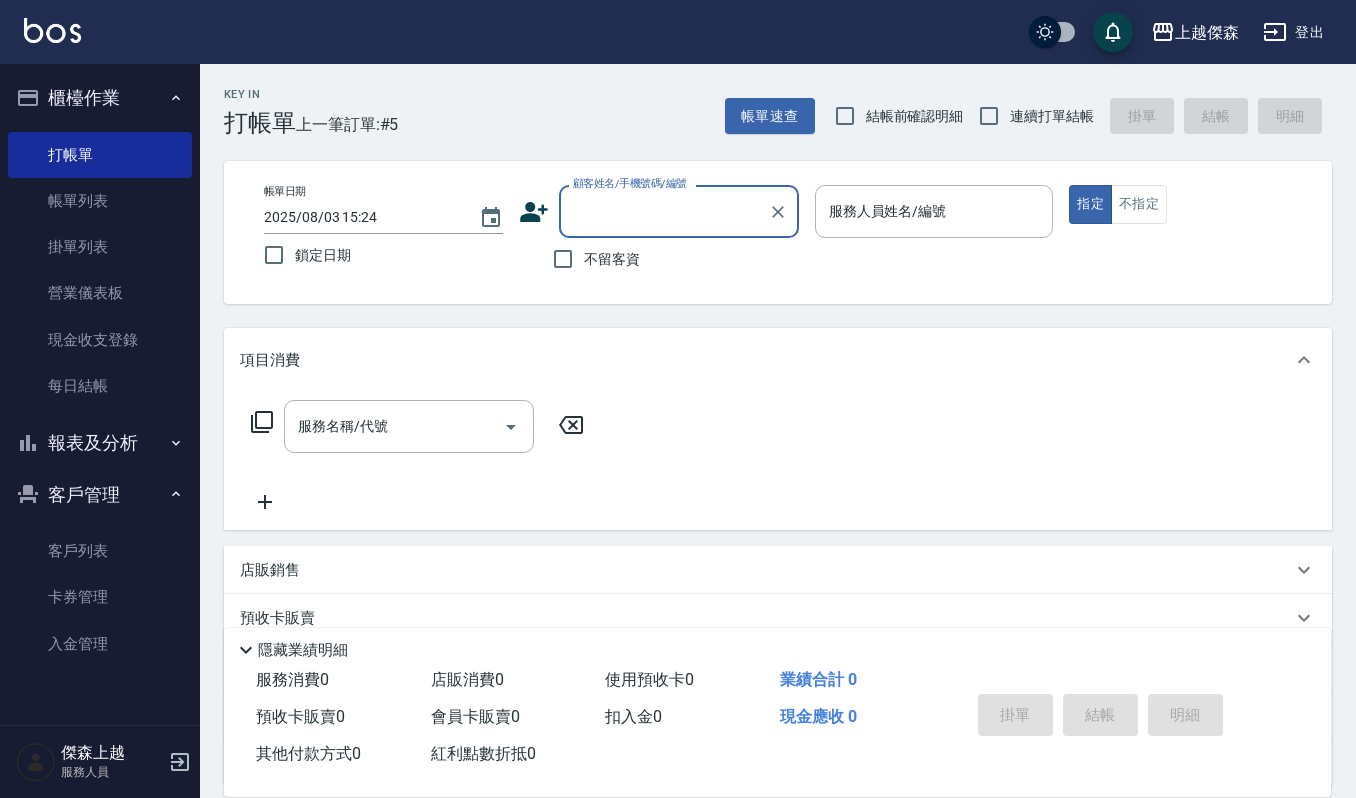 click on "顧客姓名/手機號碼/編號" at bounding box center [664, 211] 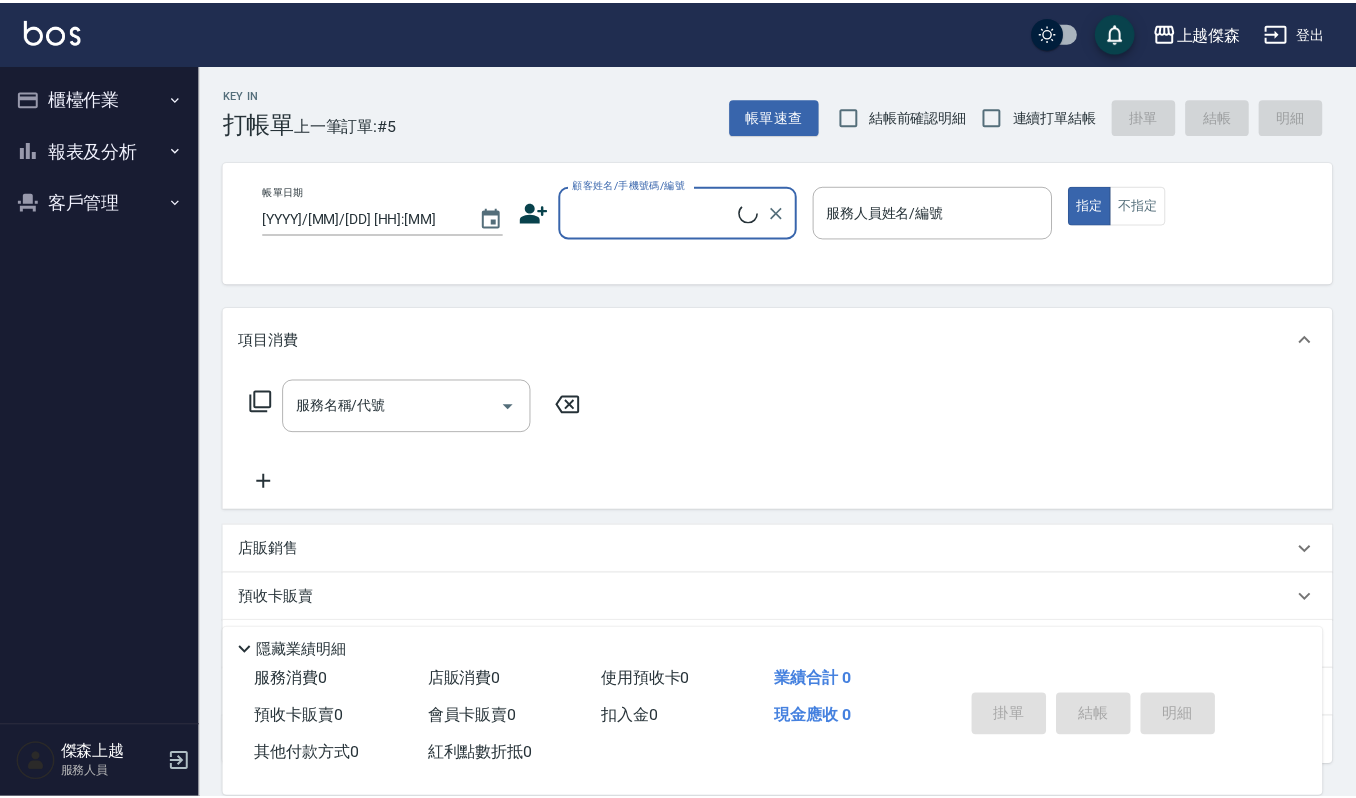 scroll, scrollTop: 0, scrollLeft: 0, axis: both 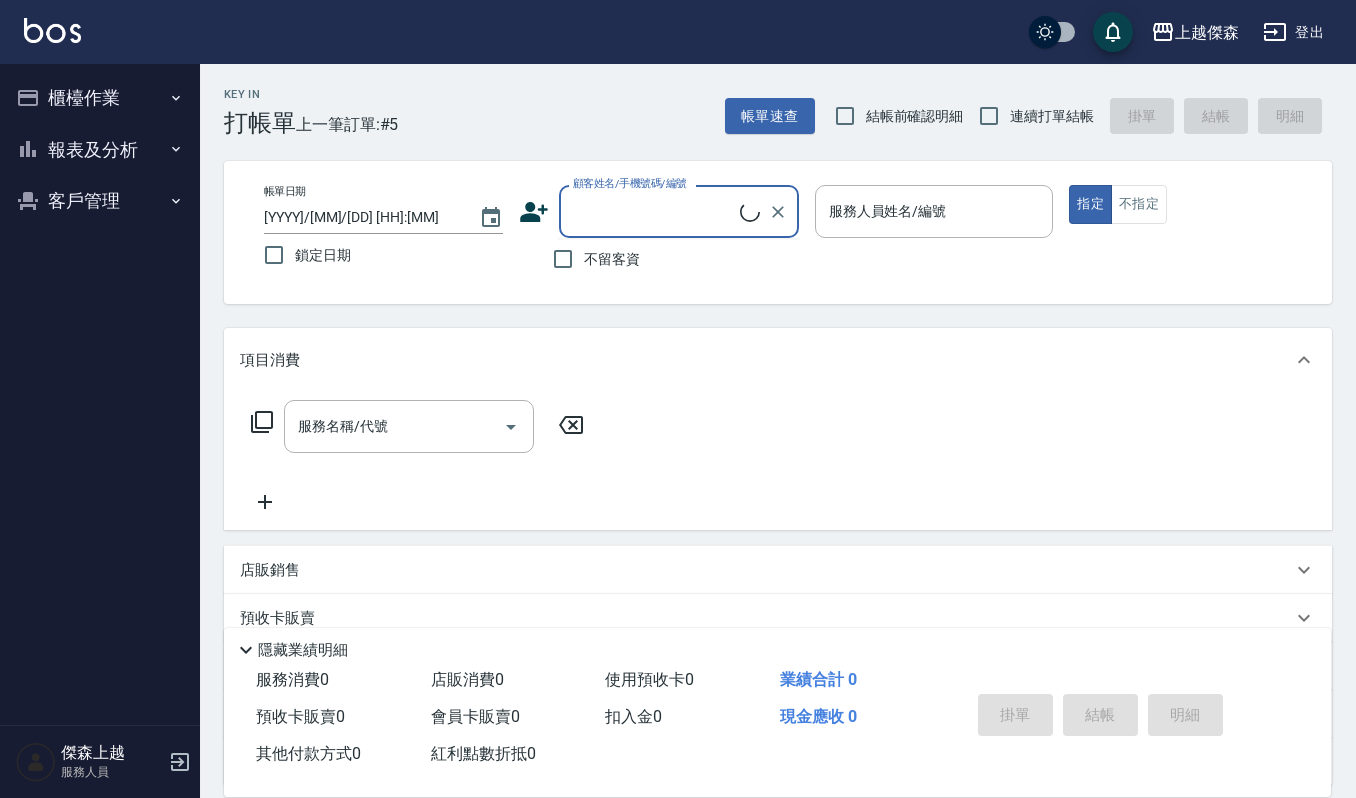 click on "顧客姓名/手機號碼/編號" at bounding box center [654, 211] 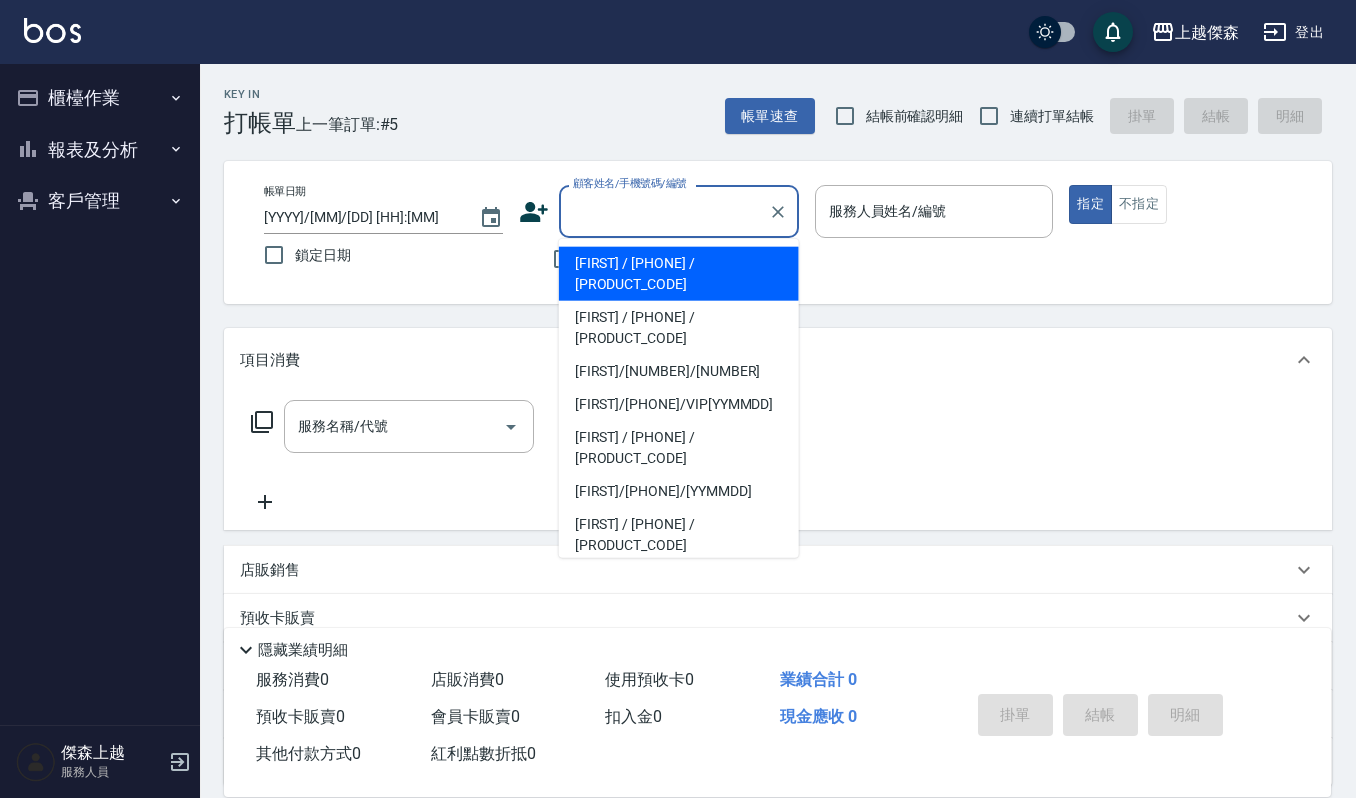click on "[FIRST] / [PHONE] / [PRODUCT_CODE]" at bounding box center [679, 274] 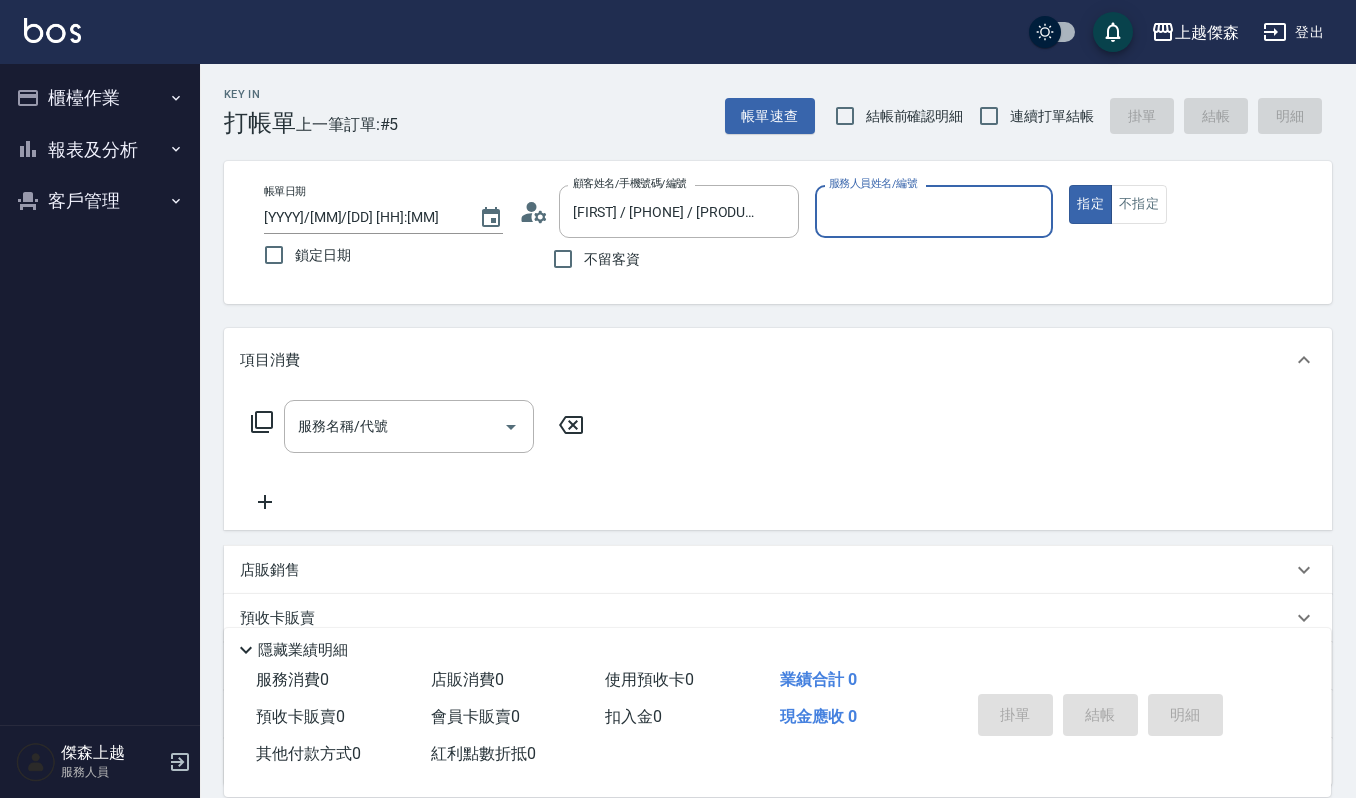 click on "項目消費" at bounding box center (778, 360) 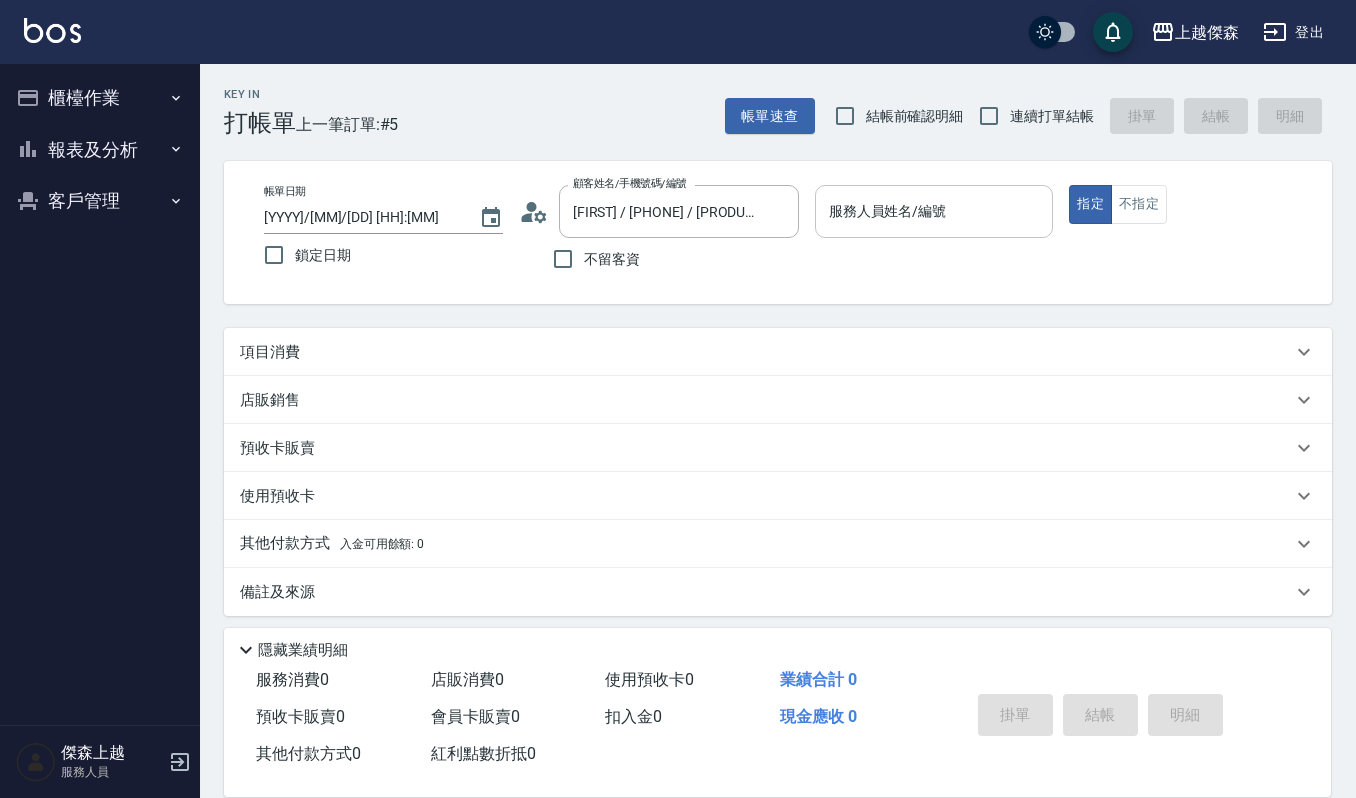 click on "服務人員姓名/編號" at bounding box center (934, 211) 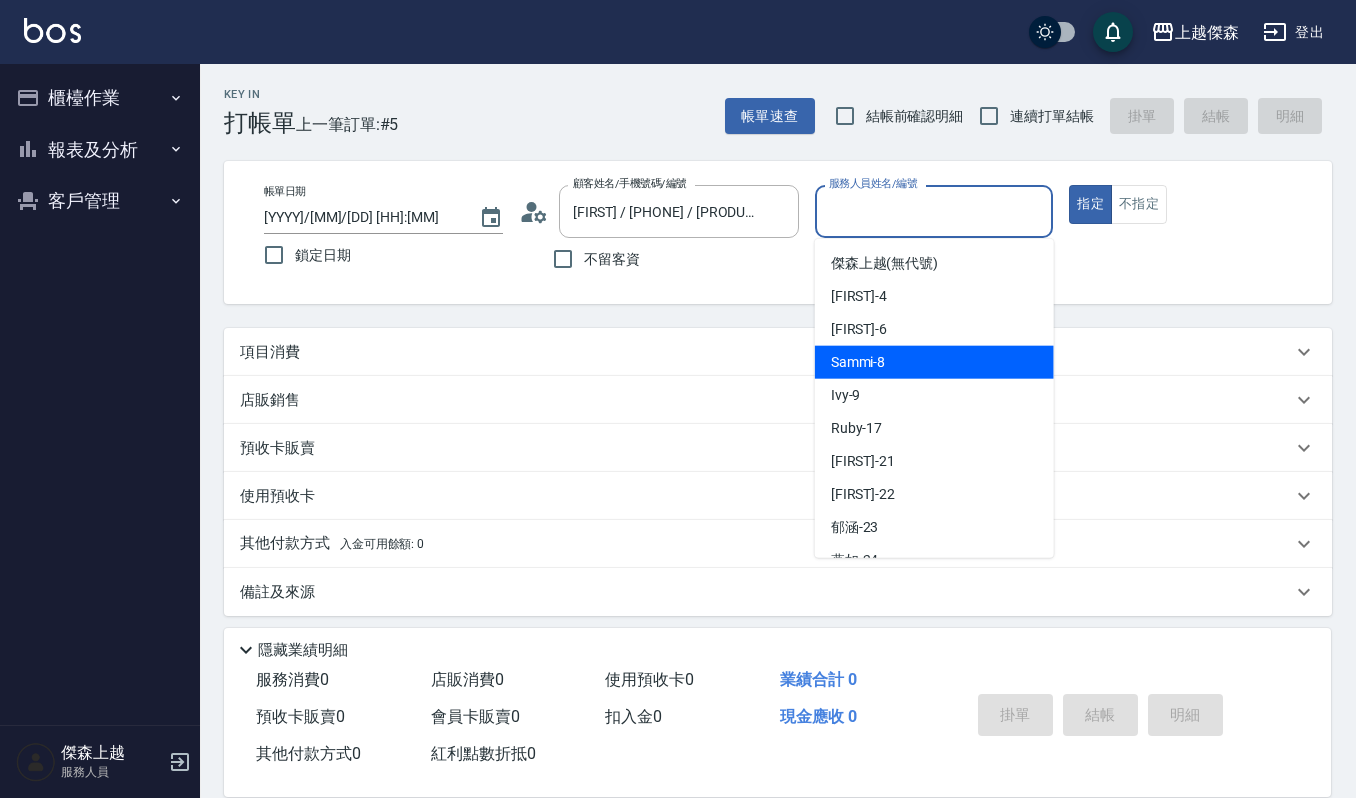 click on "[NAME] - [NUMBER]" at bounding box center (934, 362) 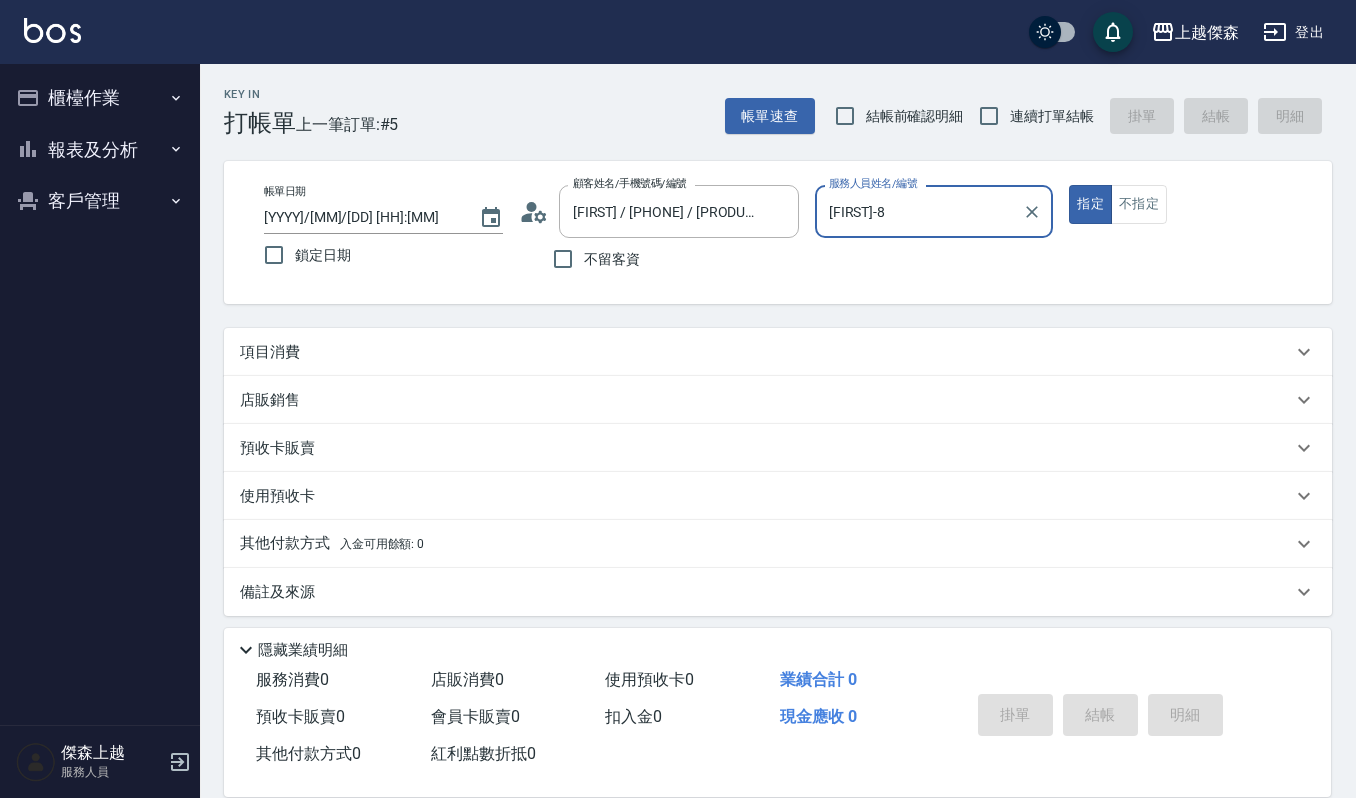 click on "項目消費" at bounding box center (270, 352) 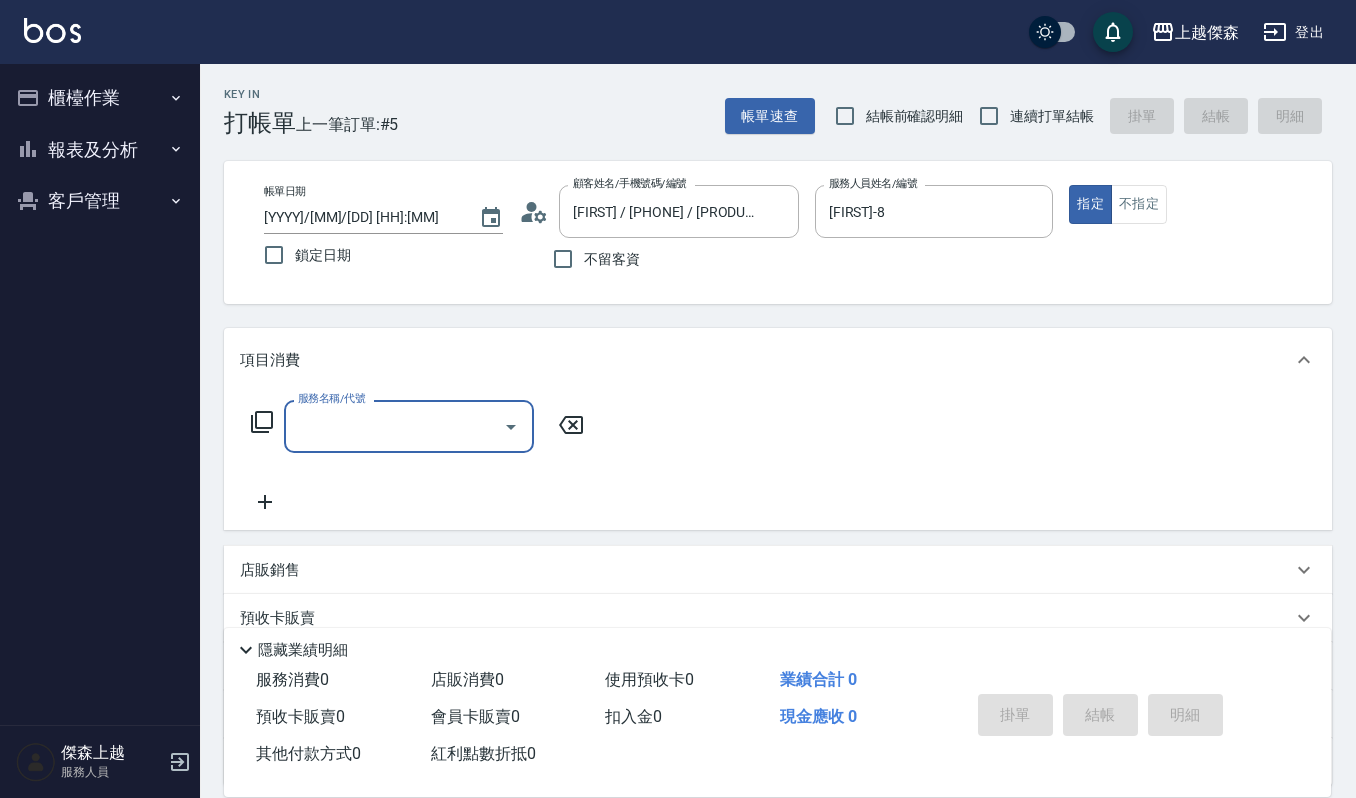 scroll, scrollTop: 1, scrollLeft: 0, axis: vertical 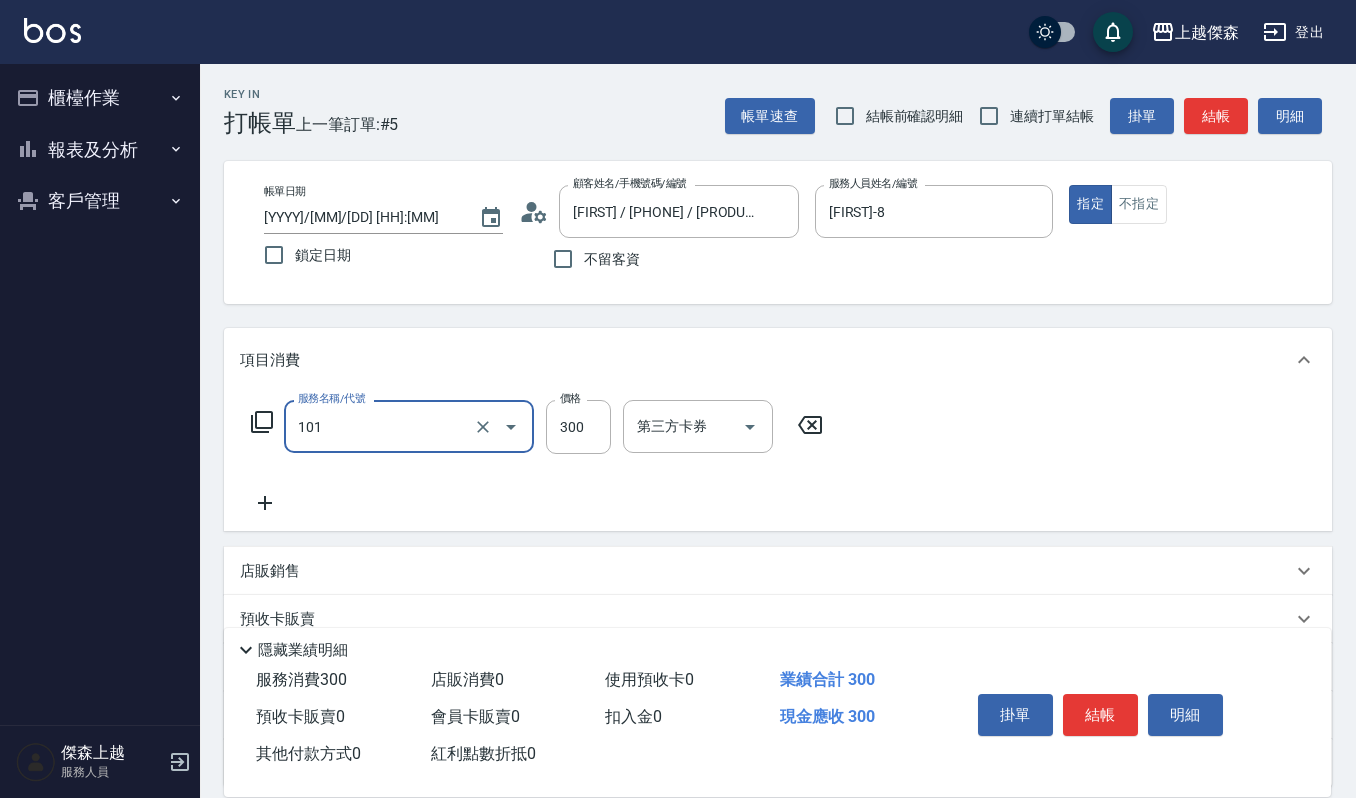 type on "一般洗髮(101)" 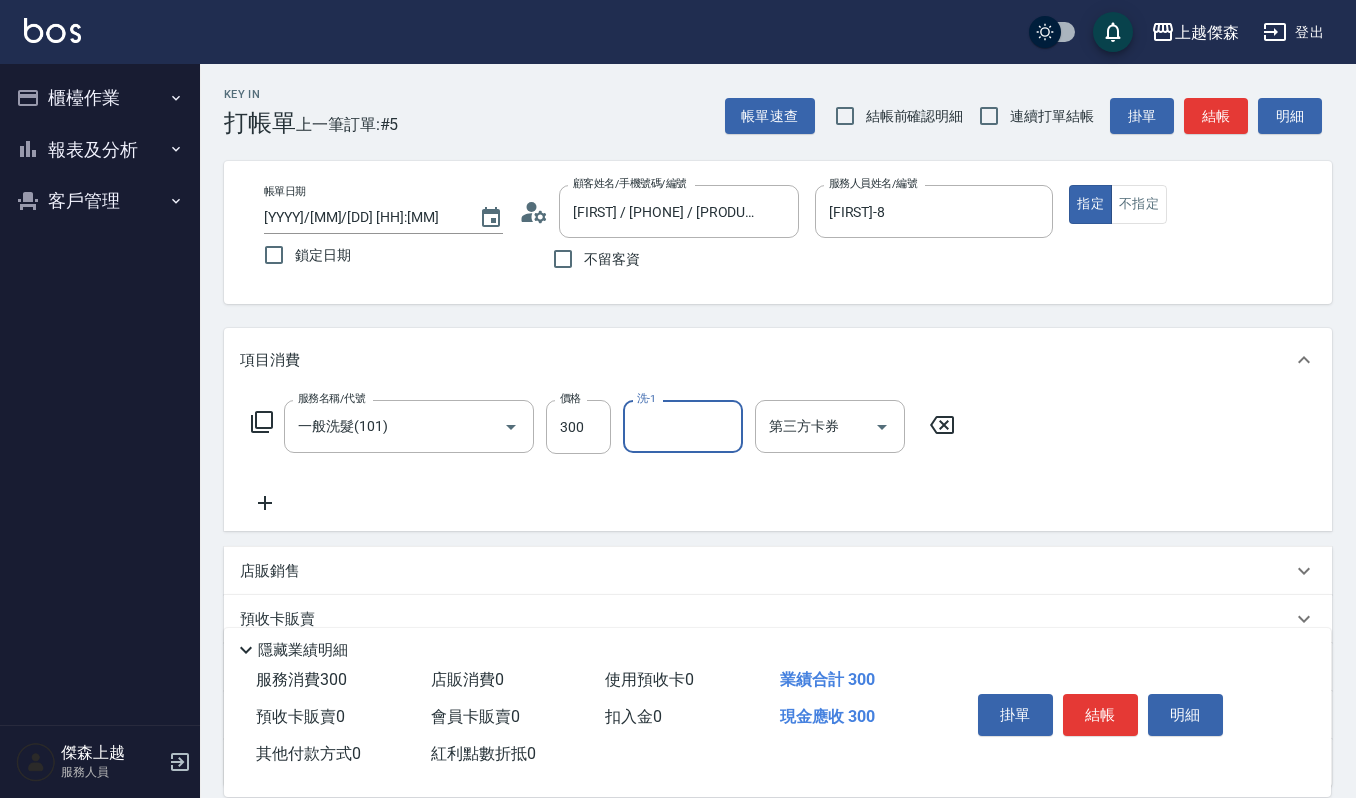 type on "2" 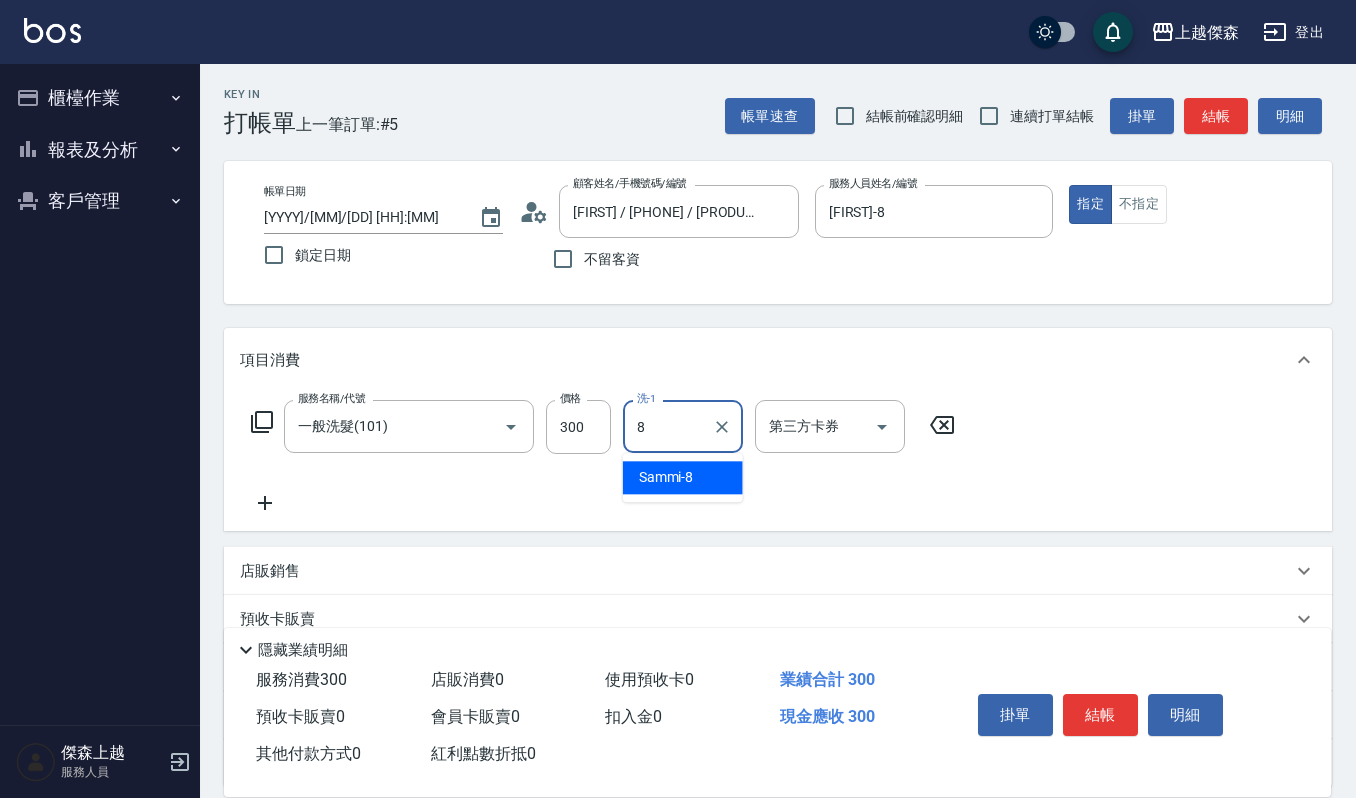 type on "[FIRST]-8" 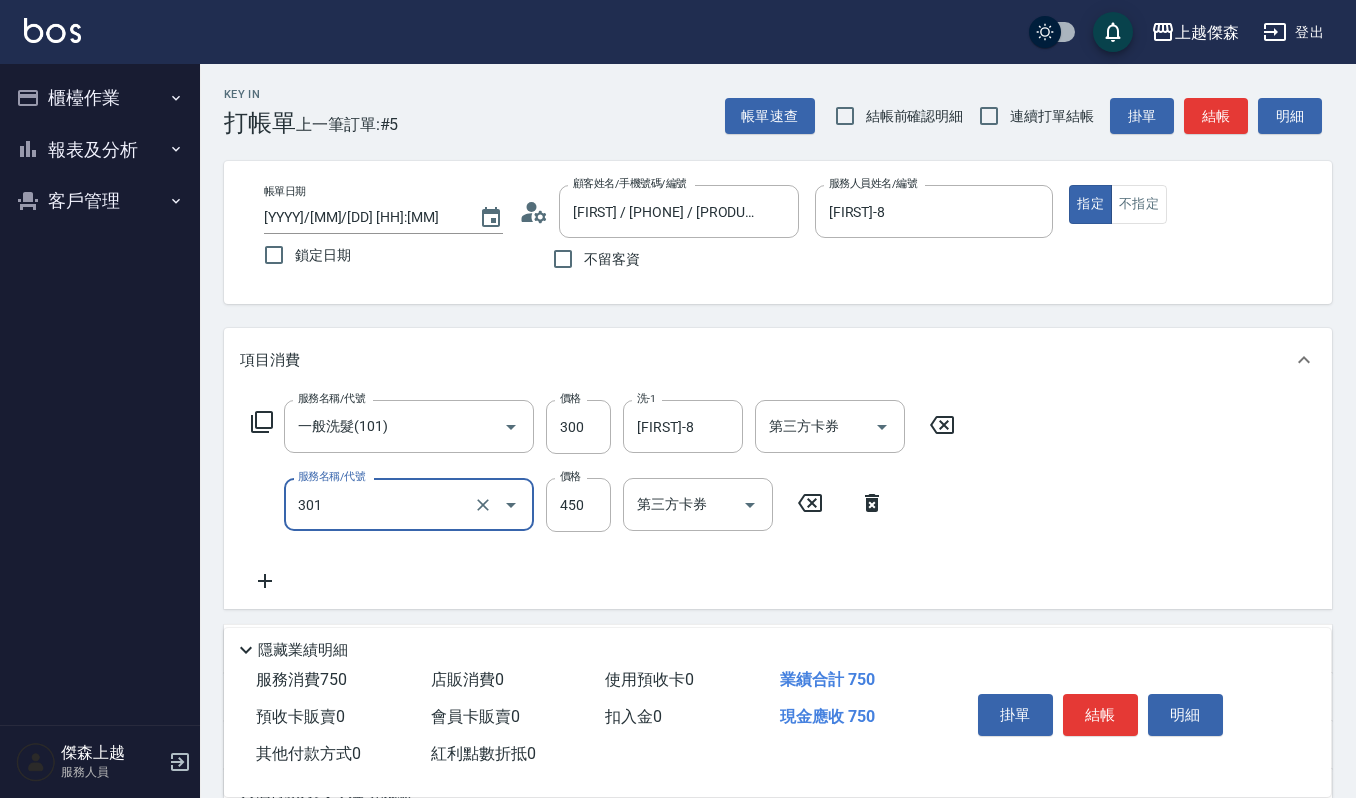 type on "創意剪髮([PRODUCT_CODE])" 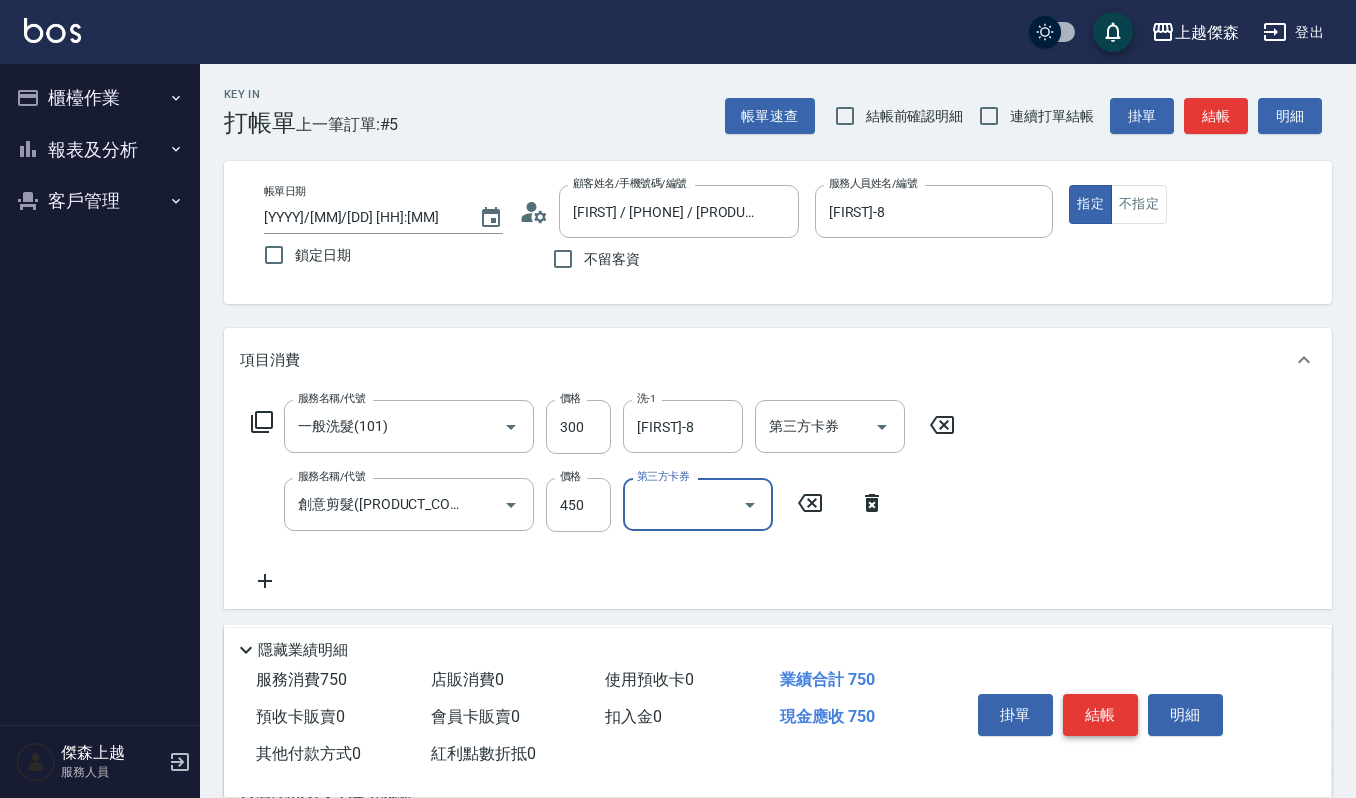 click on "結帳" at bounding box center [1100, 715] 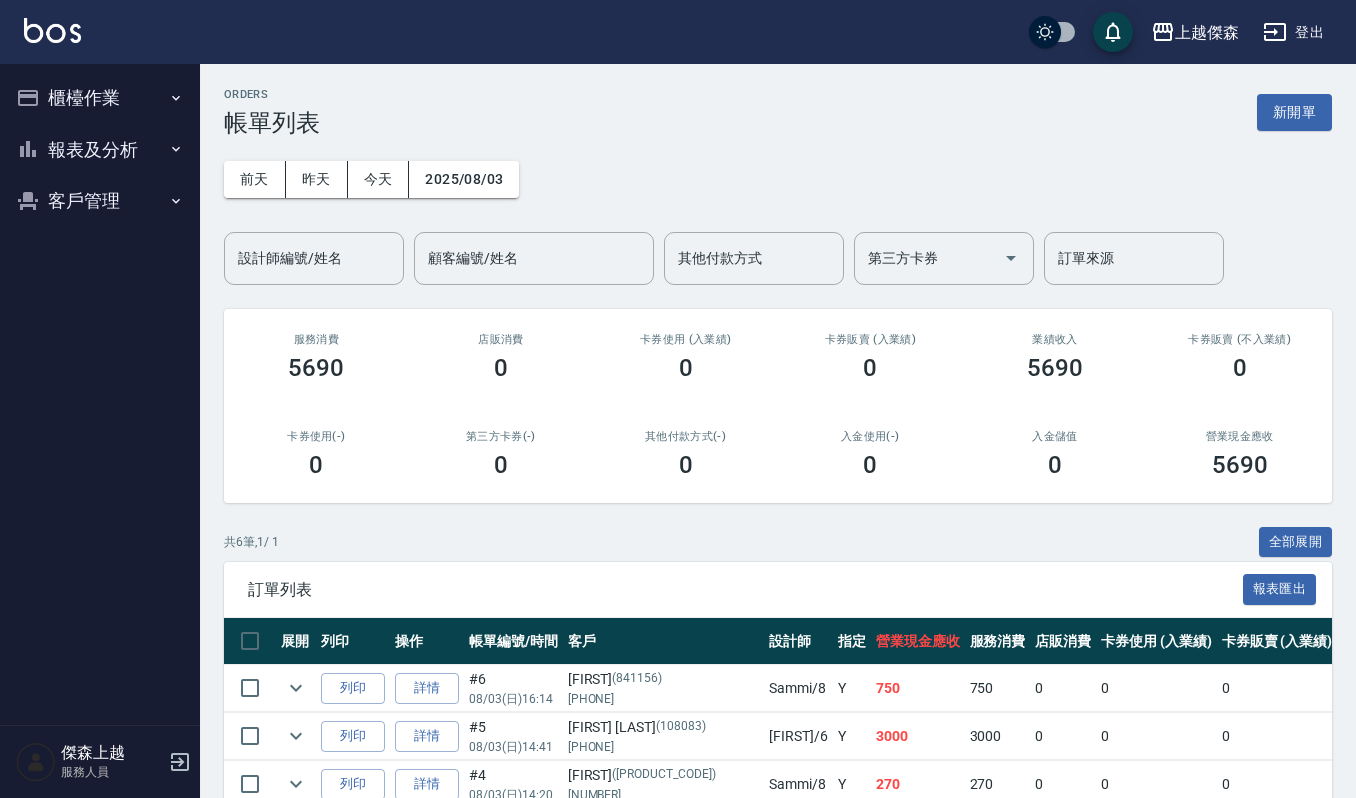 click on "訂單列表" at bounding box center [745, 590] 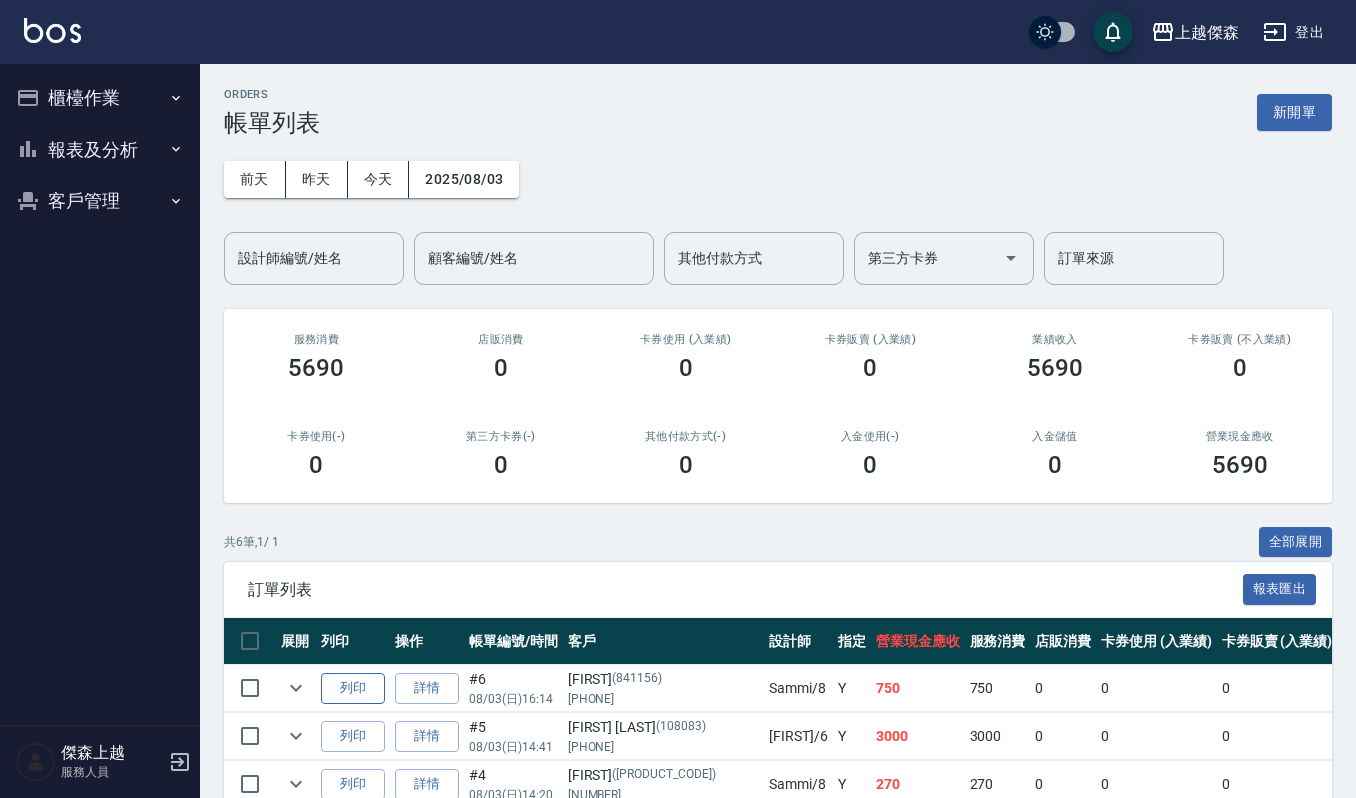 click on "列印" at bounding box center [353, 688] 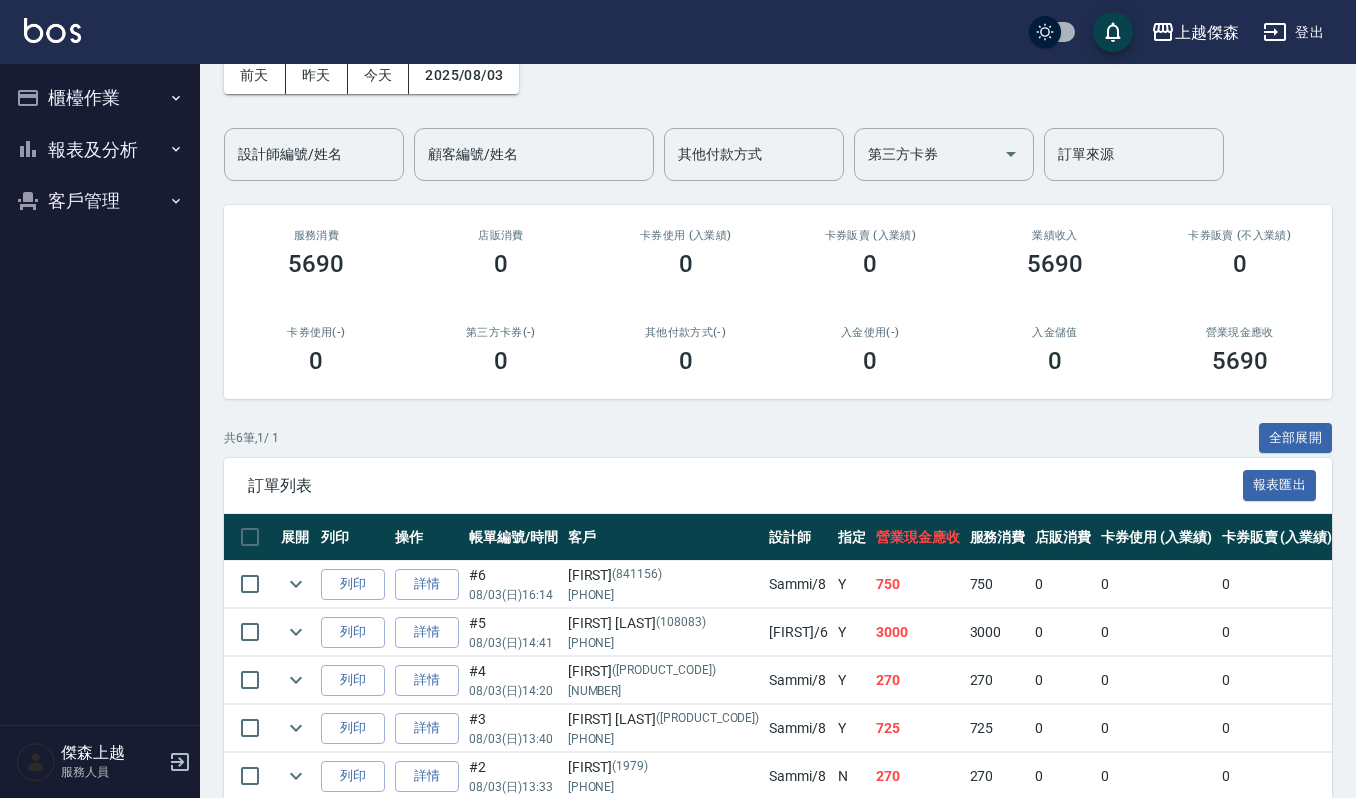 scroll, scrollTop: 0, scrollLeft: 0, axis: both 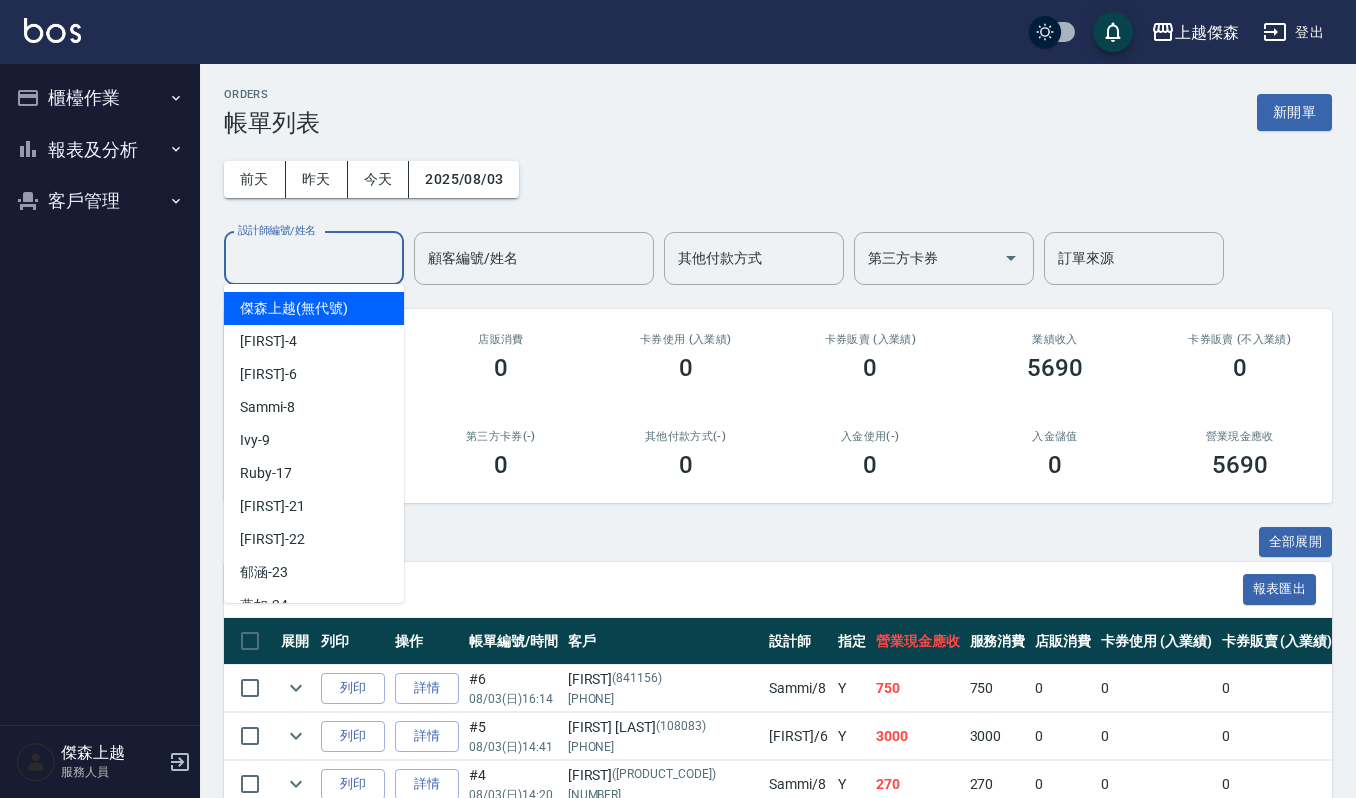 click on "設計師編號/姓名" at bounding box center [314, 258] 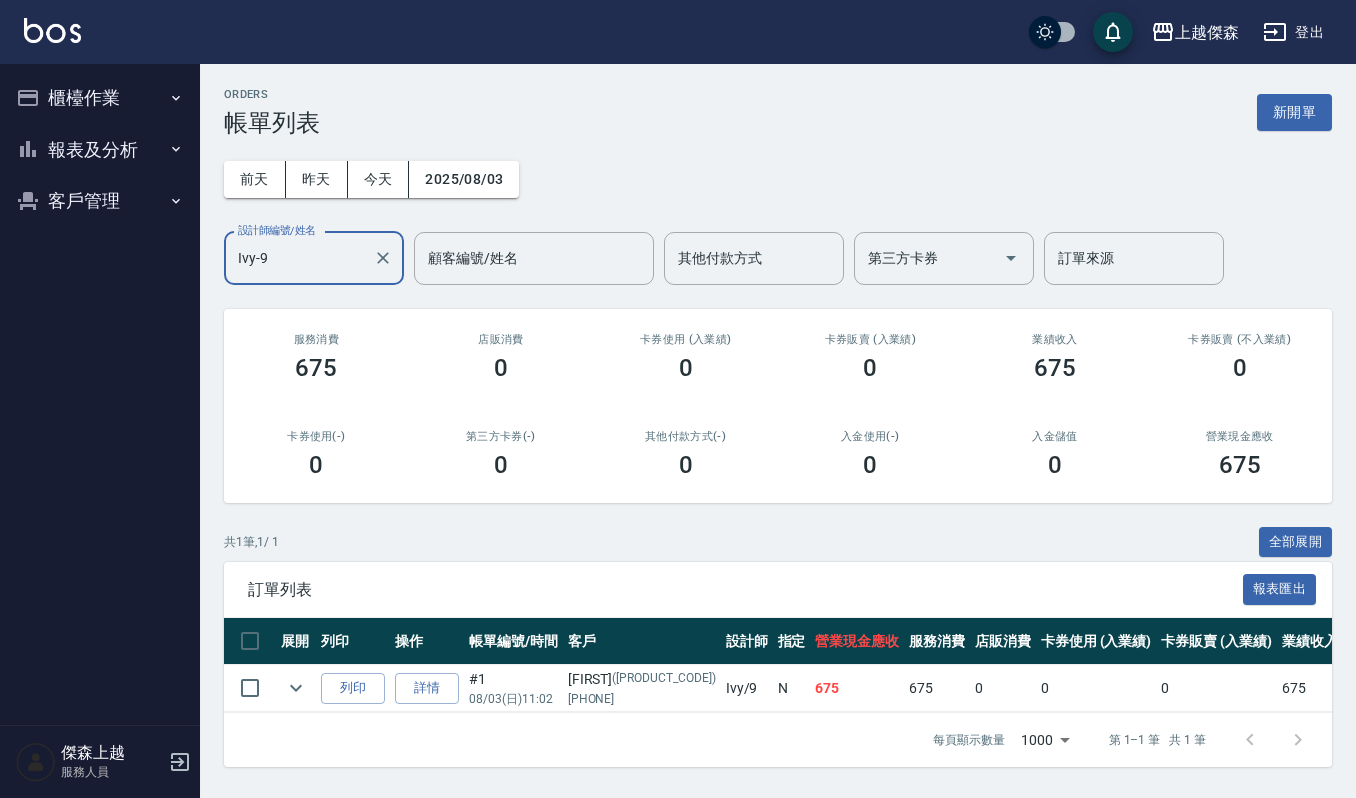 type on "Ivy-9" 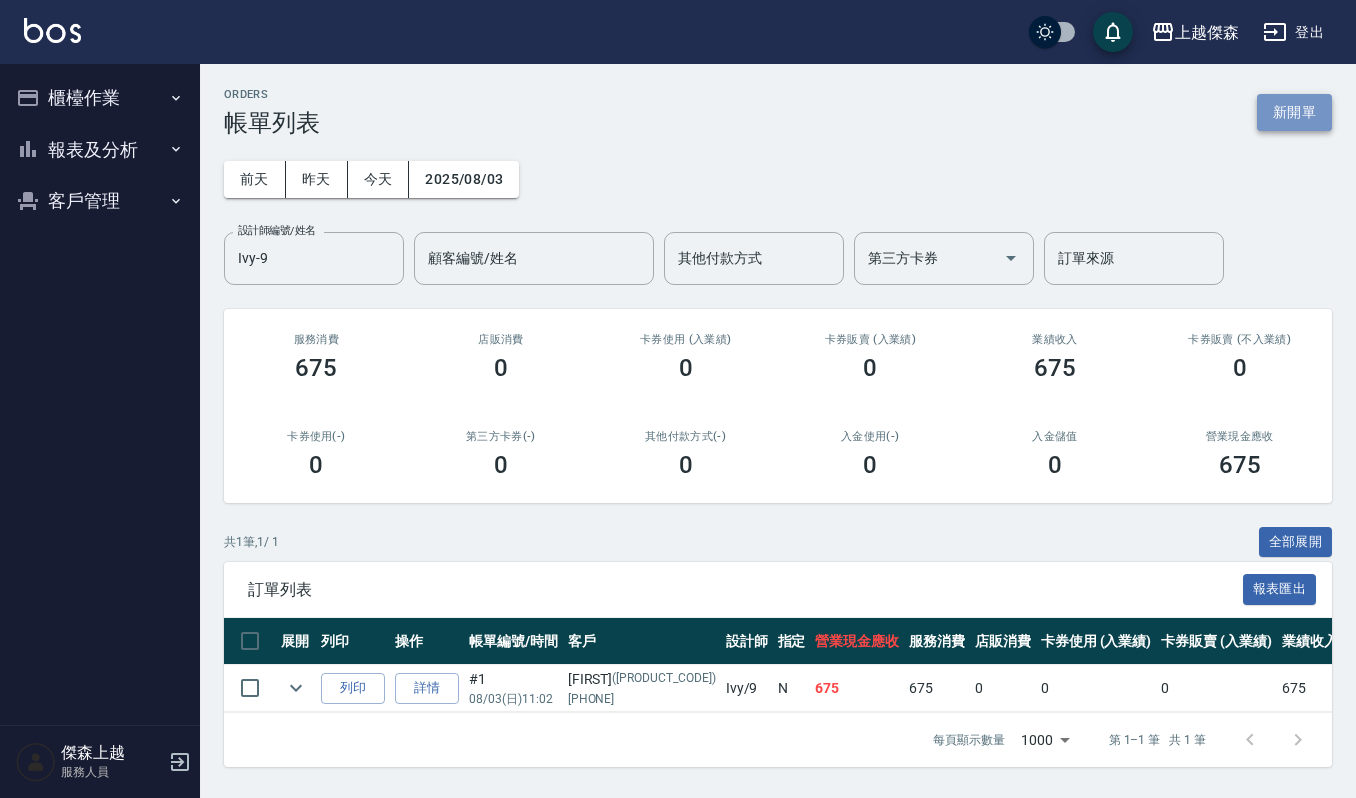 click on "新開單" at bounding box center (1294, 112) 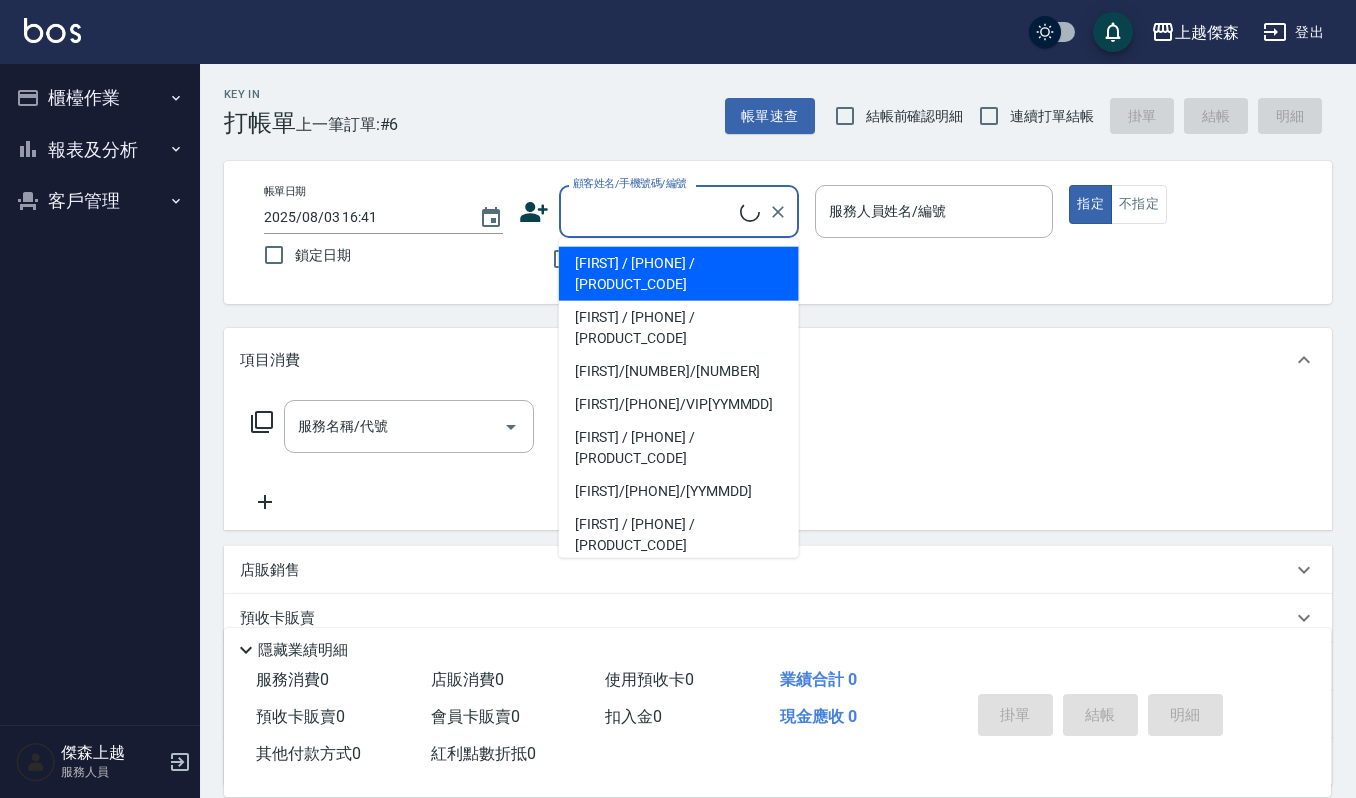 click on "顧客姓名/手機號碼/編號" at bounding box center (654, 211) 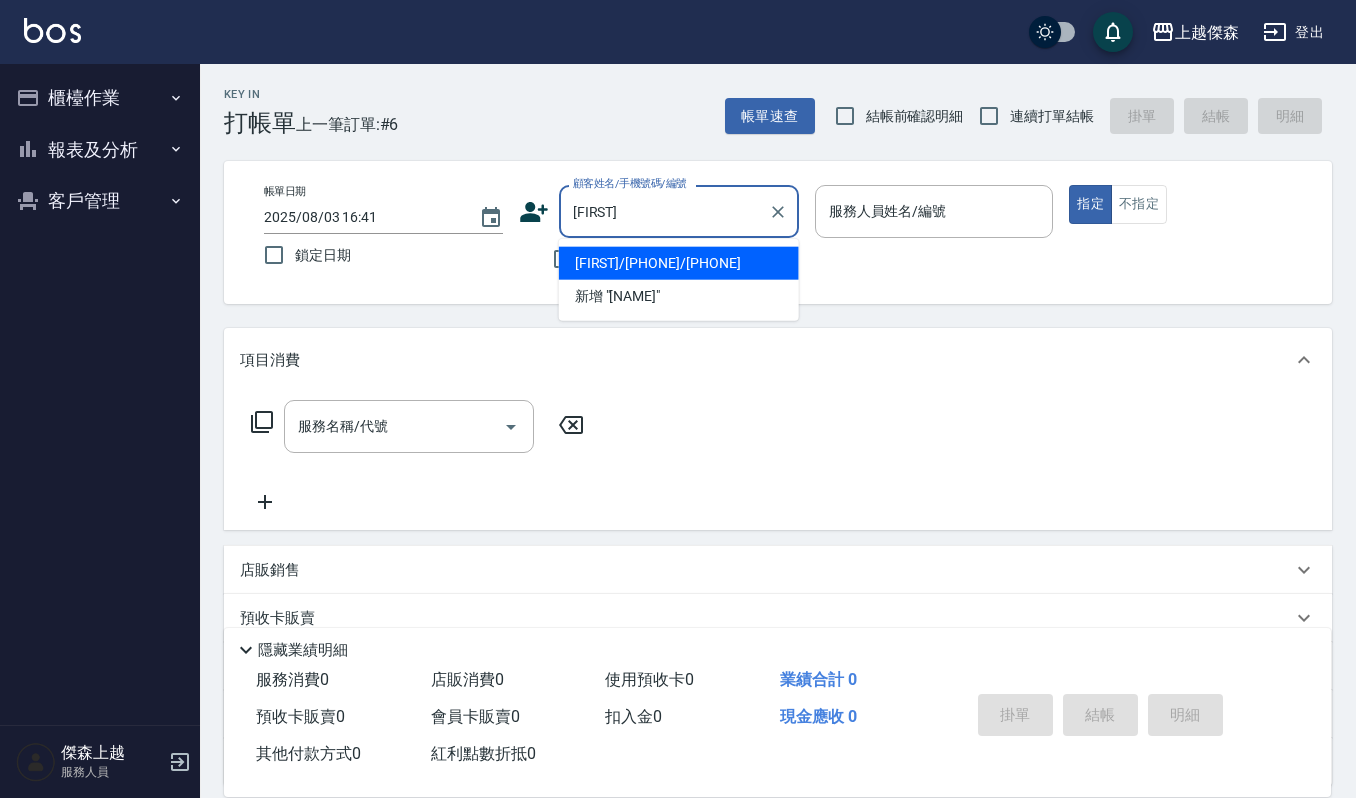 click on "[FIRST]/[PHONE]/[PHONE]" at bounding box center (679, 263) 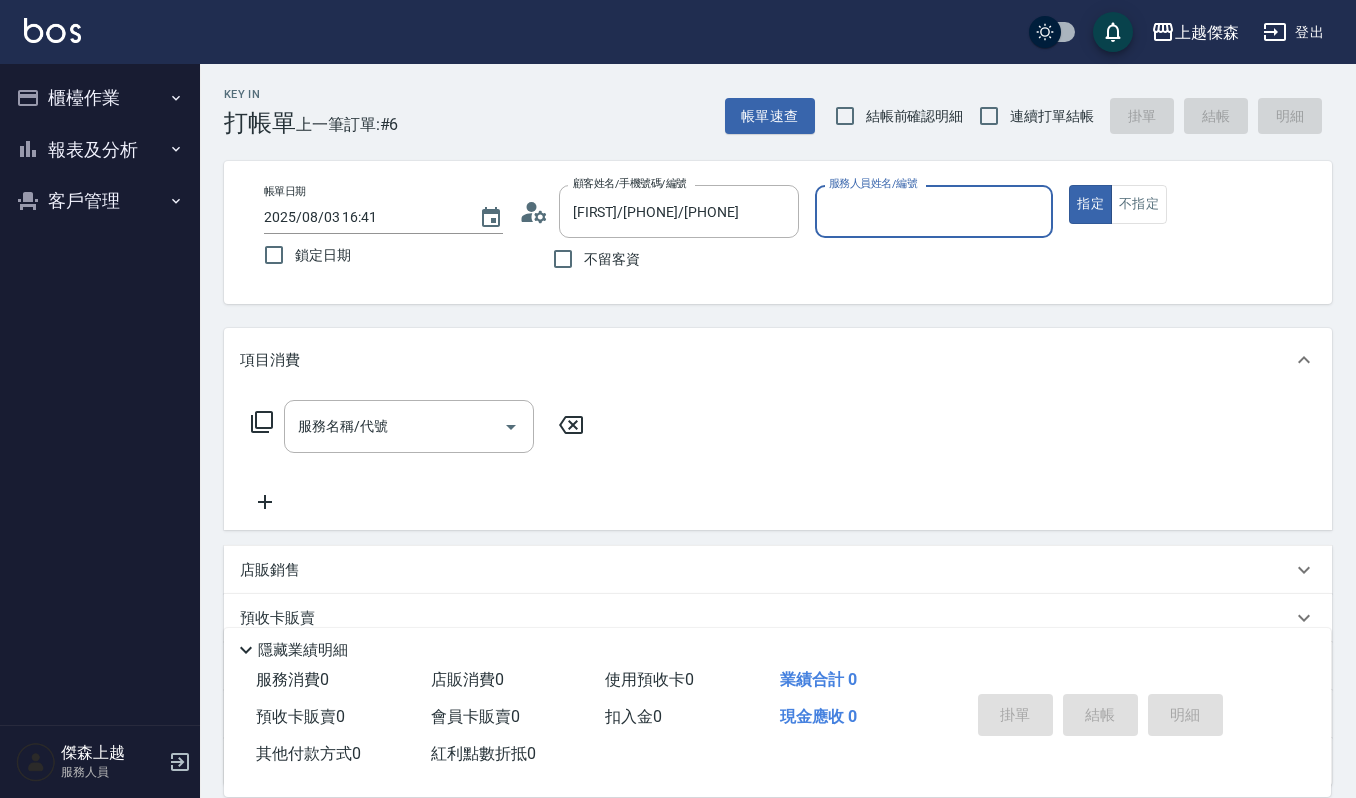 type on "Ivy-9" 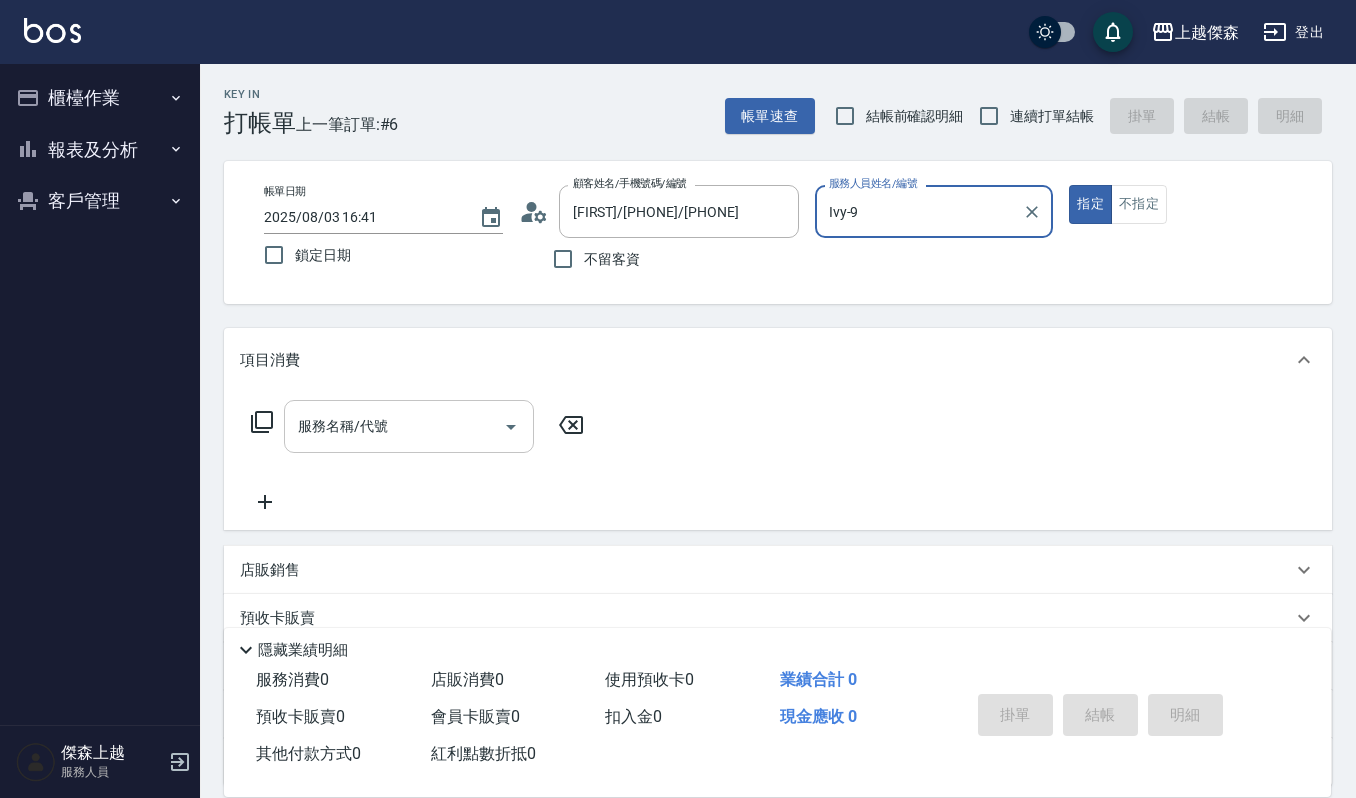 click on "服務名稱/代號" at bounding box center [394, 426] 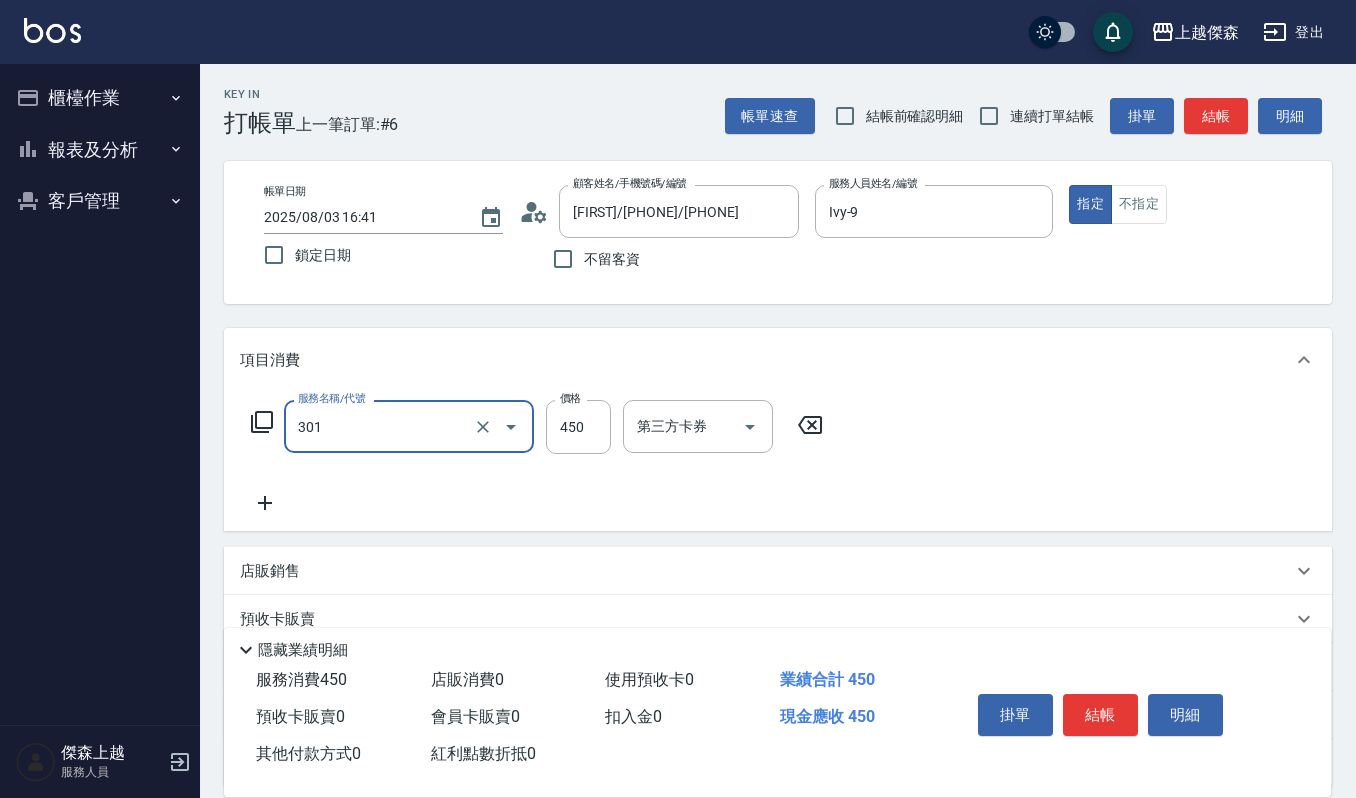 type on "創意剪髮(301)" 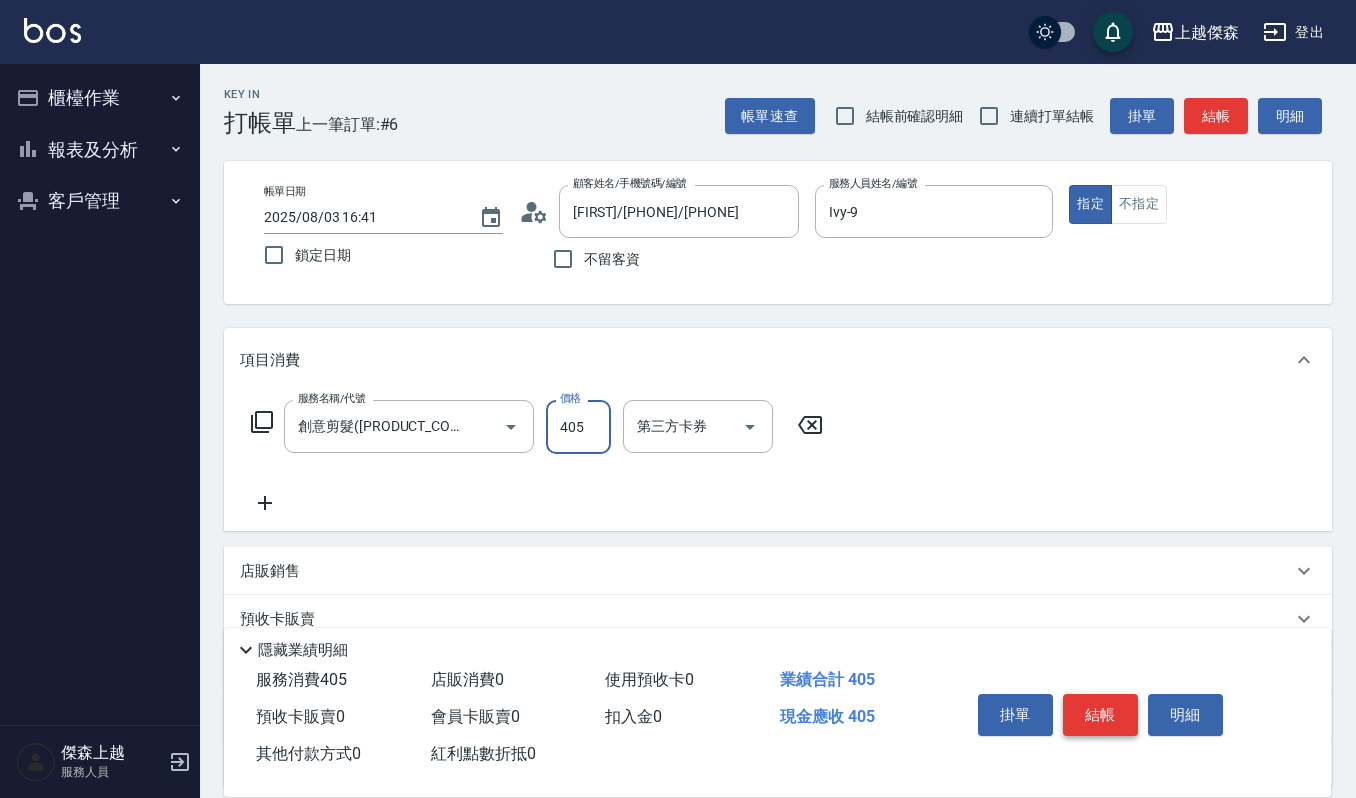 type on "405" 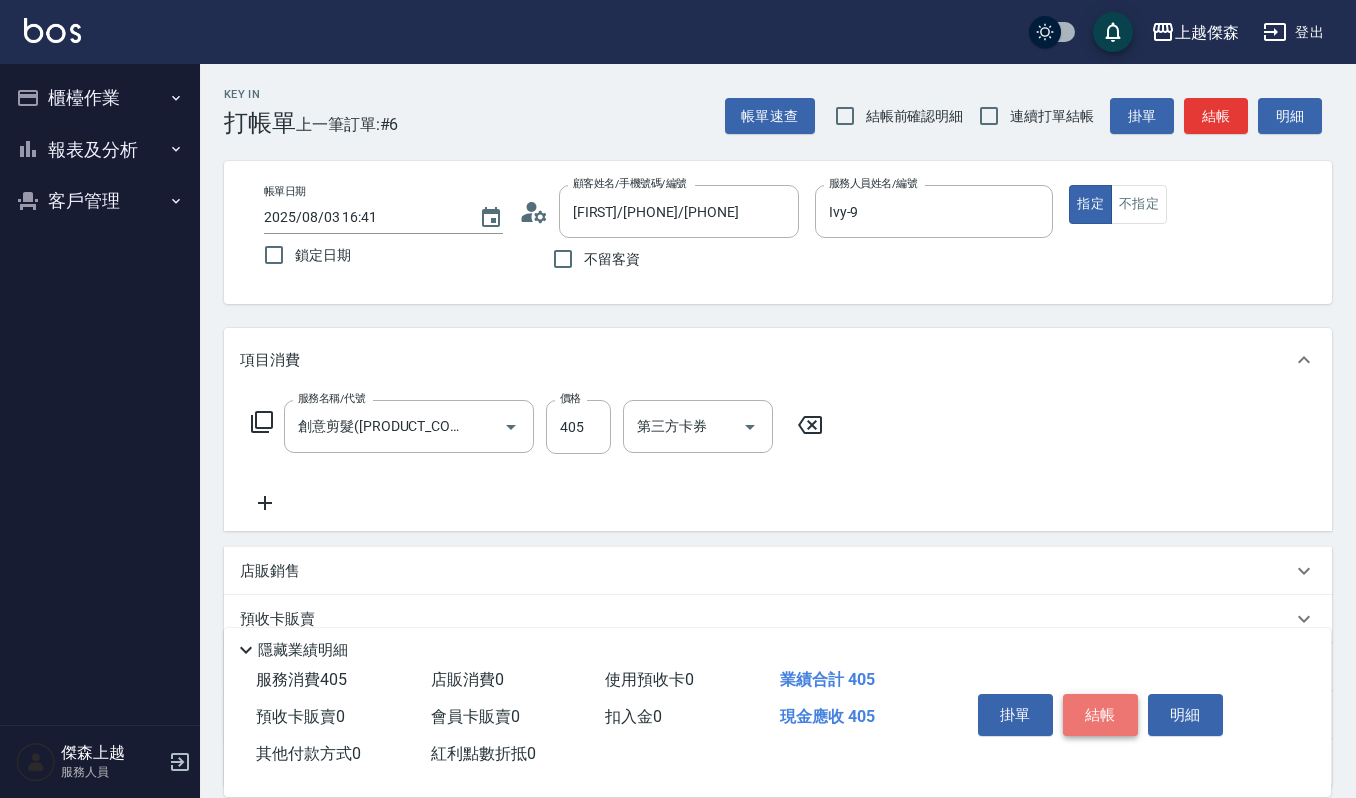 click on "結帳" at bounding box center (1100, 715) 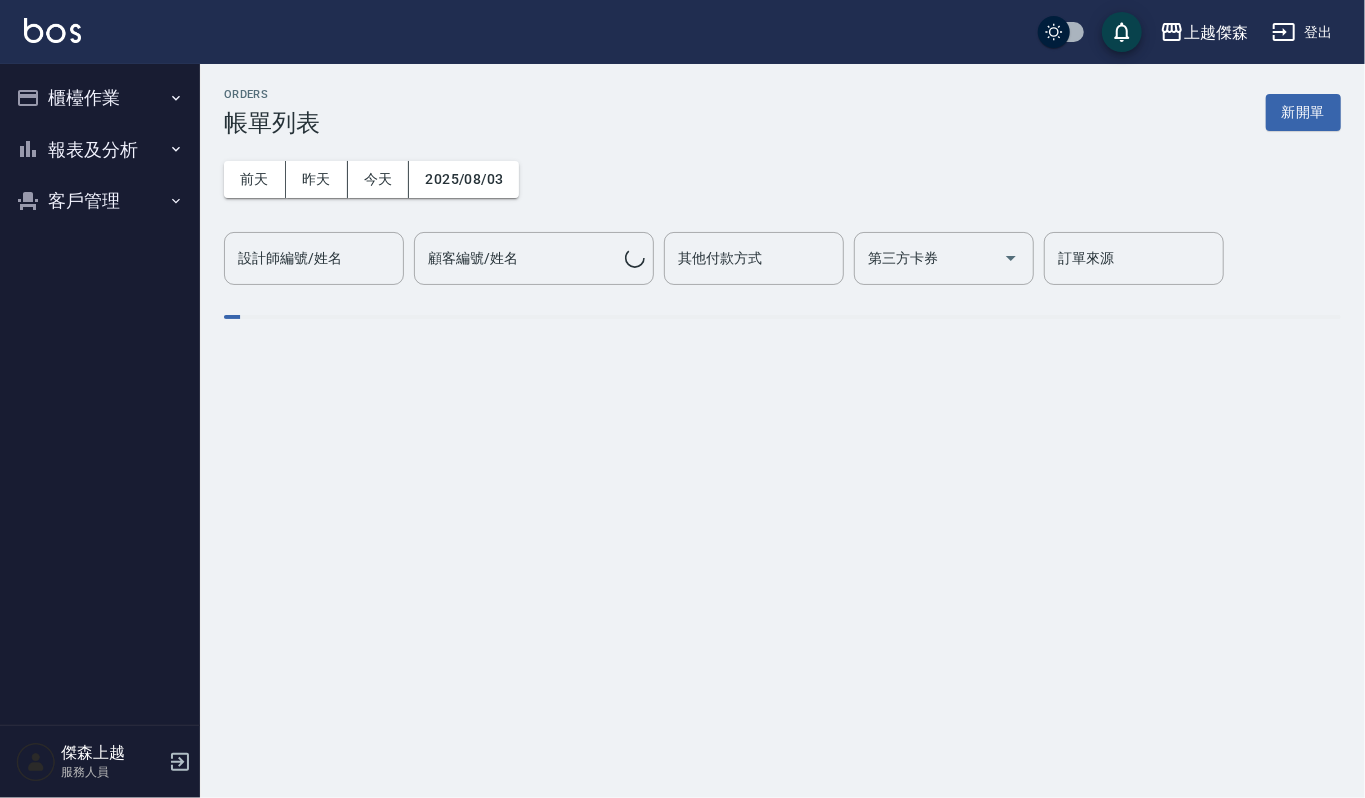 drag, startPoint x: 1302, startPoint y: 93, endPoint x: 1053, endPoint y: 180, distance: 263.76126 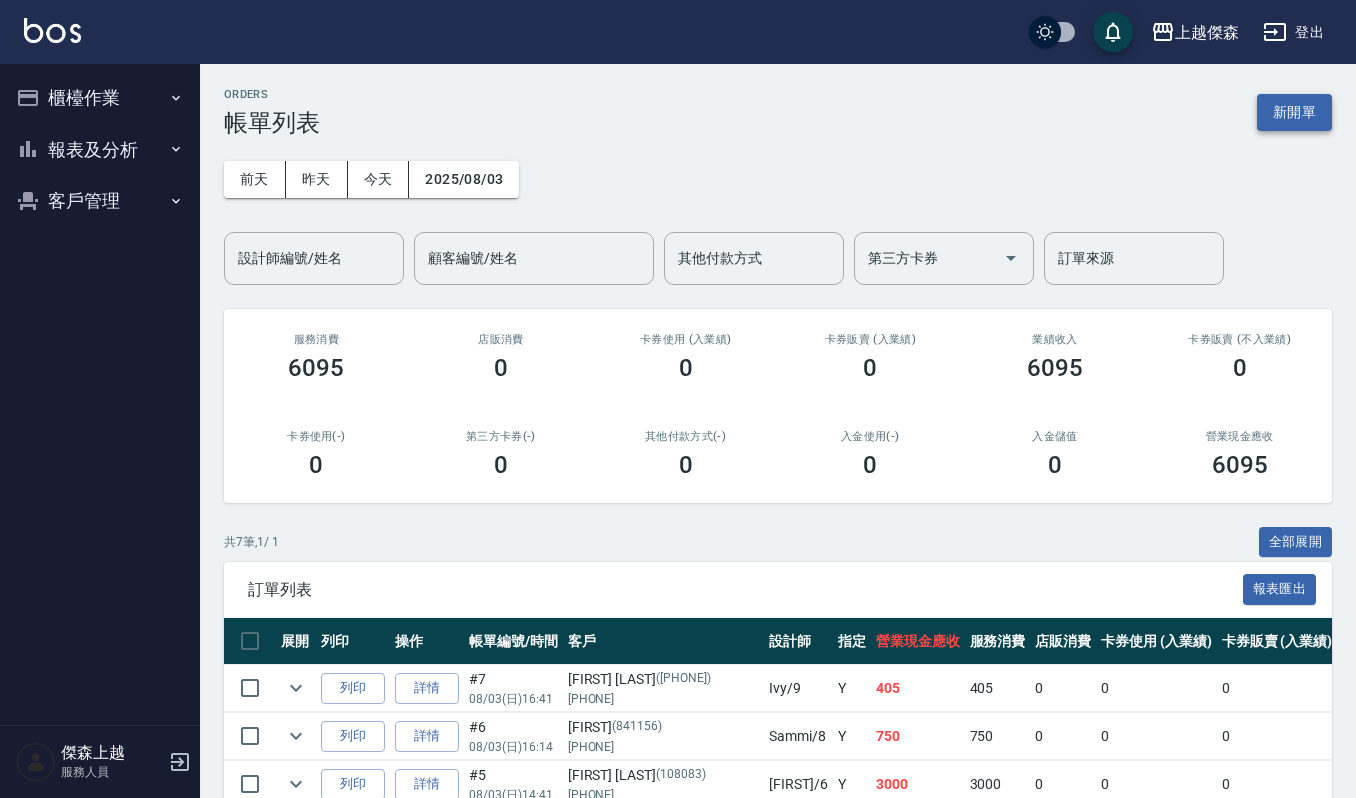 click on "新開單" at bounding box center (1294, 112) 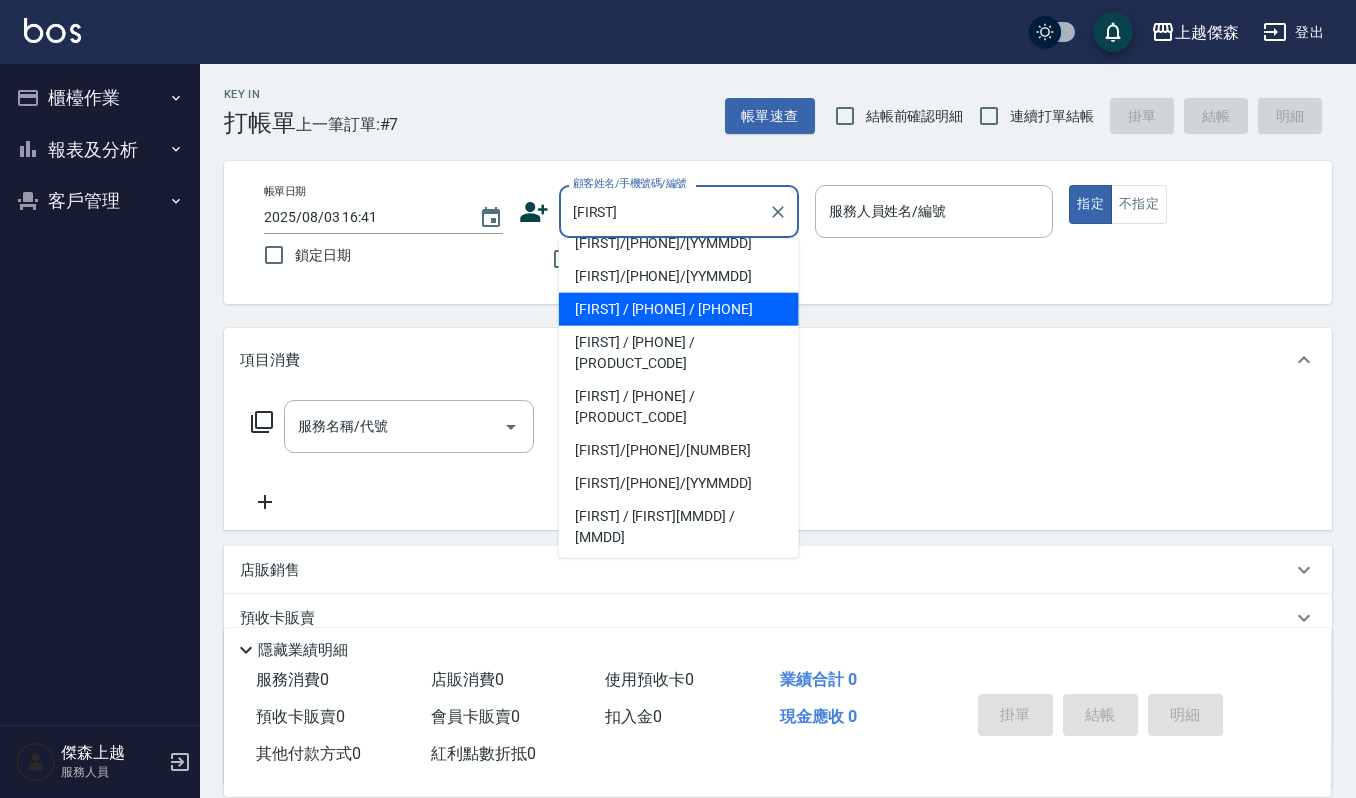 scroll, scrollTop: 0, scrollLeft: 0, axis: both 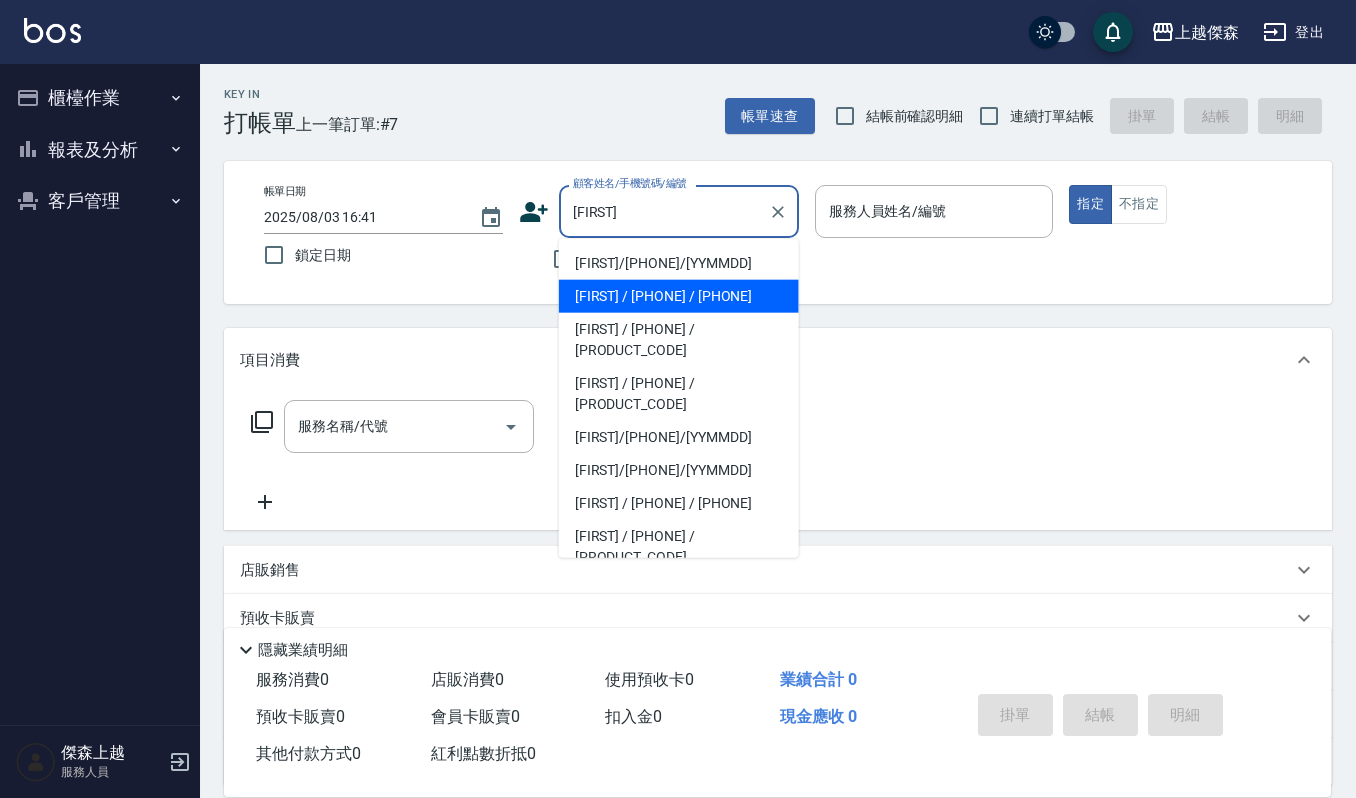 click on "何羽瀅/0933006981/0933006981" at bounding box center (679, 296) 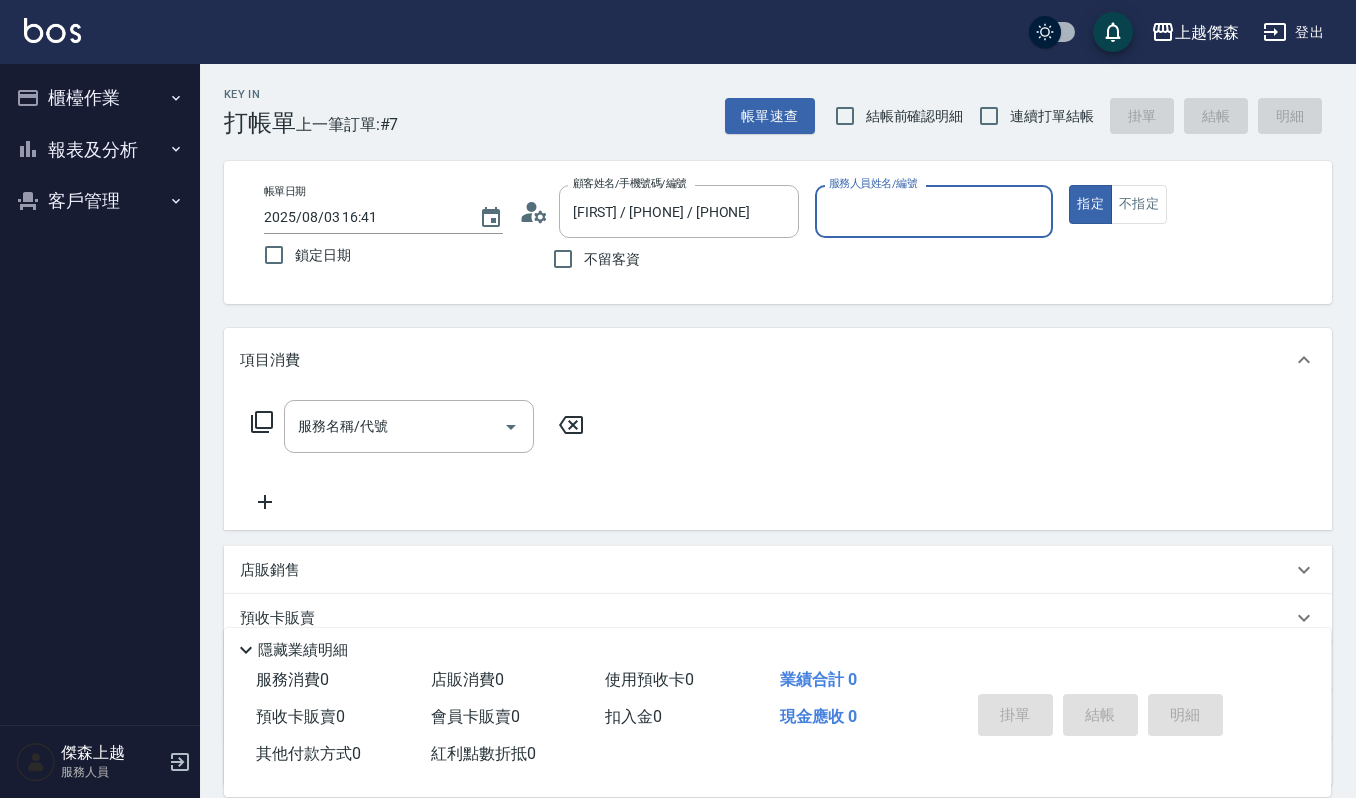 type on "Ivy-9" 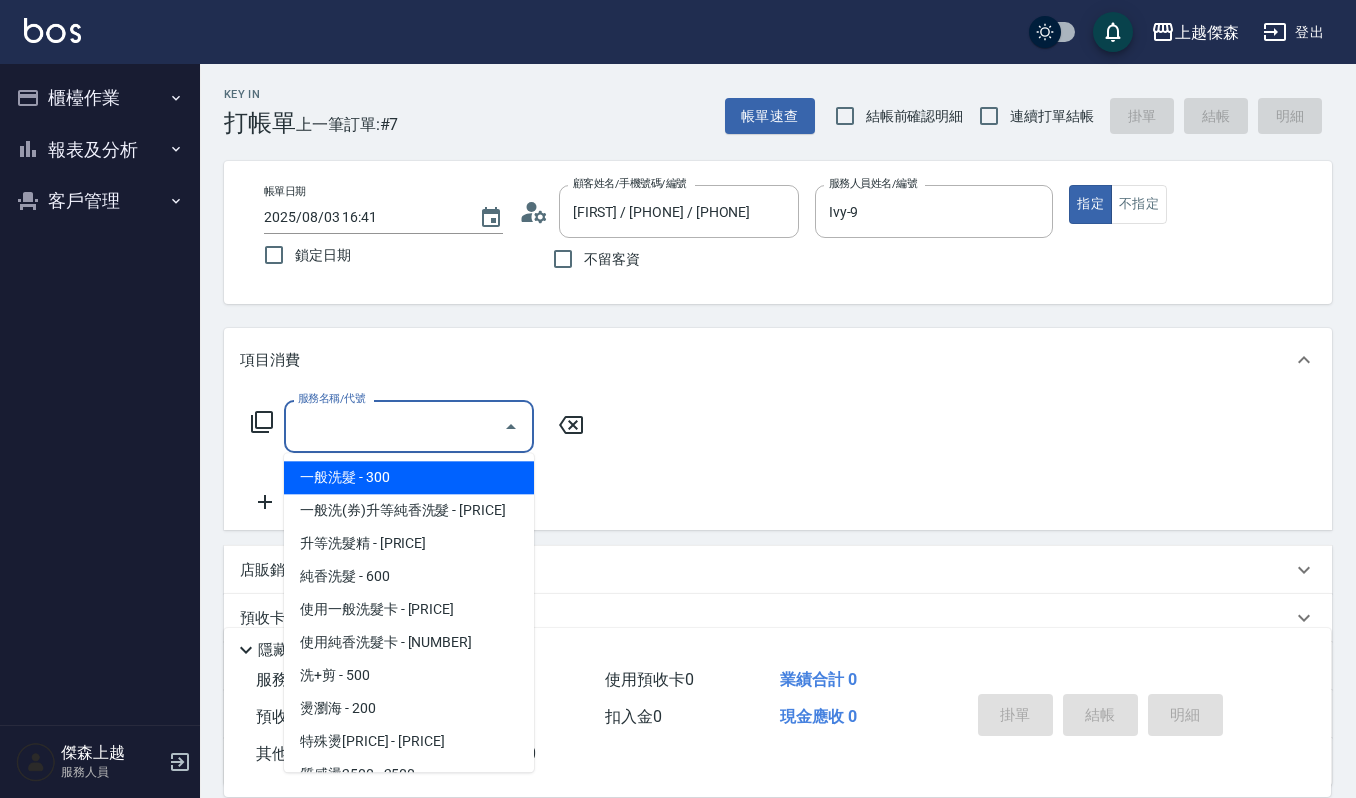click on "服務名稱/代號" at bounding box center [394, 426] 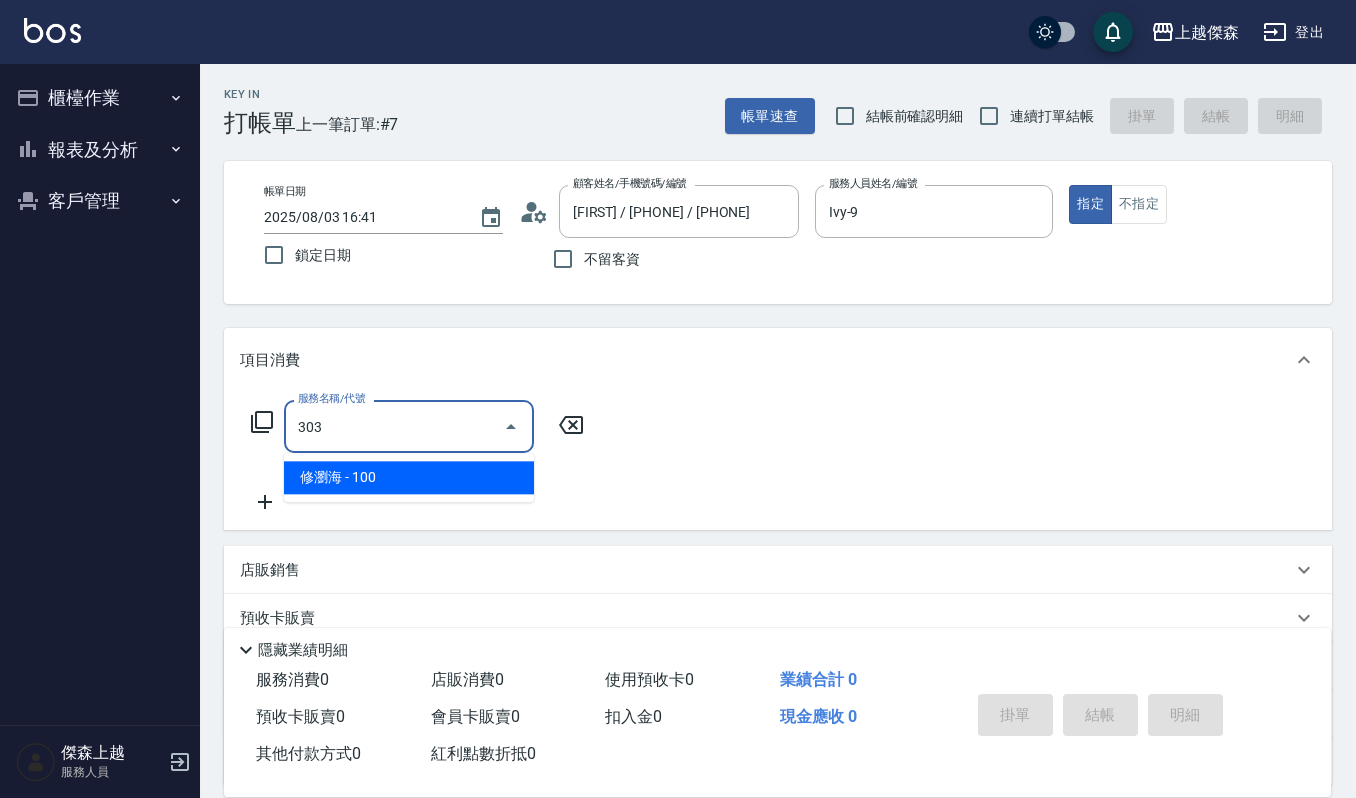 type on "修瀏海(303)" 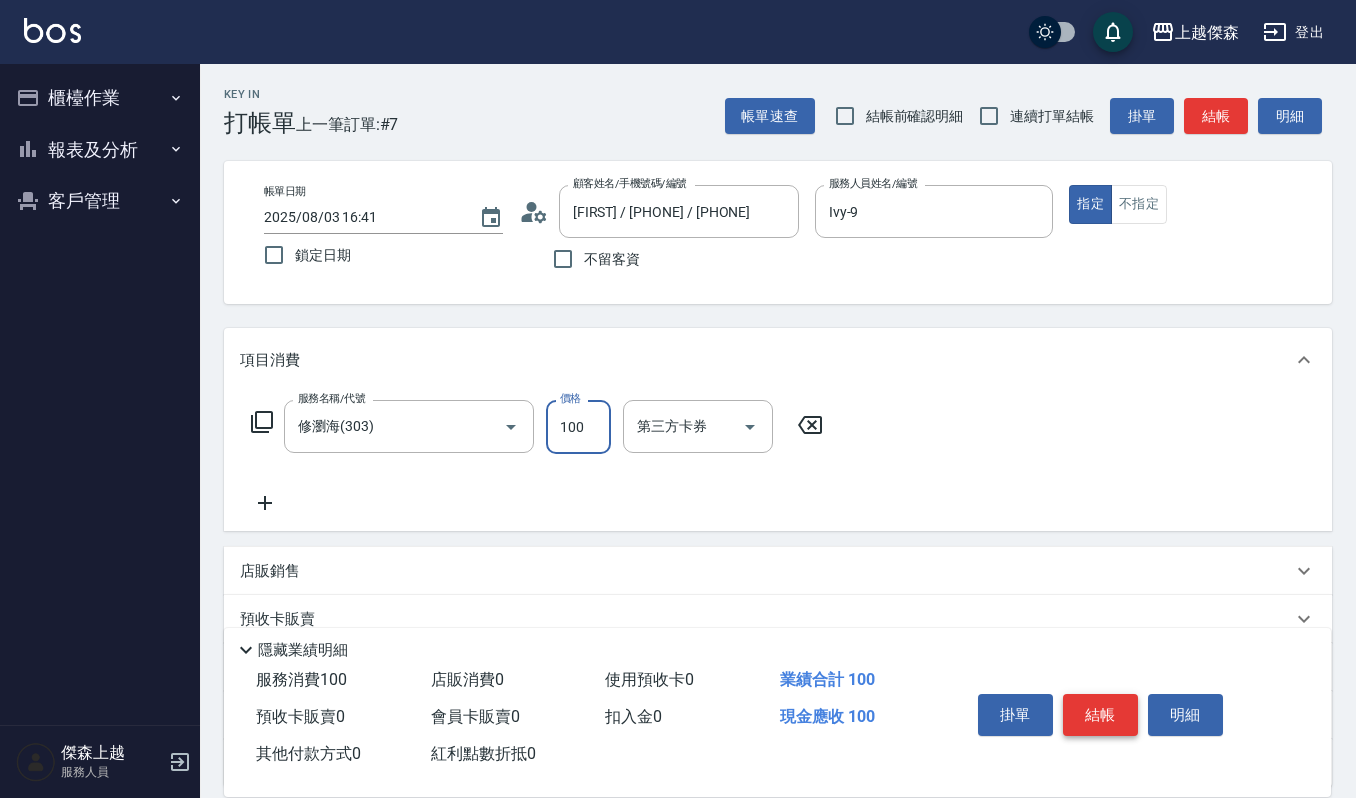 click on "結帳" at bounding box center (1100, 715) 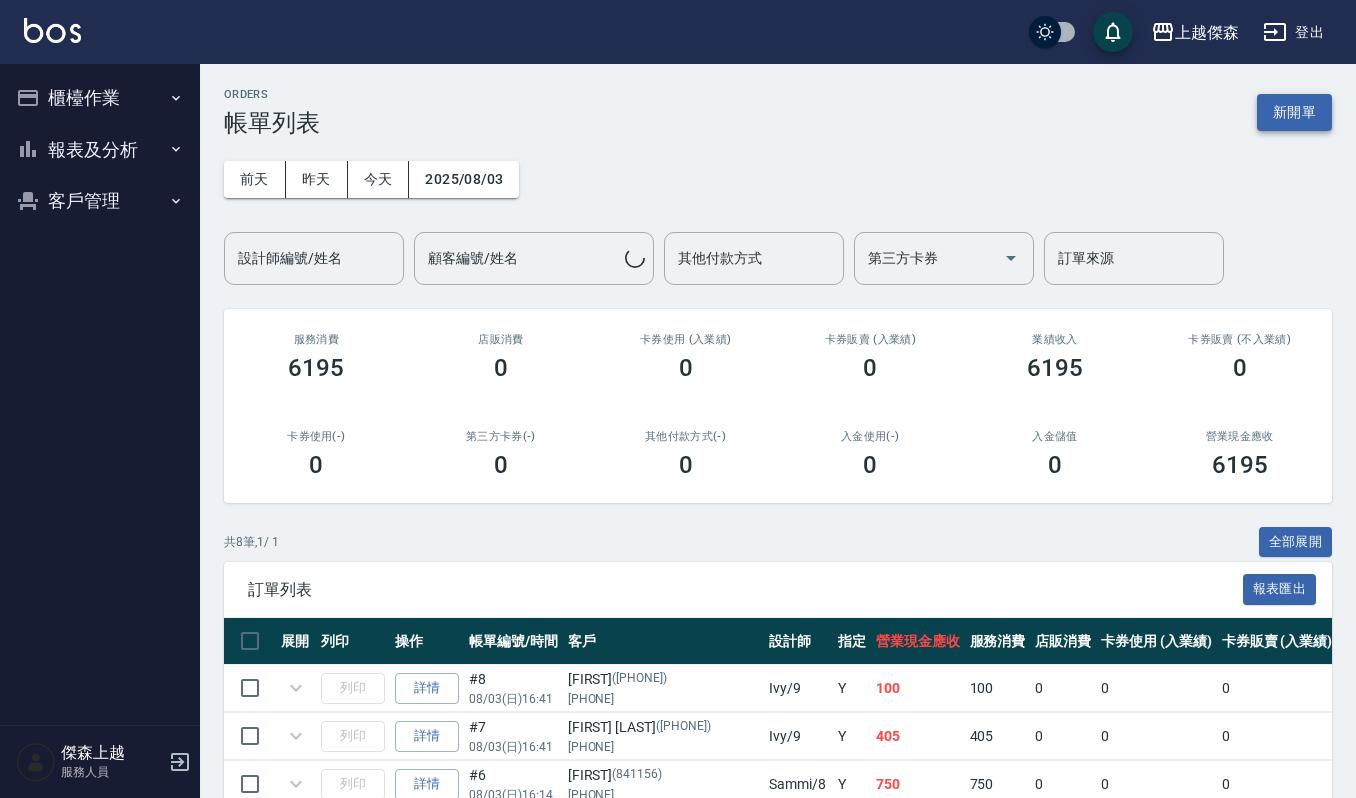 click on "新開單" at bounding box center (1294, 112) 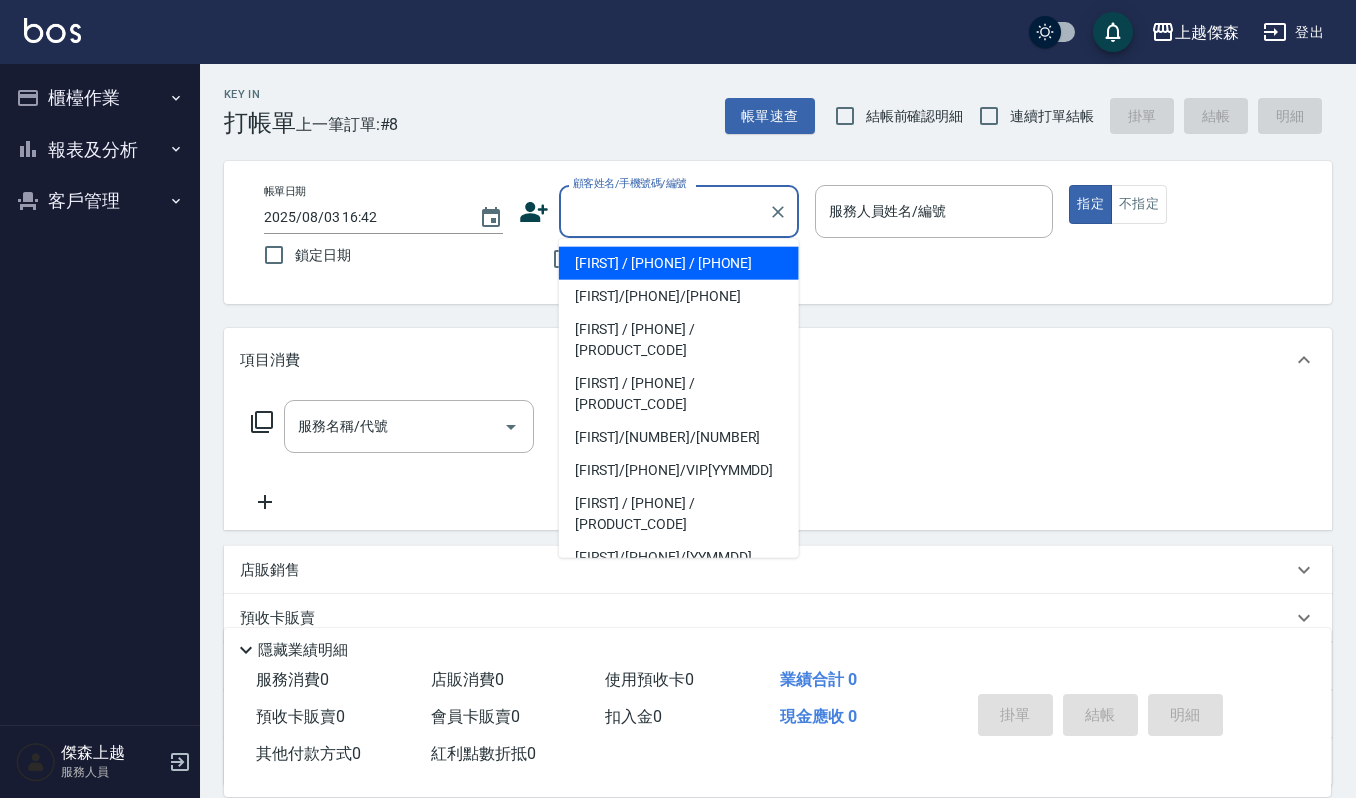 click on "顧客姓名/手機號碼/編號" at bounding box center [664, 211] 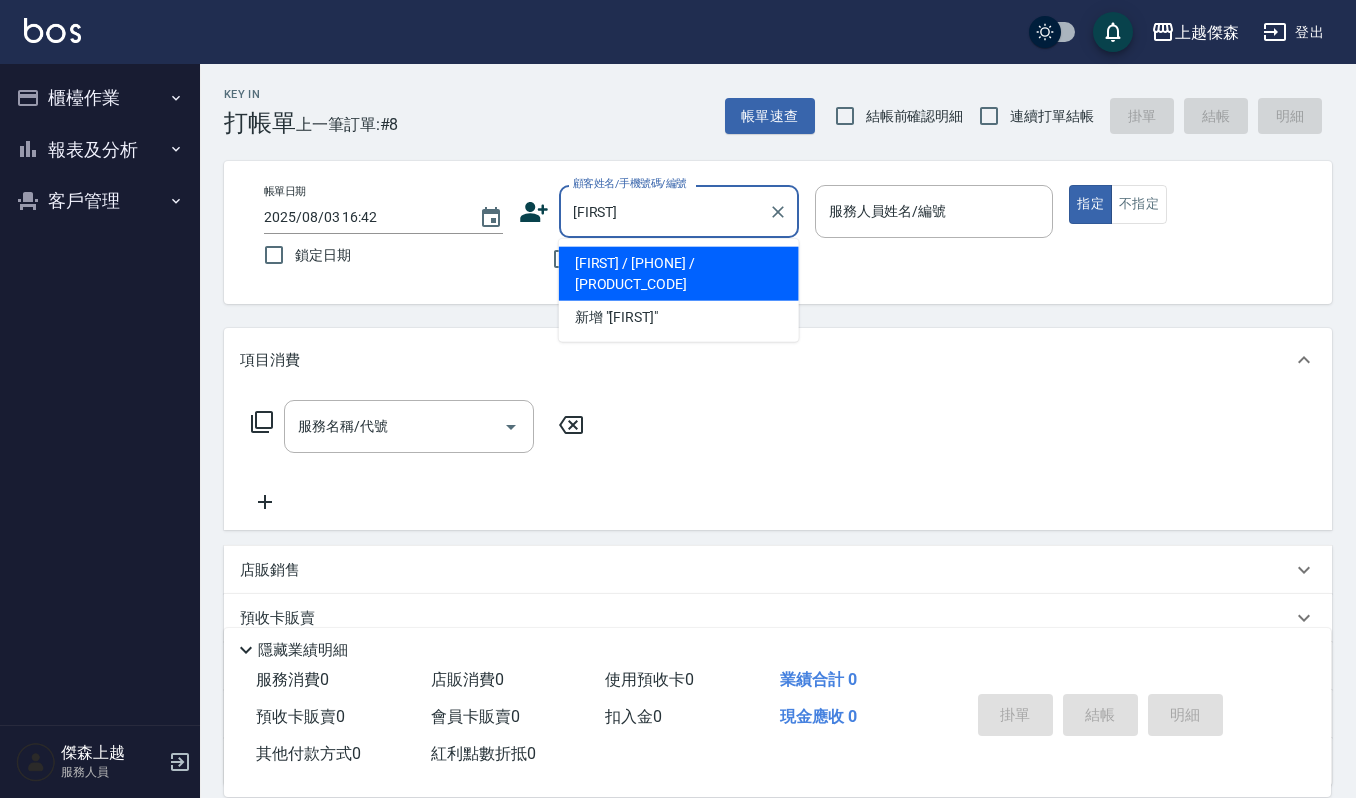 click on "柯羽" at bounding box center [664, 211] 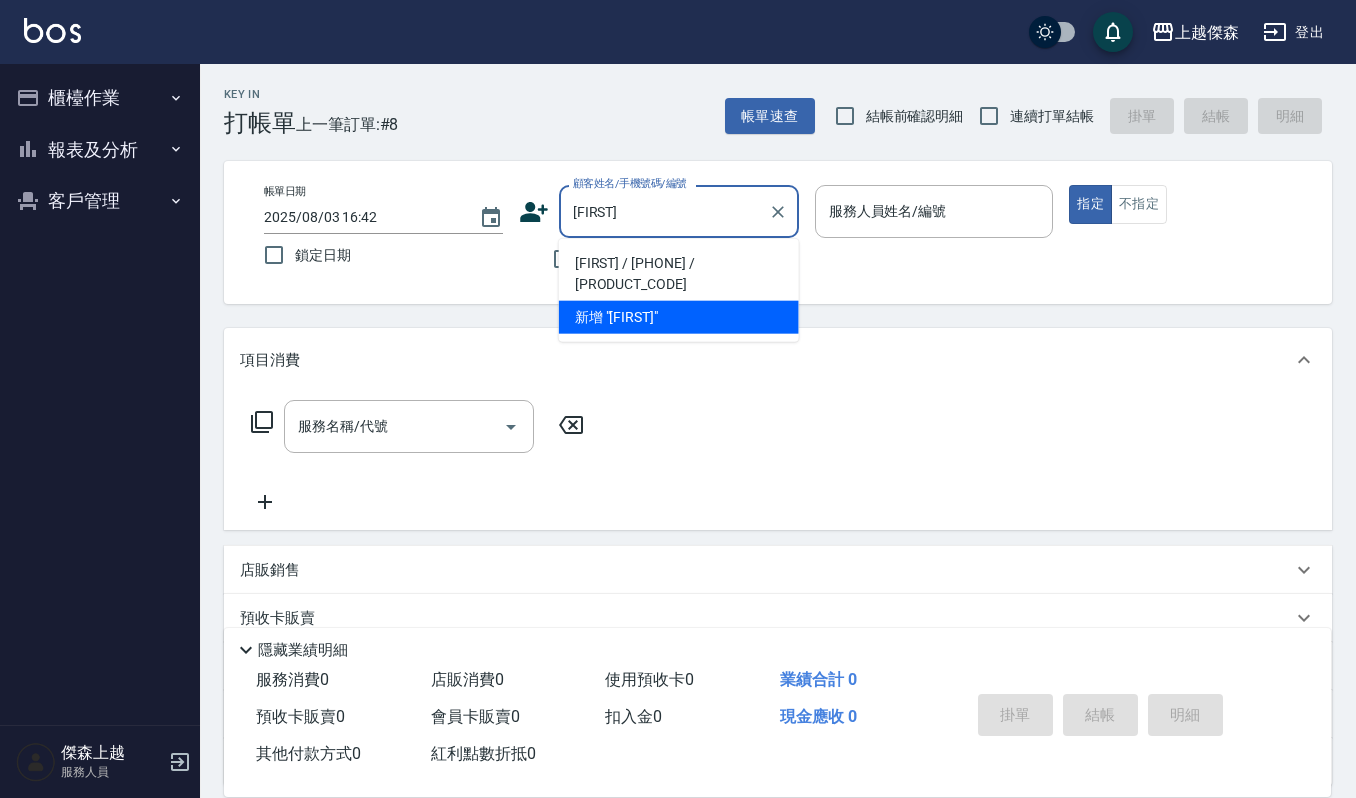 type on "柯宇" 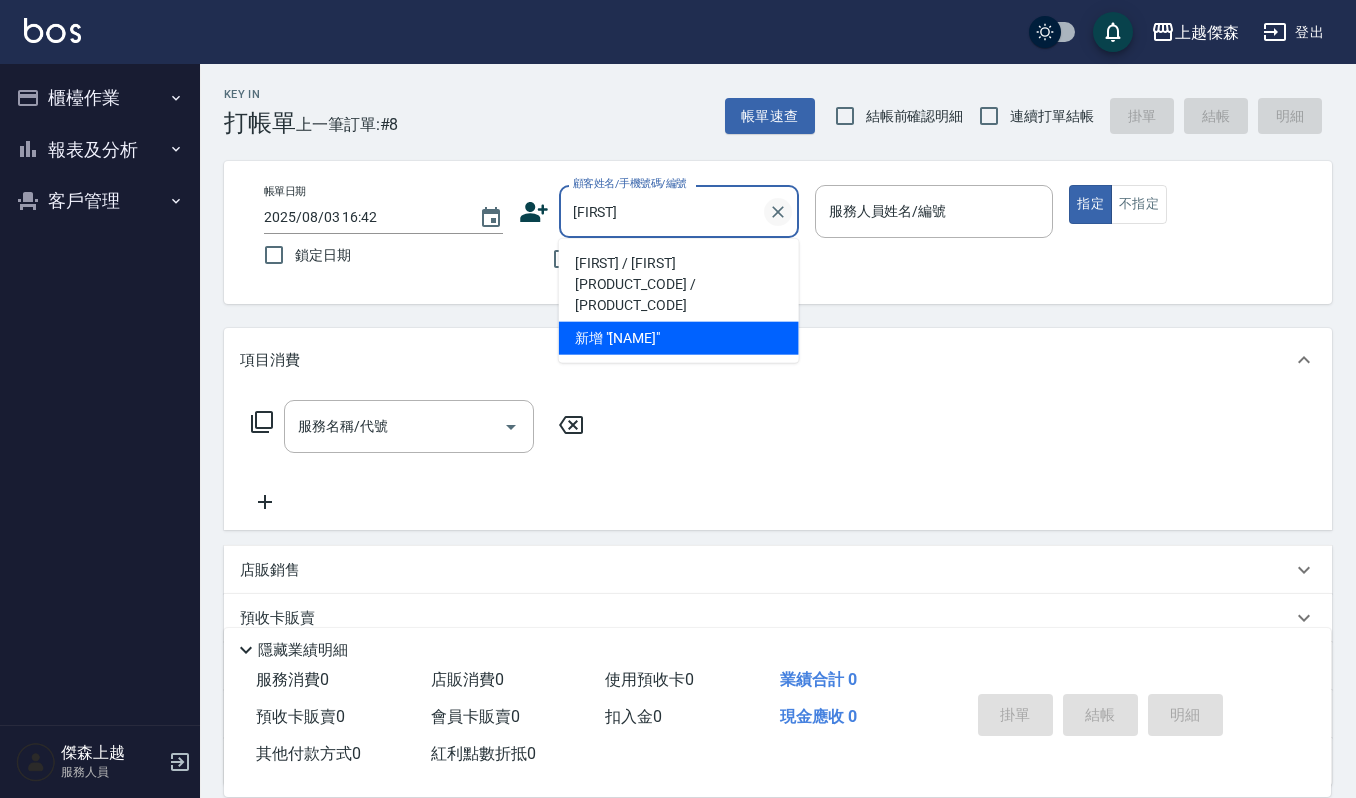 click 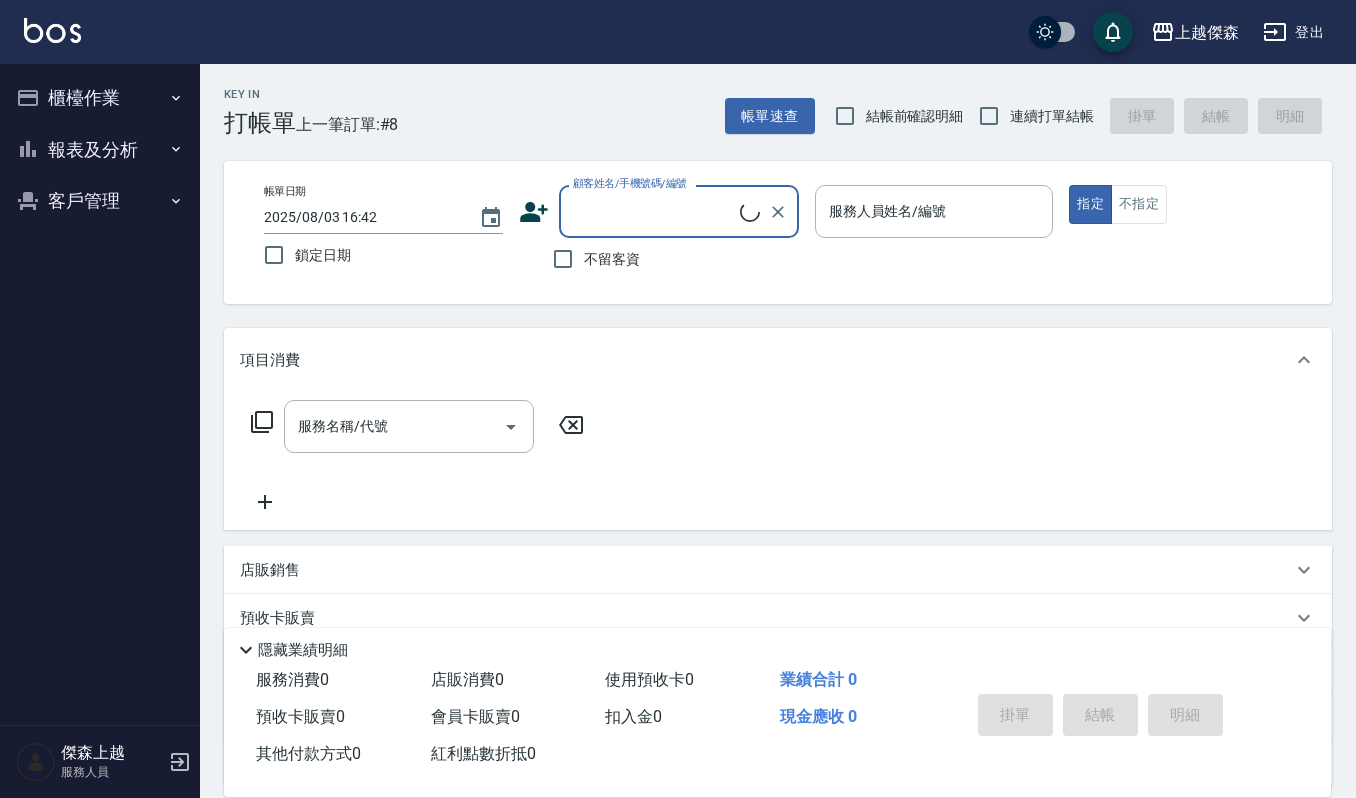 click on "顧客姓名/手機號碼/編號" at bounding box center [654, 211] 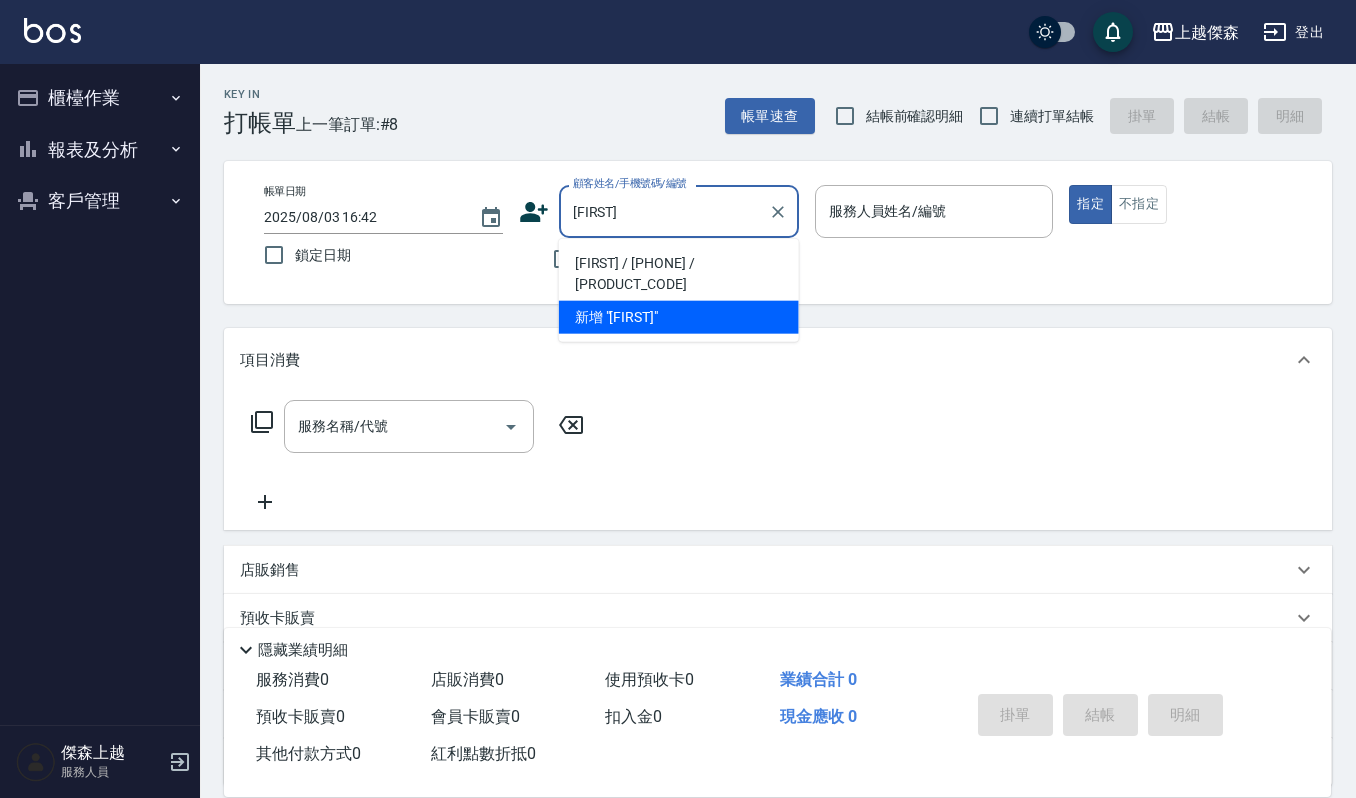 click on "柯羽宸/0908190322/880" at bounding box center (679, 274) 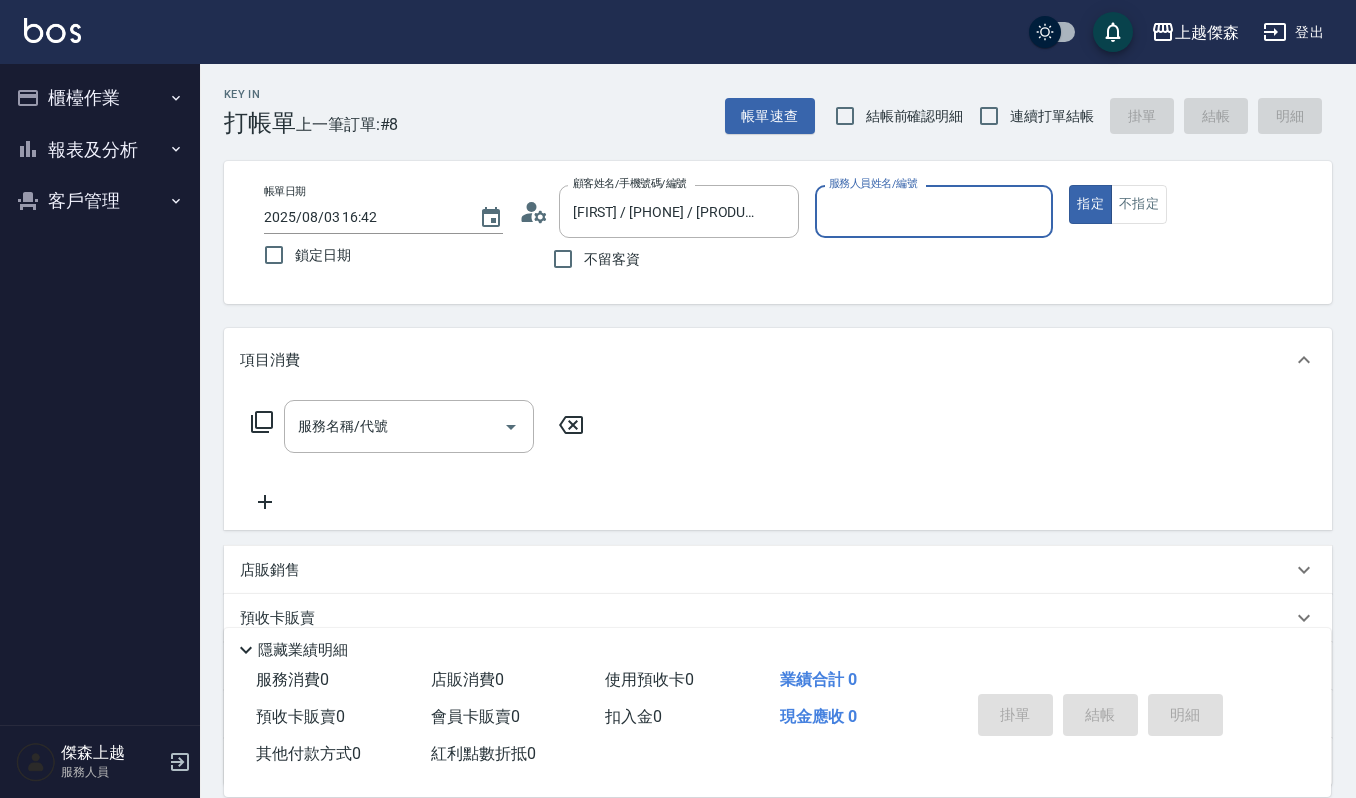 type on "Ivy-9" 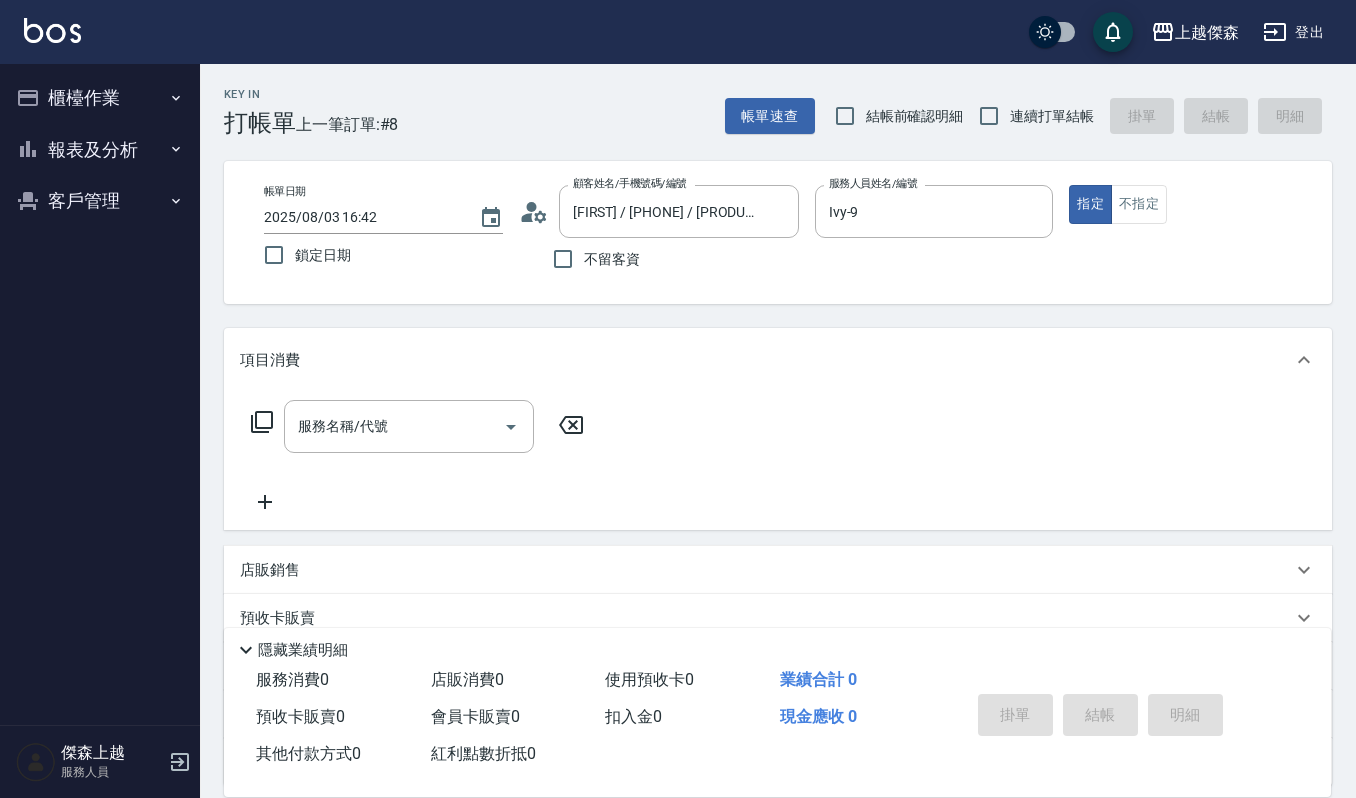 click 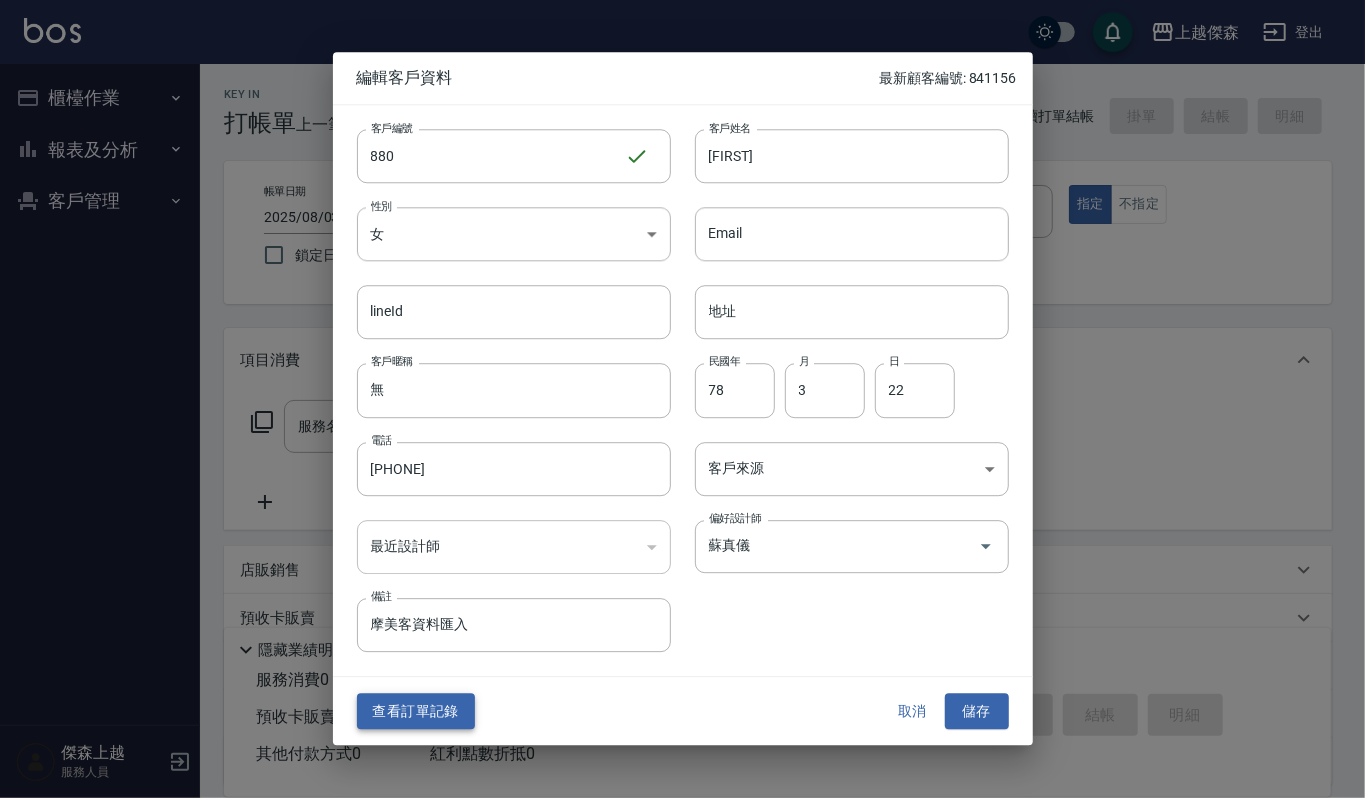click on "查看訂單記錄" at bounding box center [416, 711] 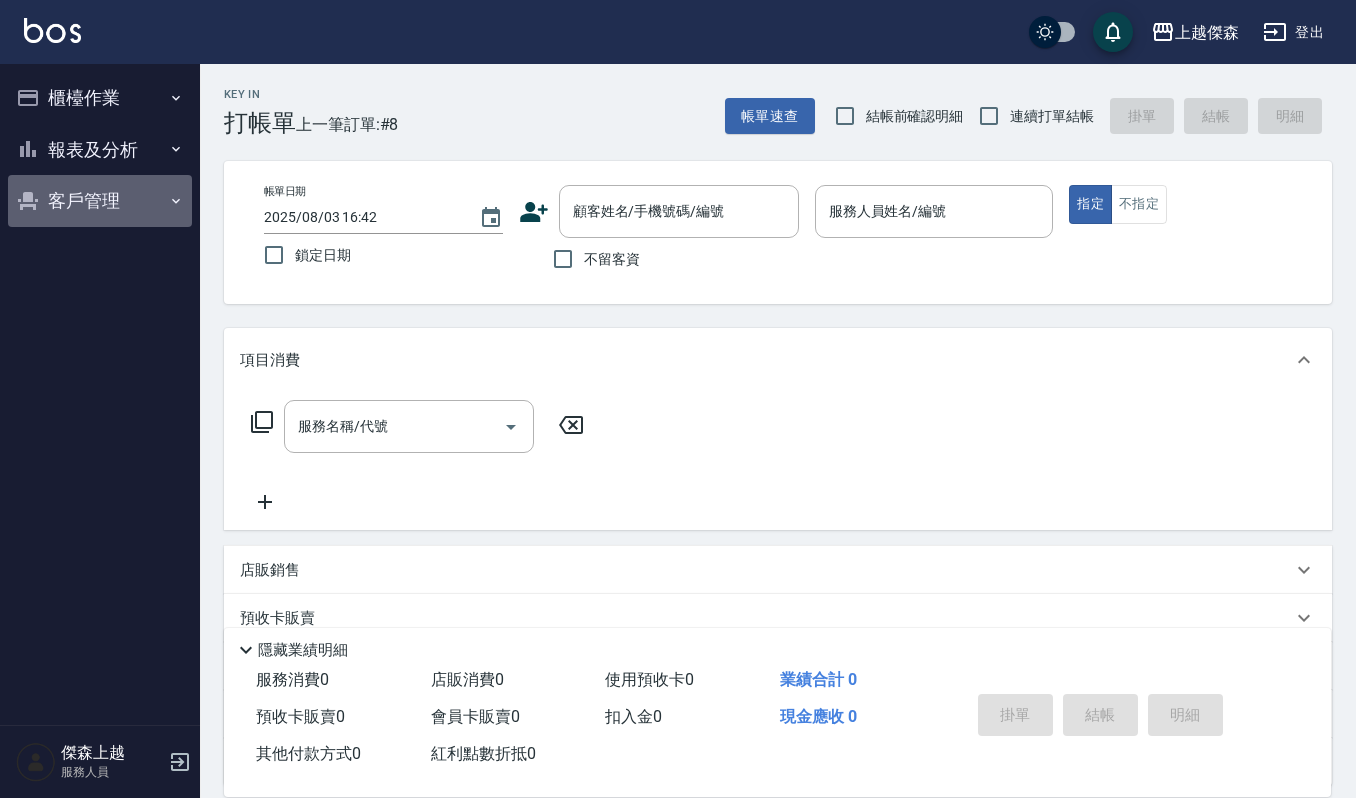 click on "客戶管理" at bounding box center [100, 201] 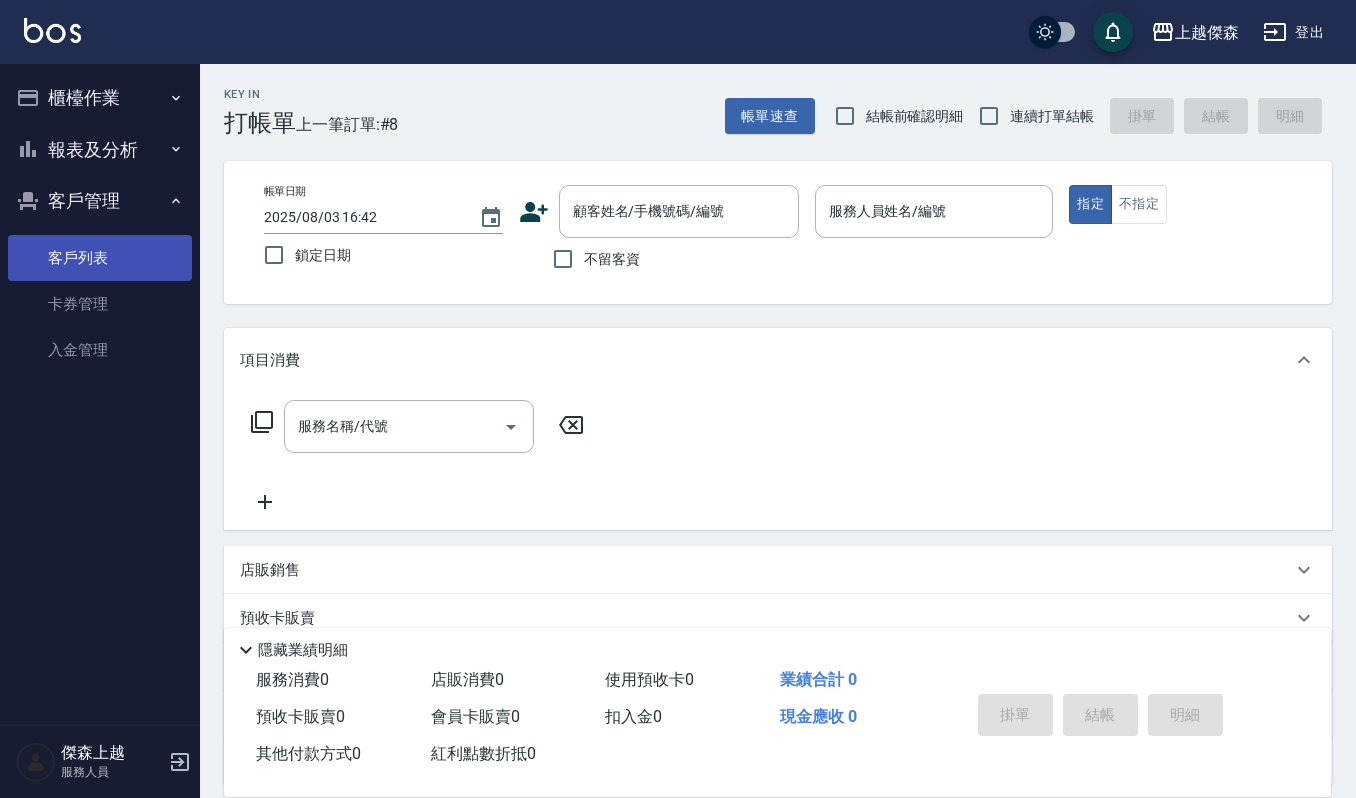 click on "客戶列表" at bounding box center (100, 258) 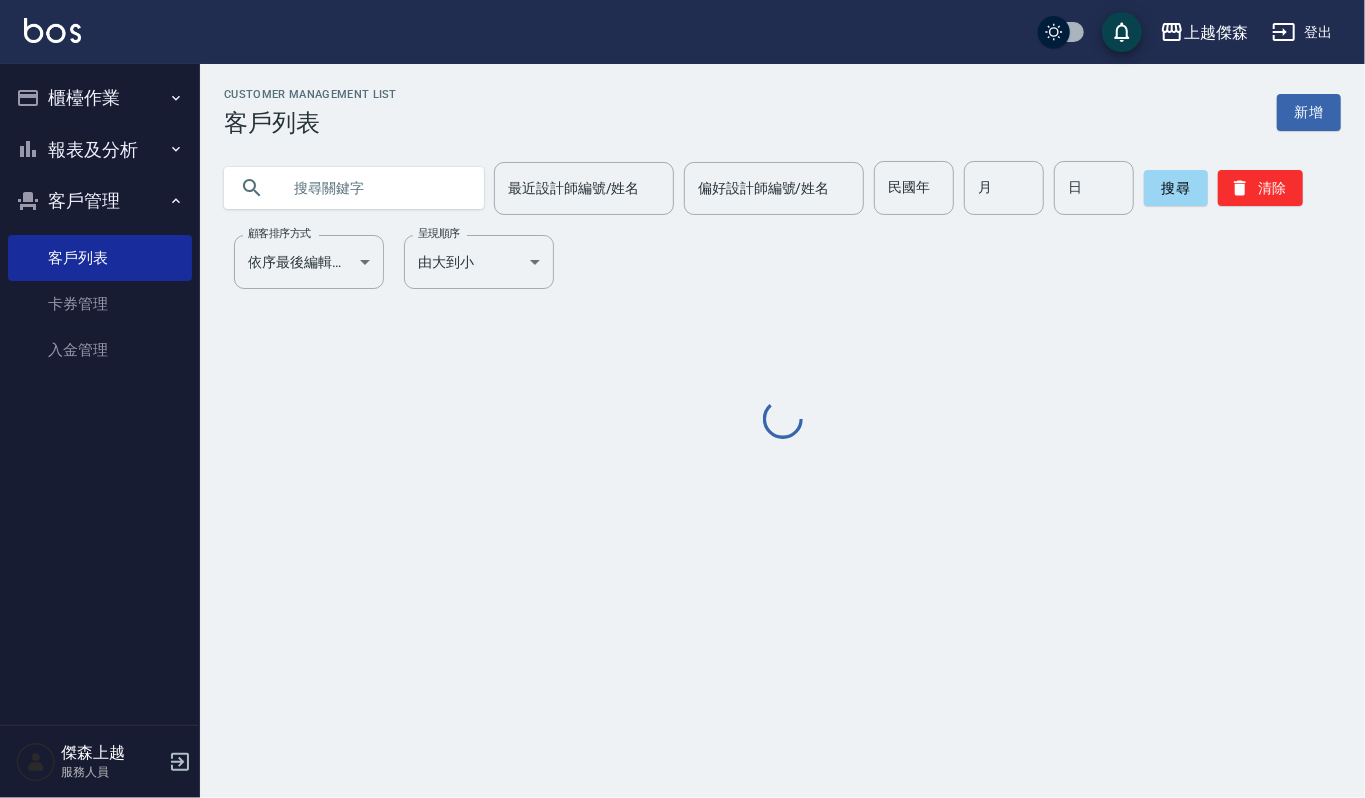 click at bounding box center [374, 188] 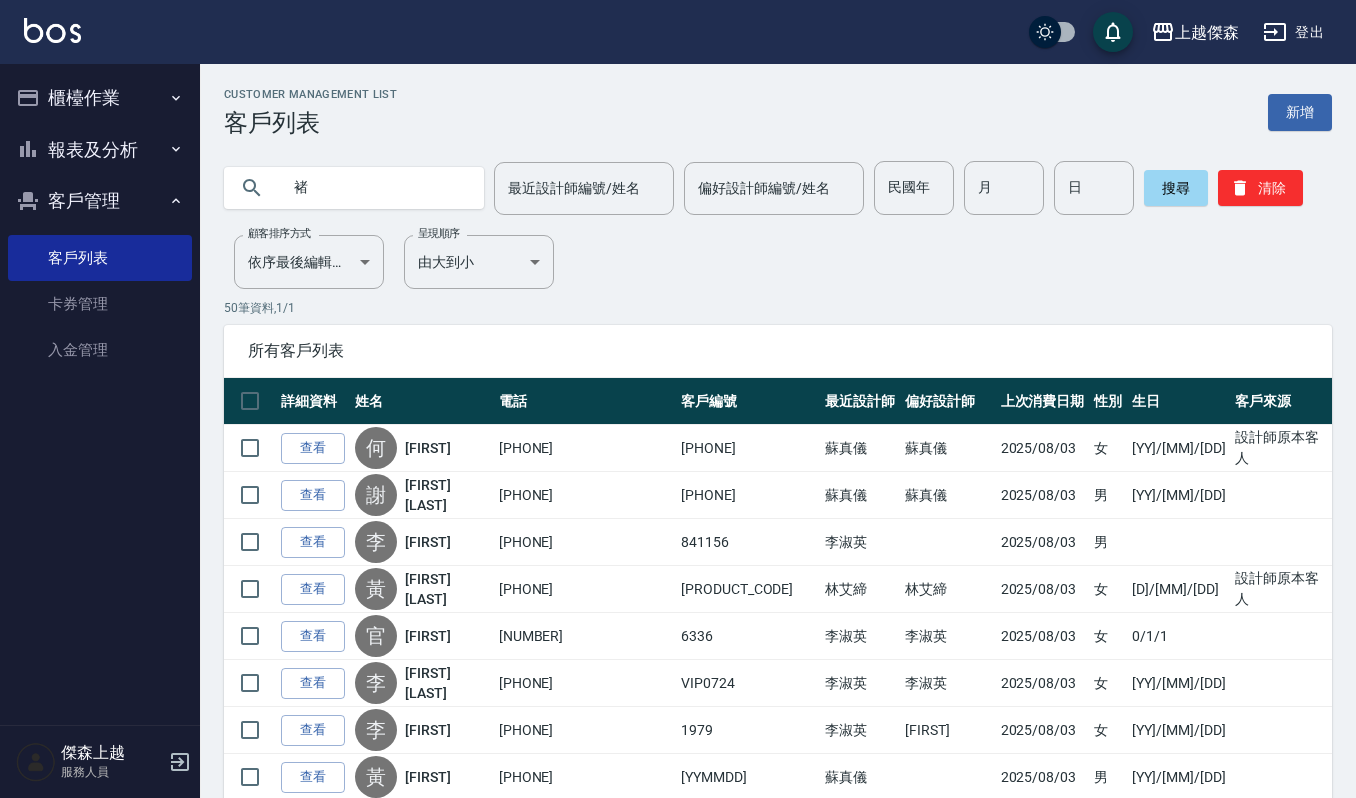 type on "褚" 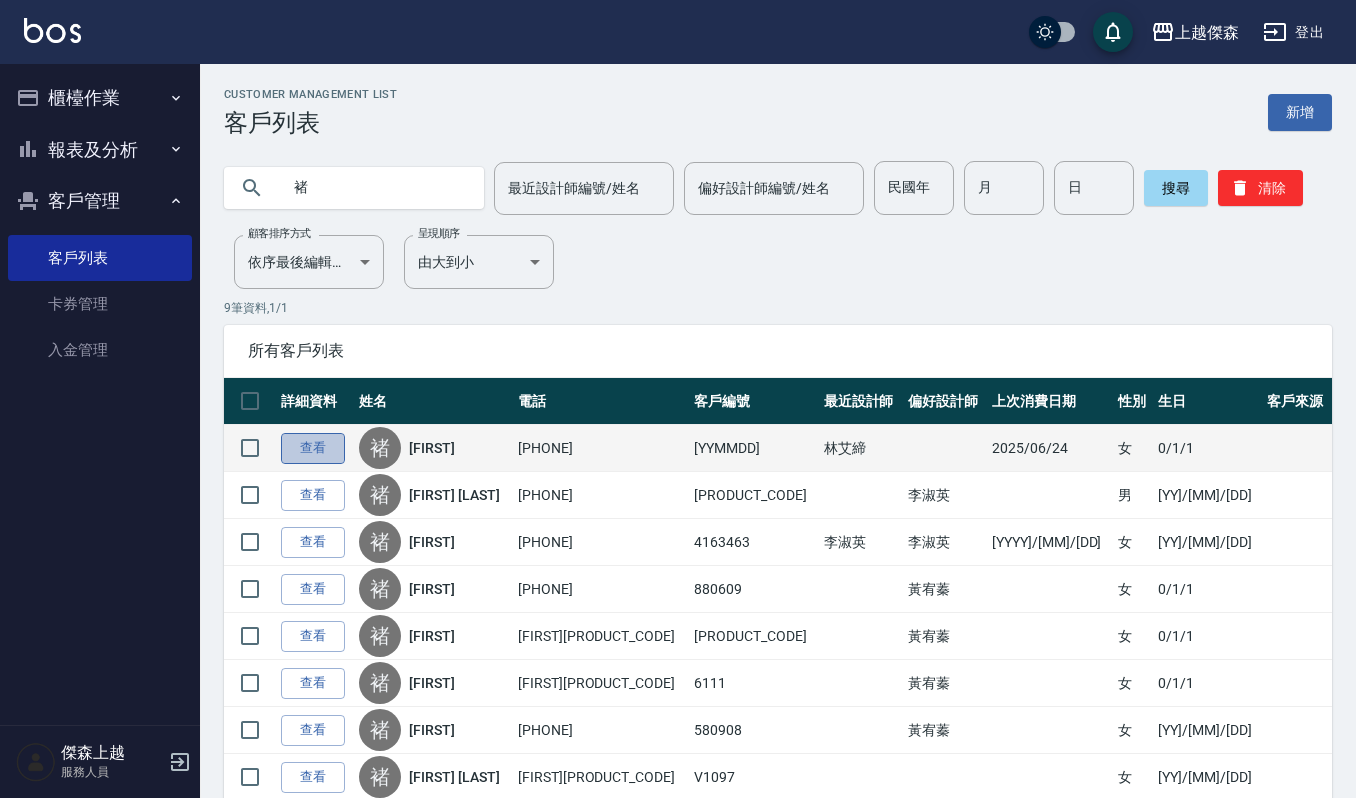 click on "查看" at bounding box center (313, 448) 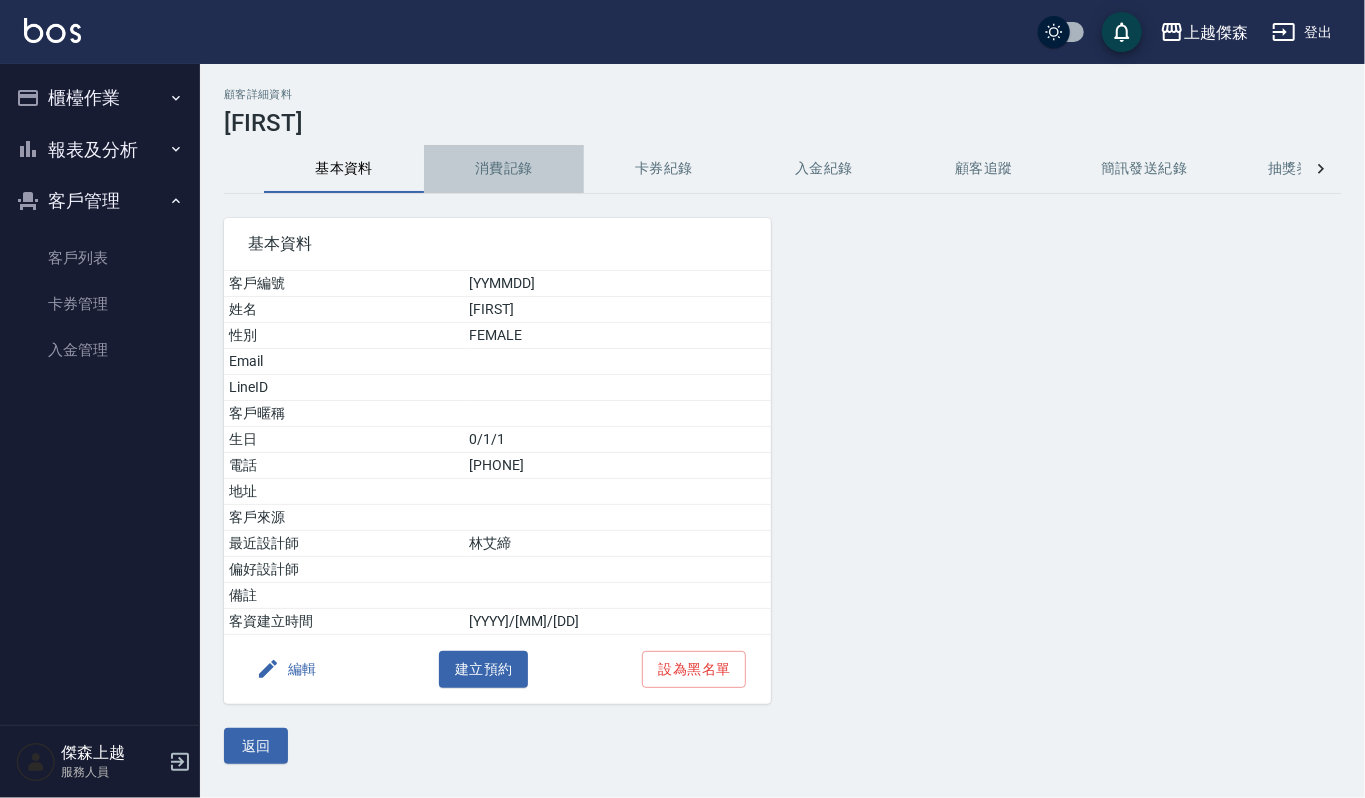click on "消費記錄" at bounding box center [504, 169] 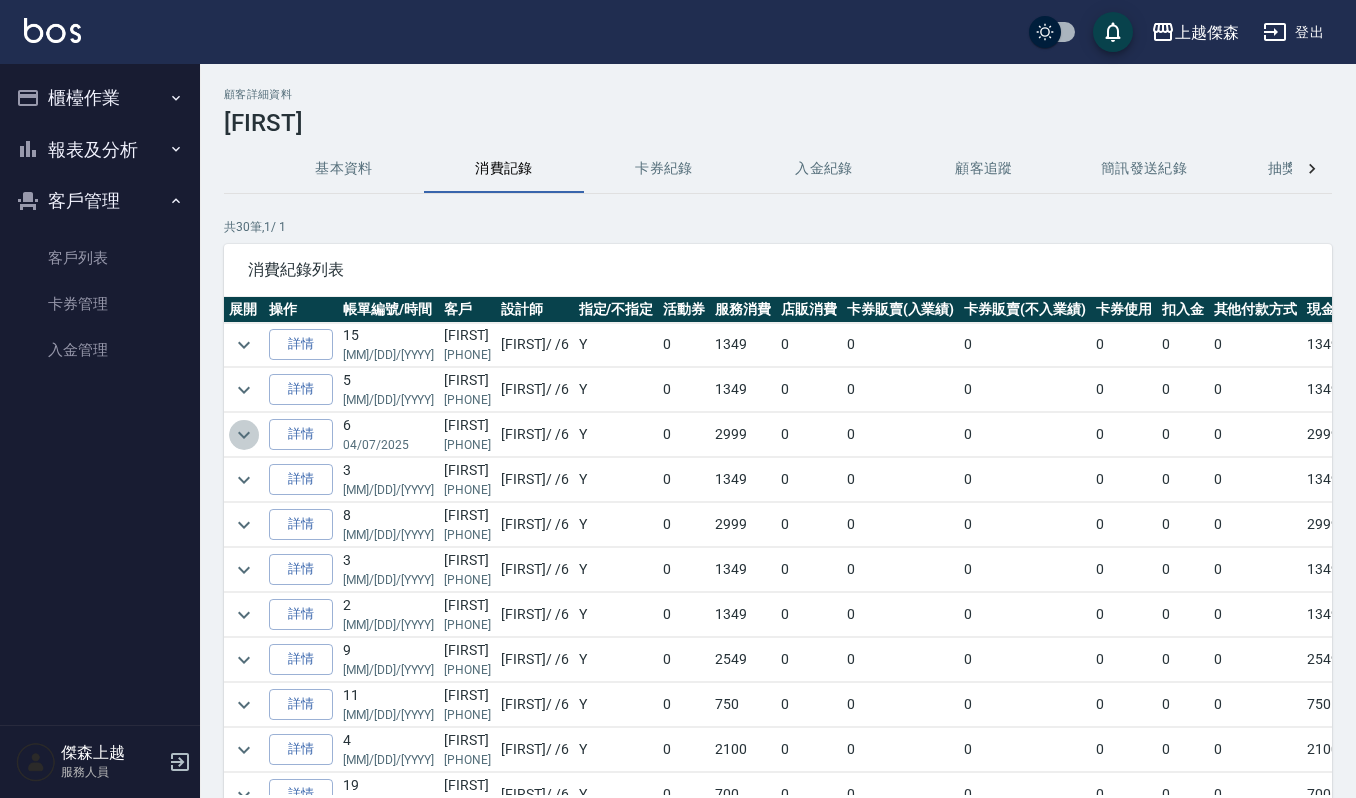 click 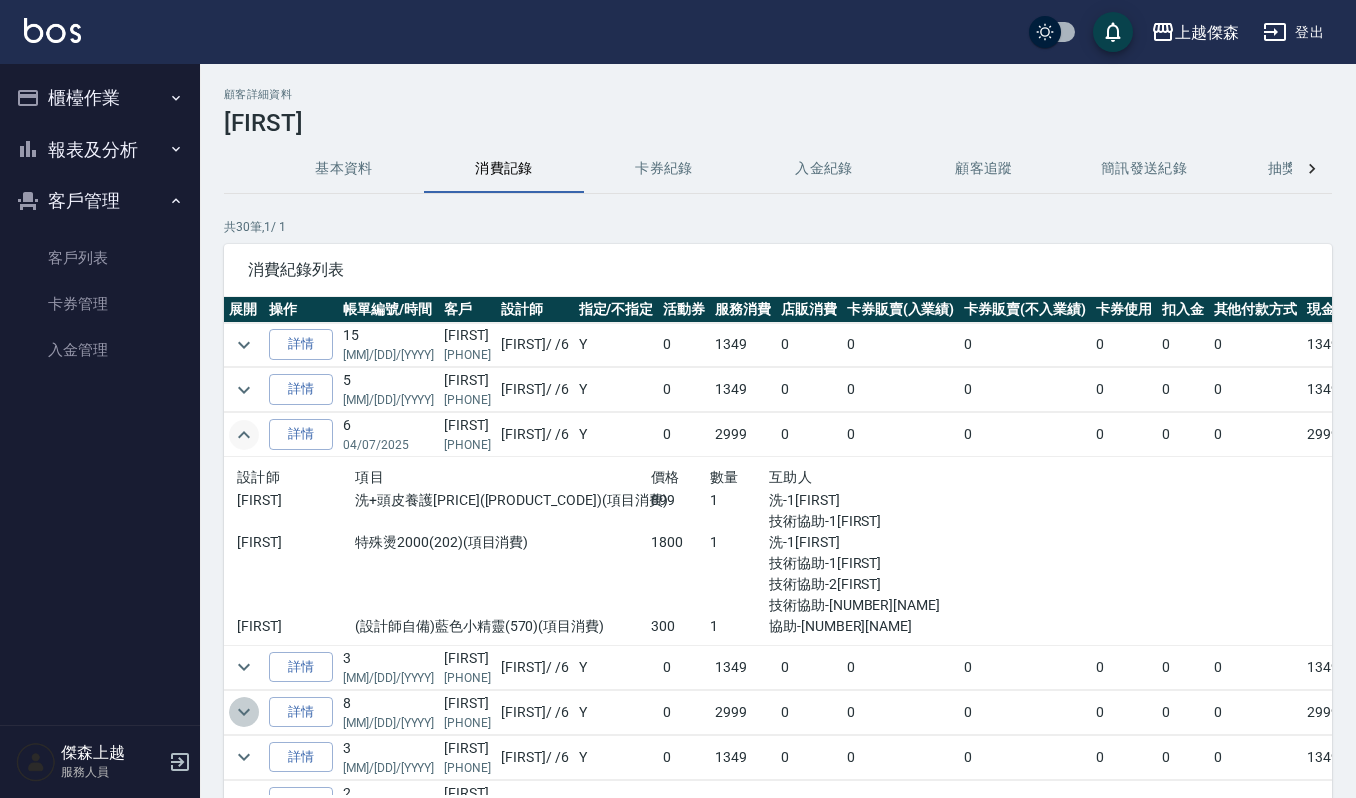 click 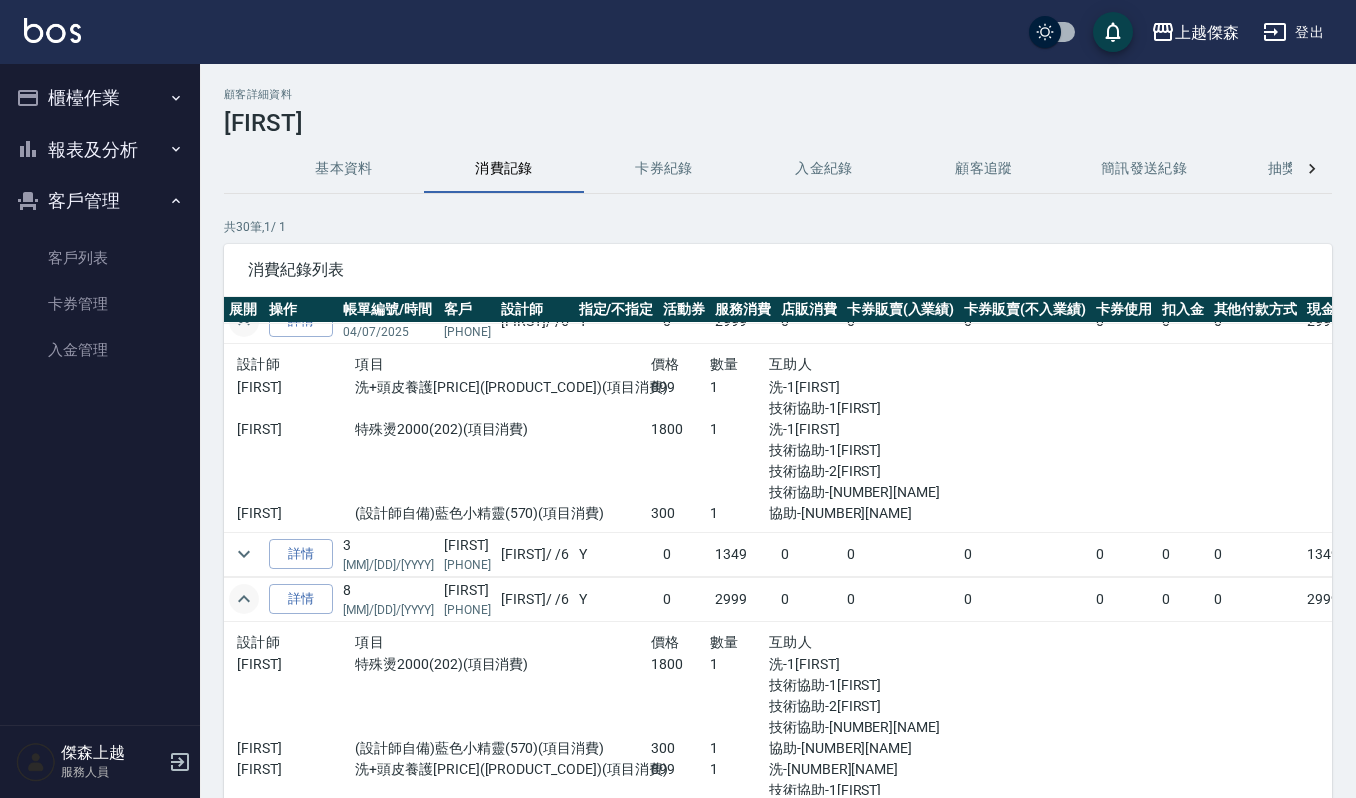 scroll, scrollTop: 0, scrollLeft: 0, axis: both 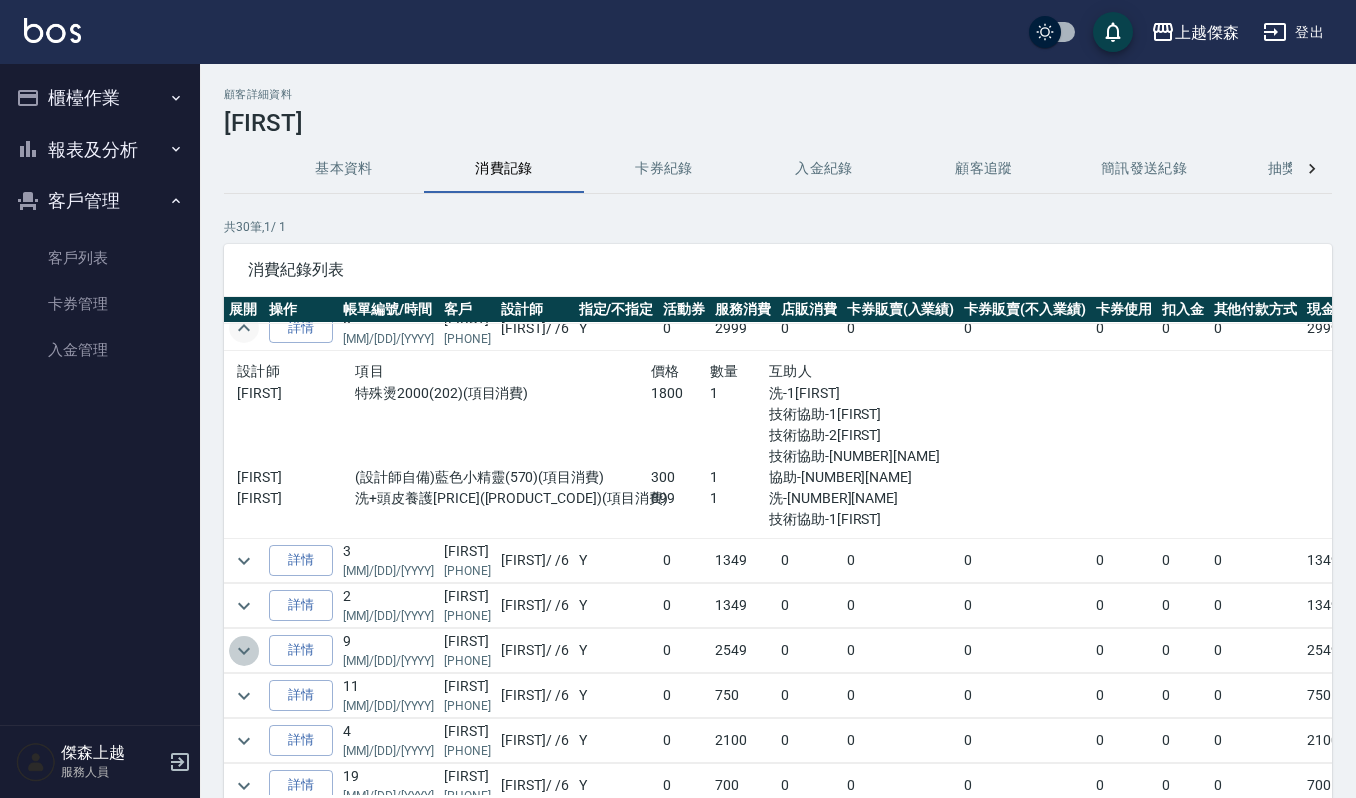 click 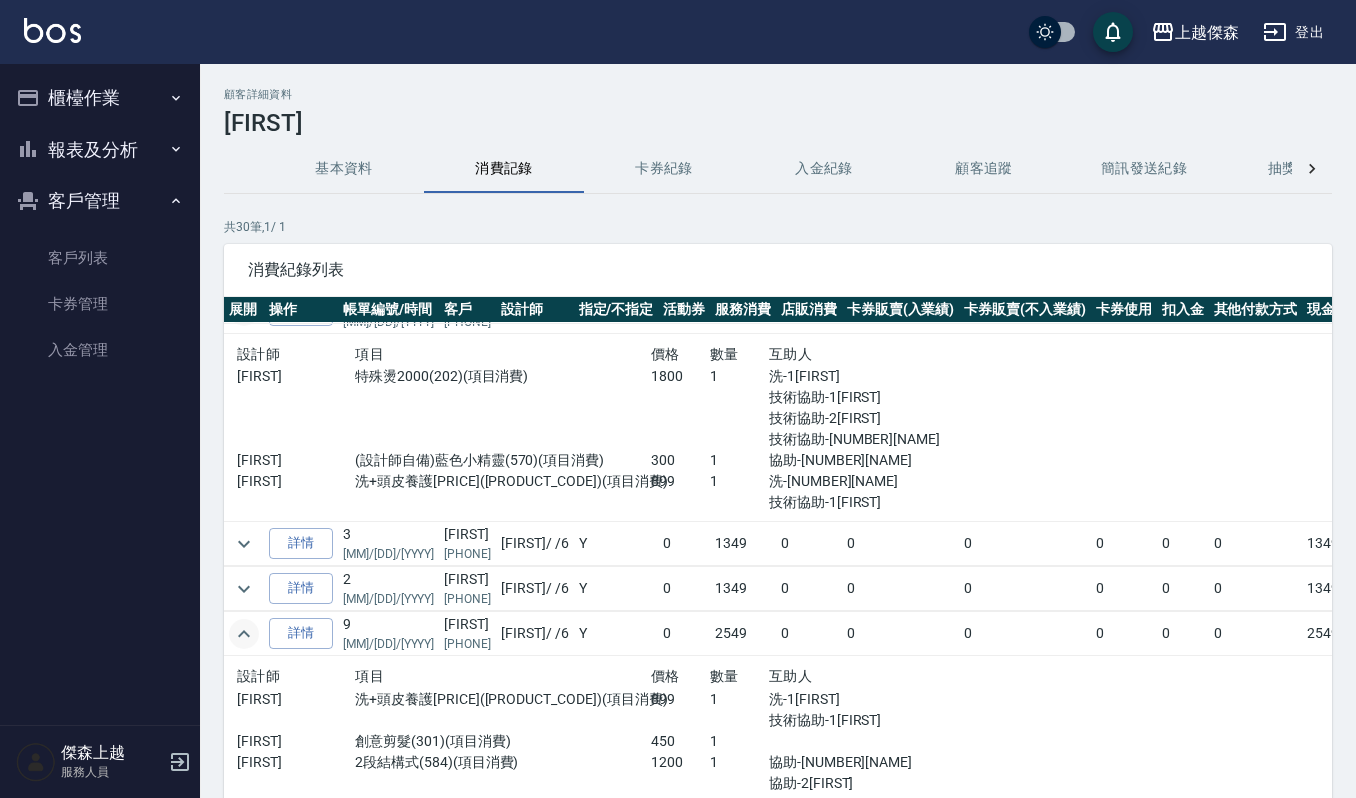 scroll, scrollTop: 374, scrollLeft: 0, axis: vertical 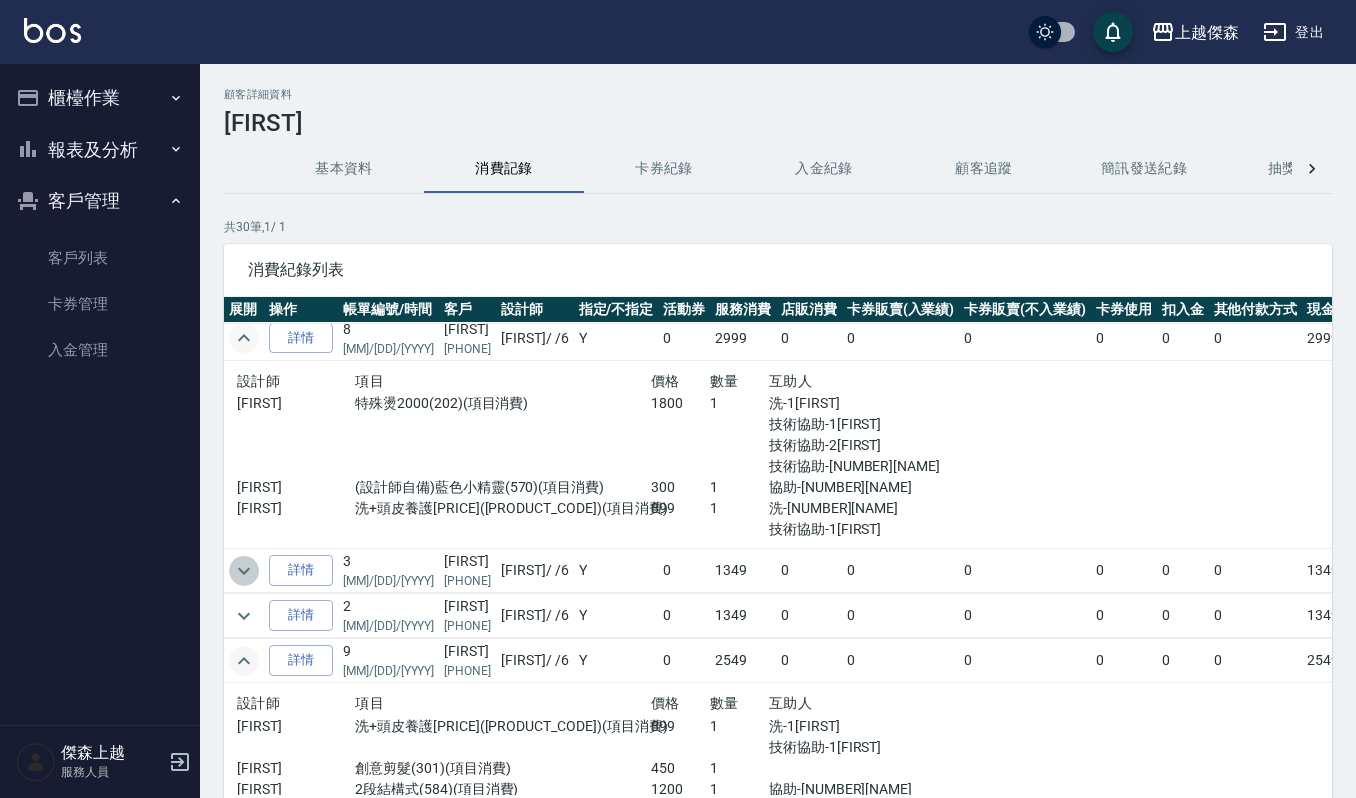 click 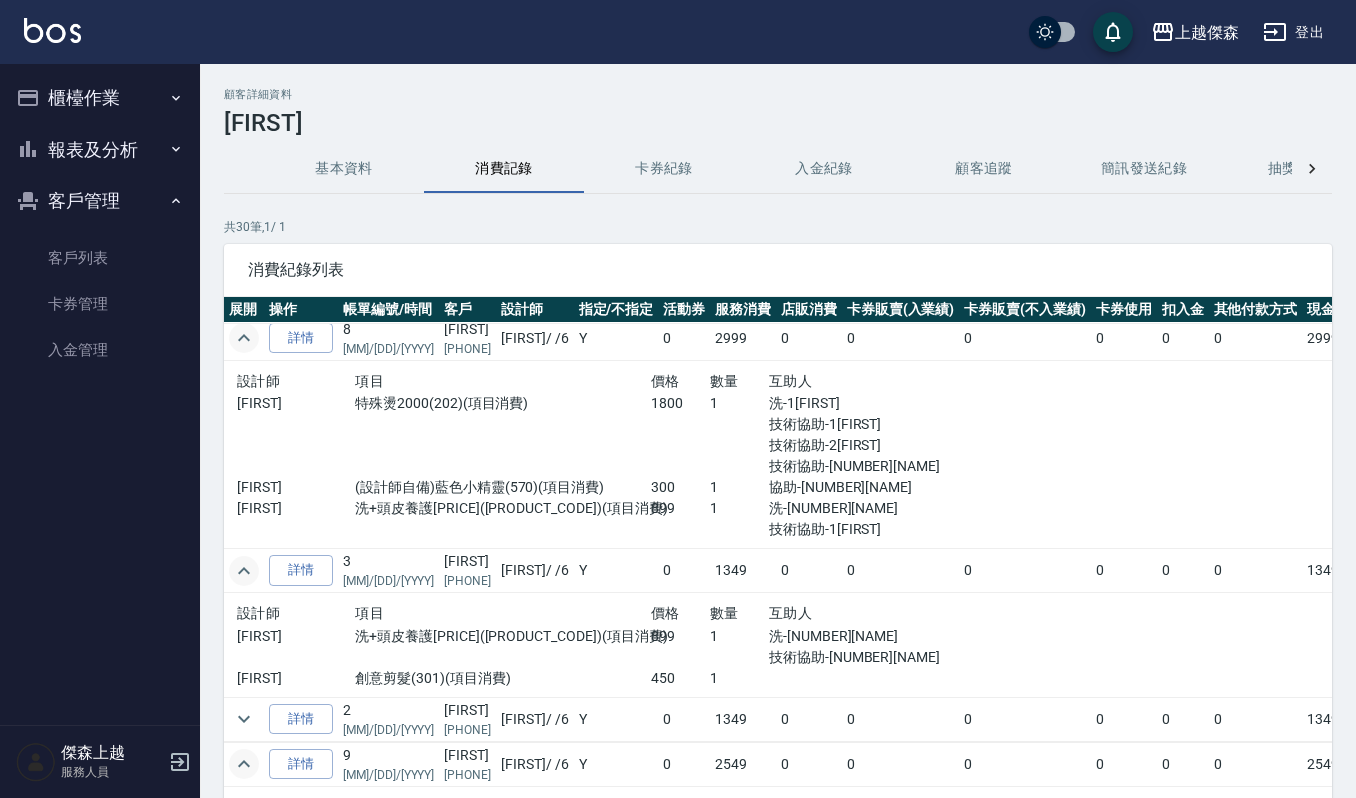 click 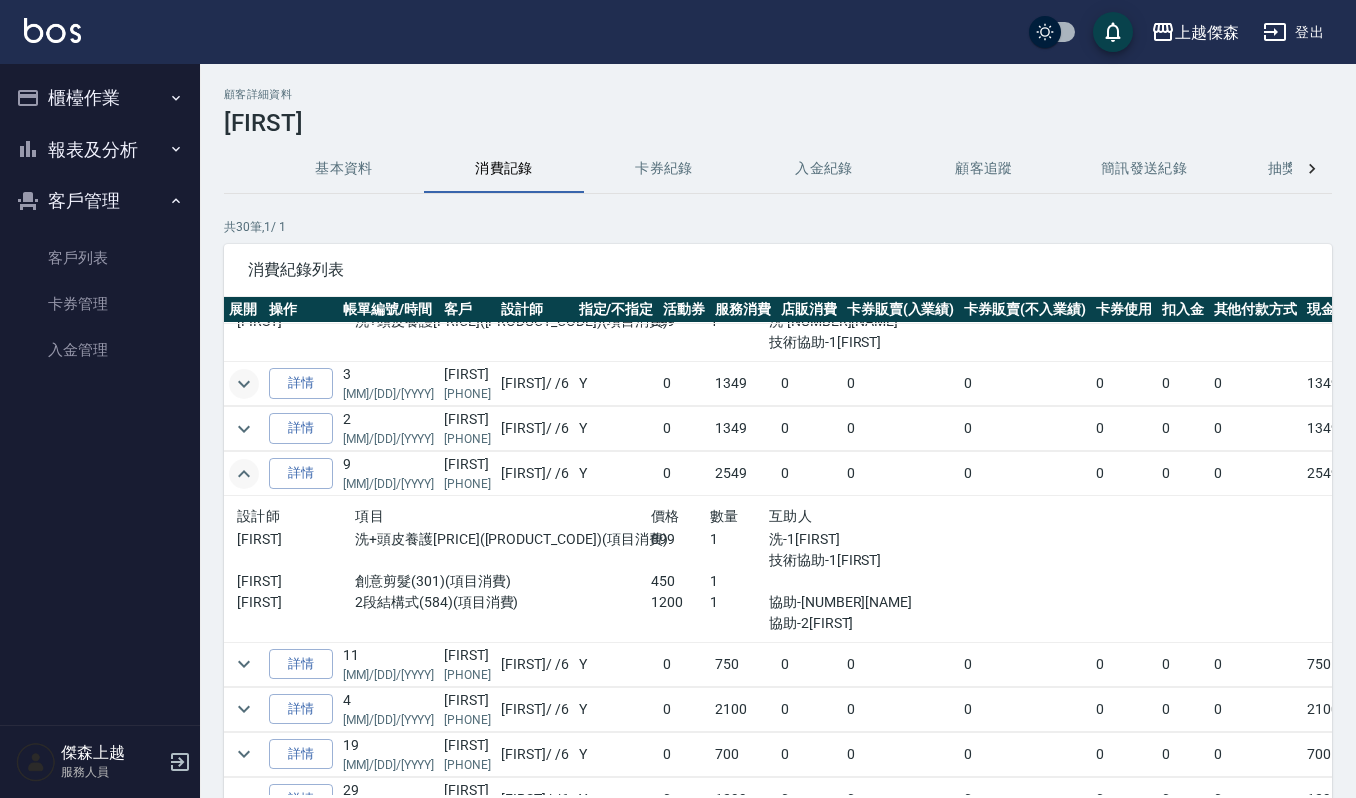 scroll, scrollTop: 568, scrollLeft: 0, axis: vertical 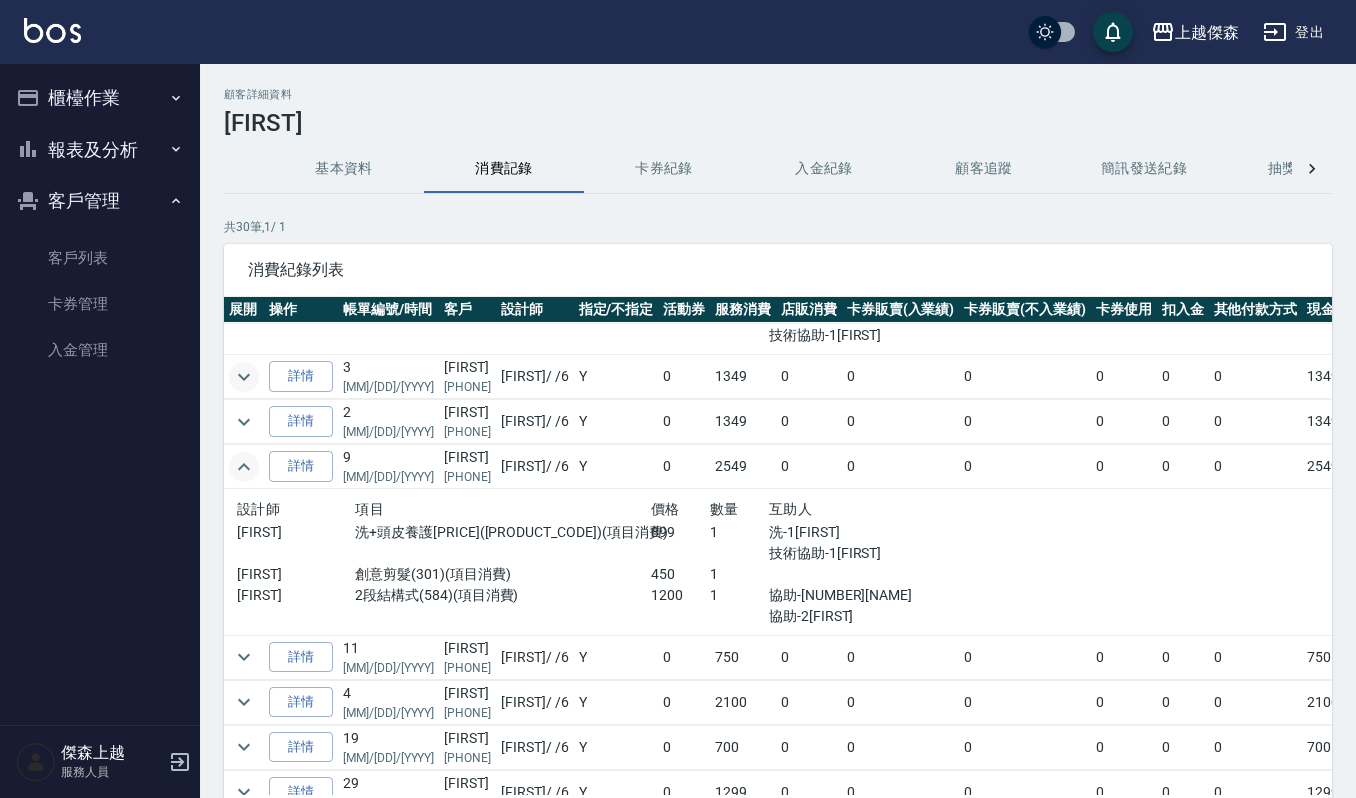 click at bounding box center [244, 702] 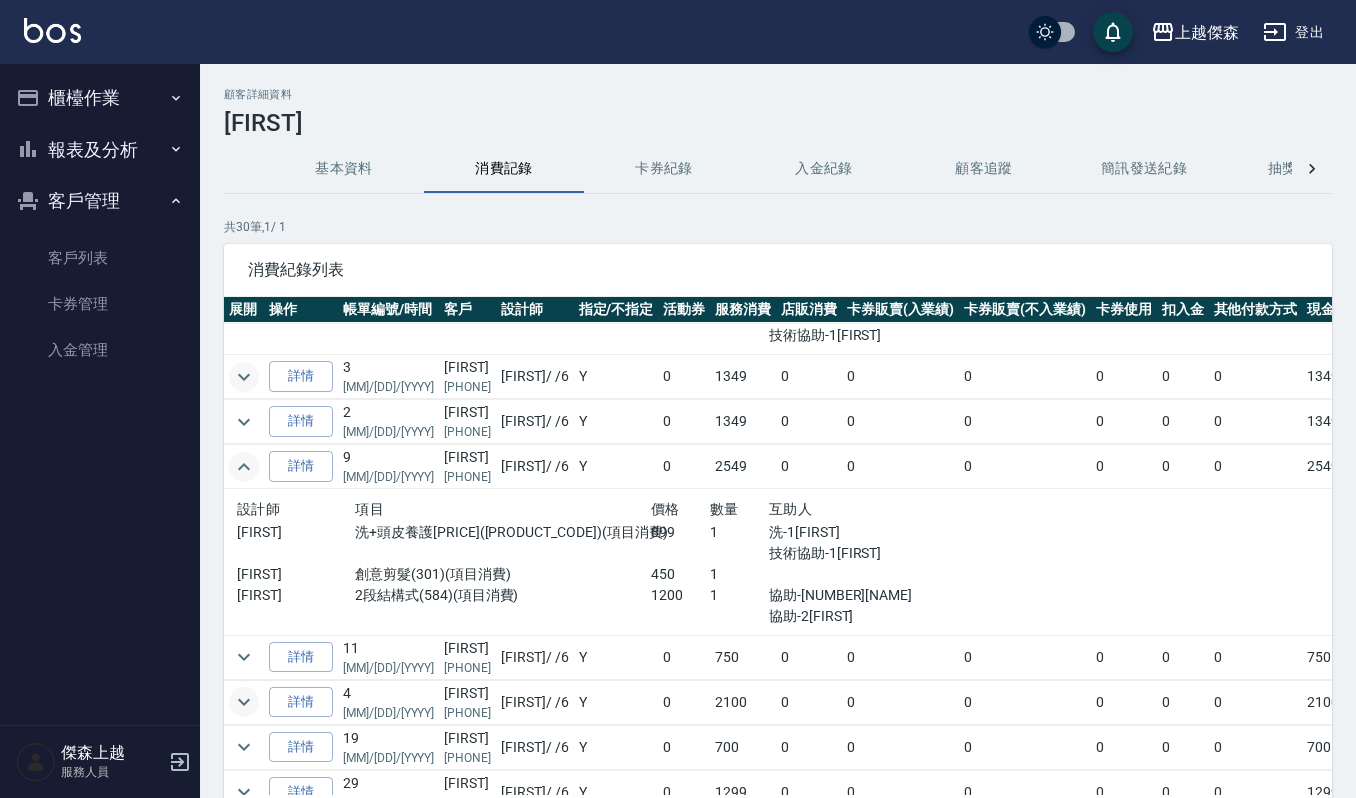 click 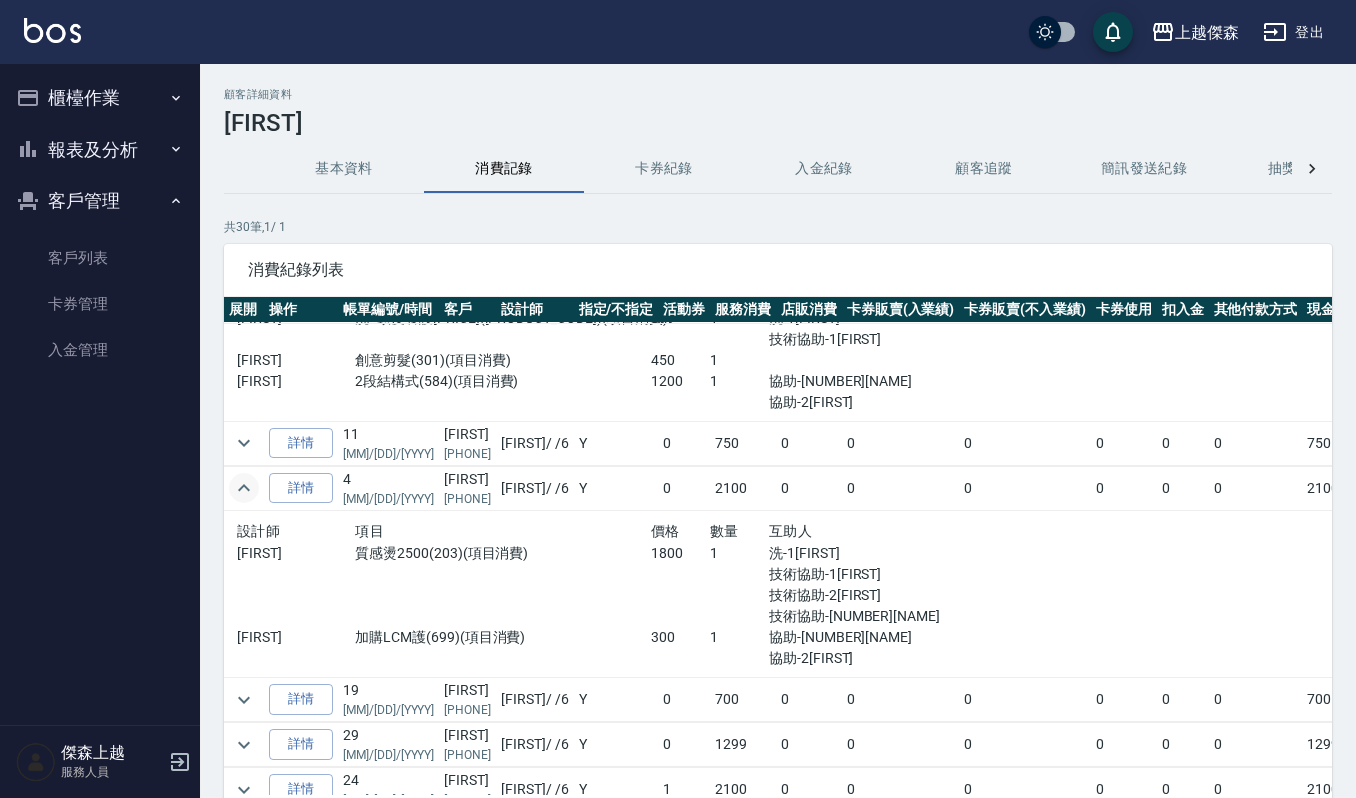 scroll, scrollTop: 800, scrollLeft: 0, axis: vertical 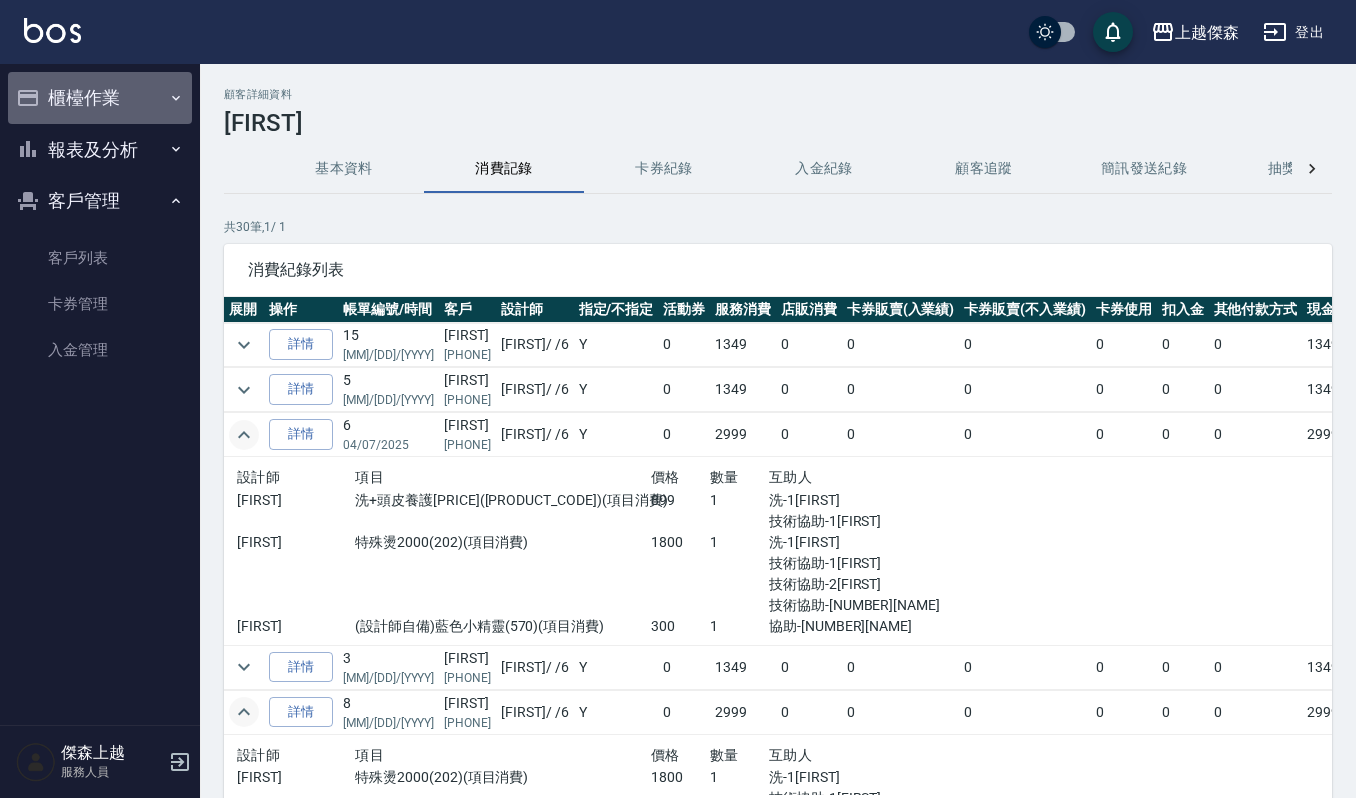 click on "櫃檯作業" at bounding box center (100, 98) 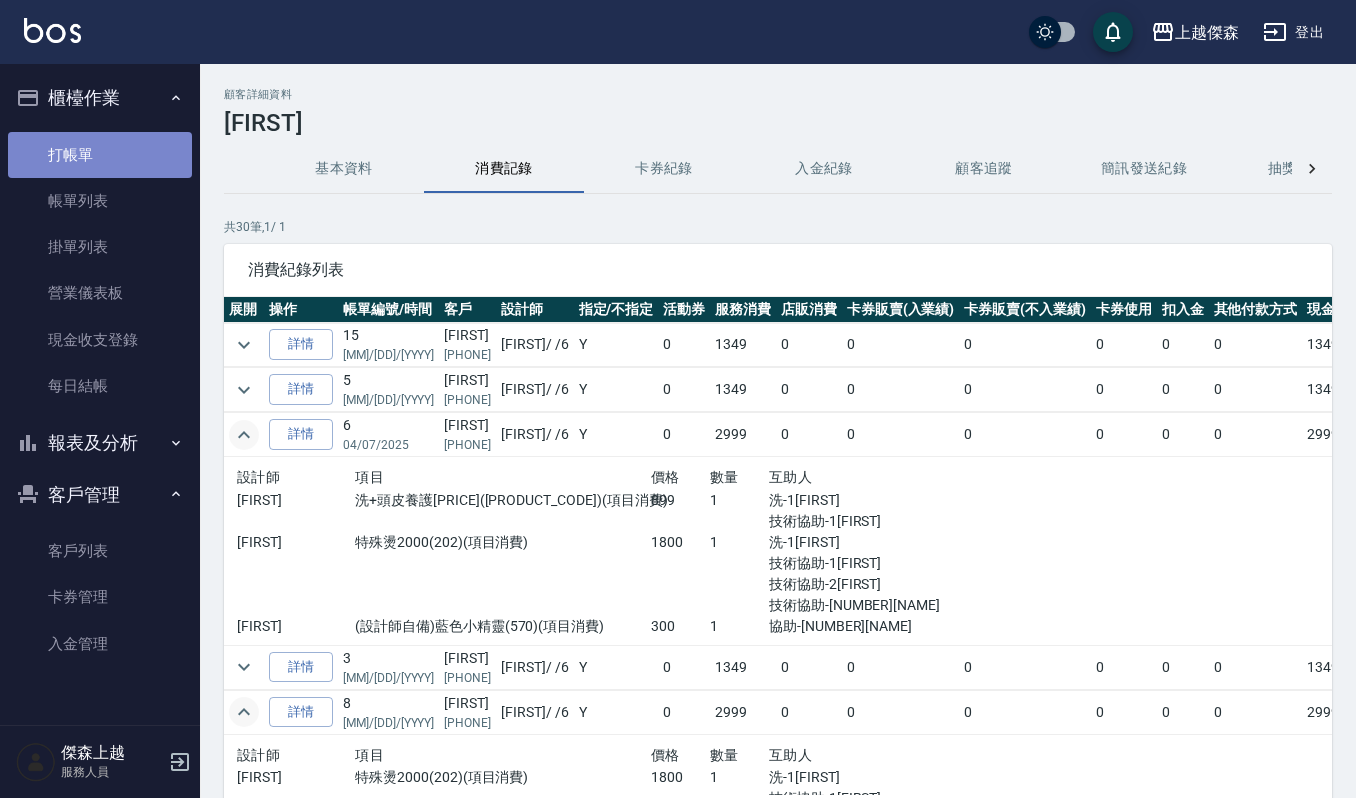 click on "打帳單" at bounding box center (100, 155) 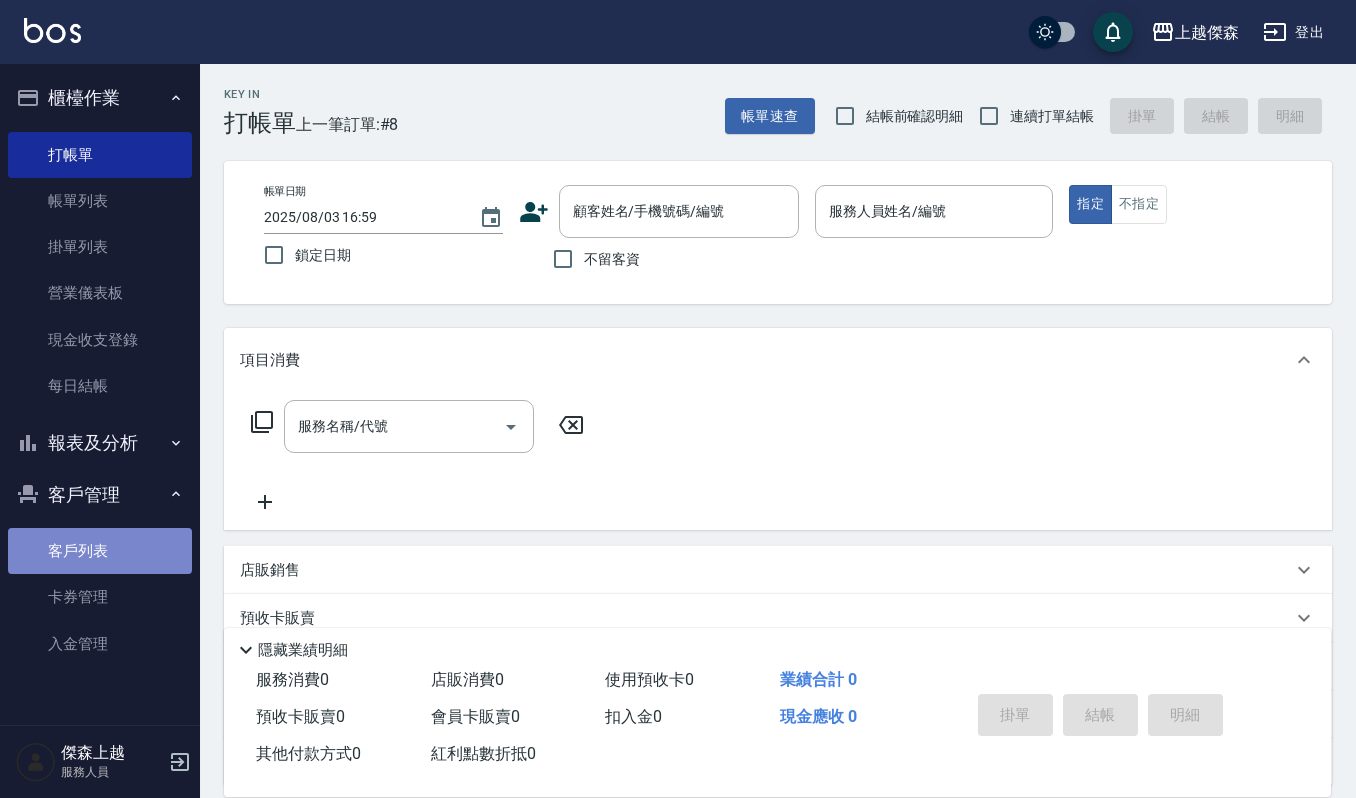 click on "客戶列表" at bounding box center [100, 551] 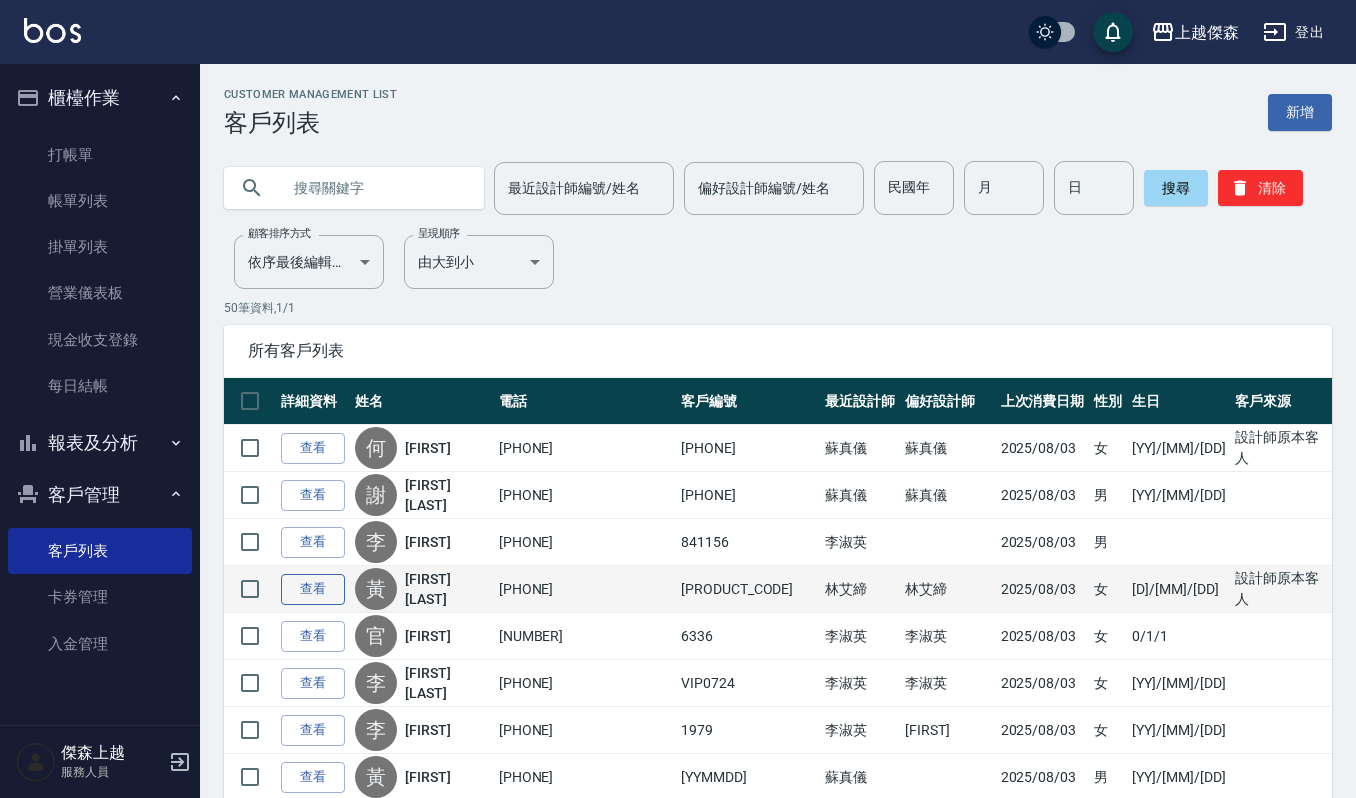 click on "查看" at bounding box center (313, 589) 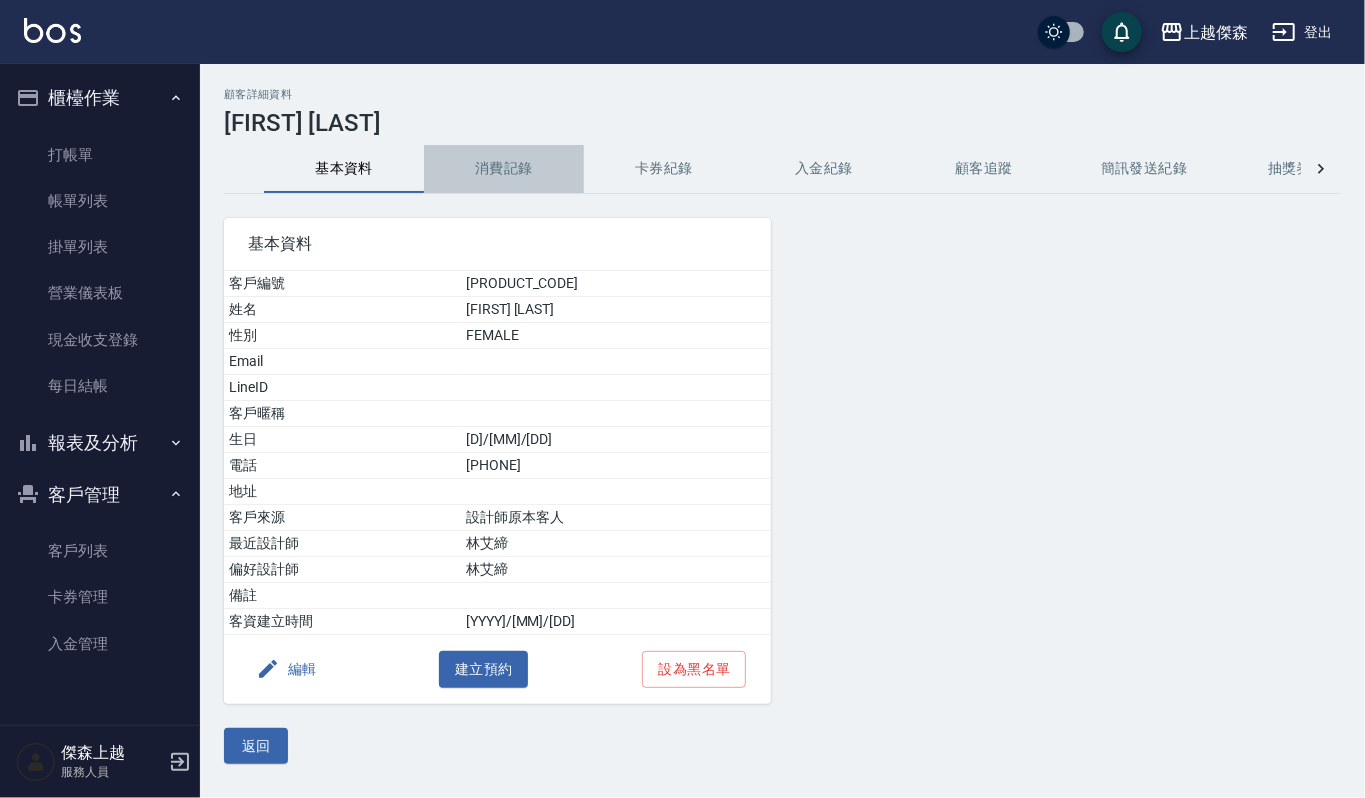 click on "消費記錄" at bounding box center (504, 169) 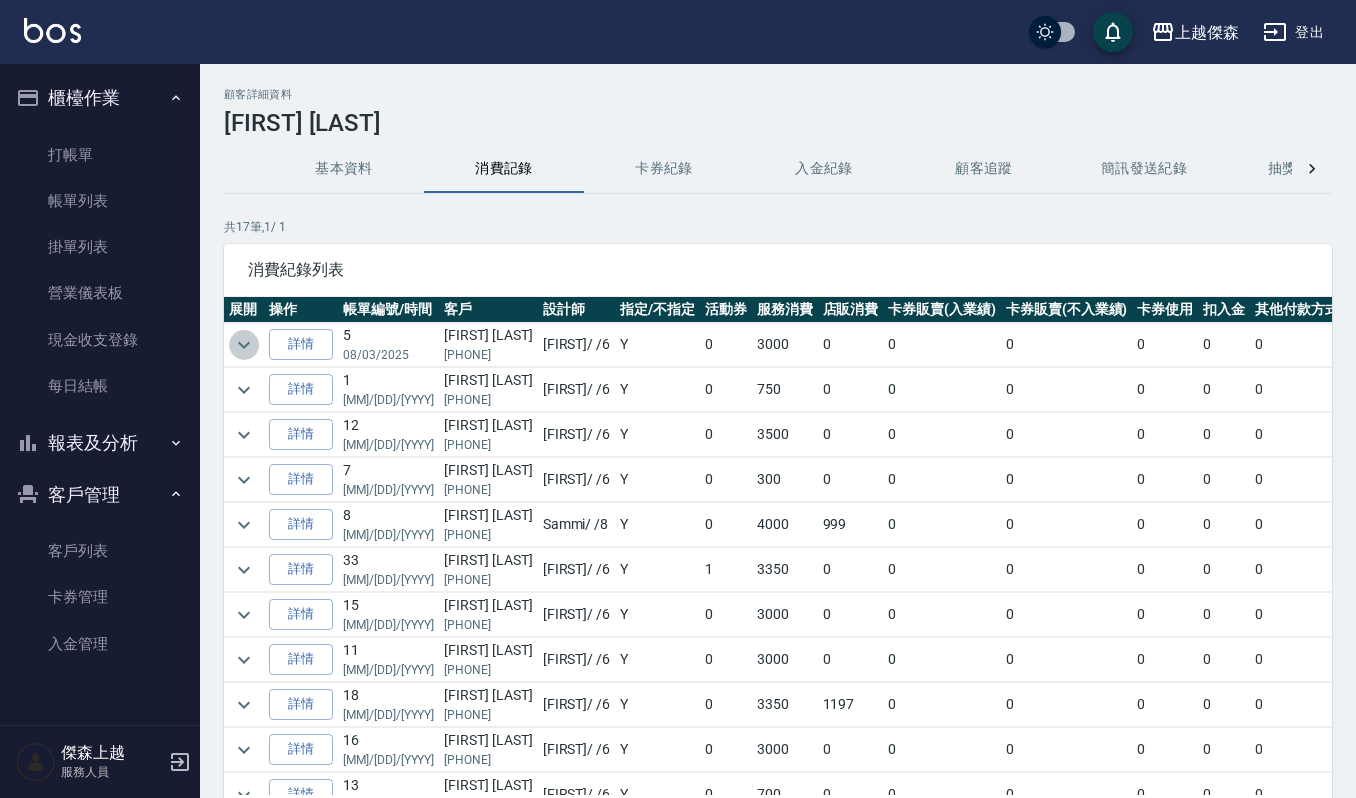 click 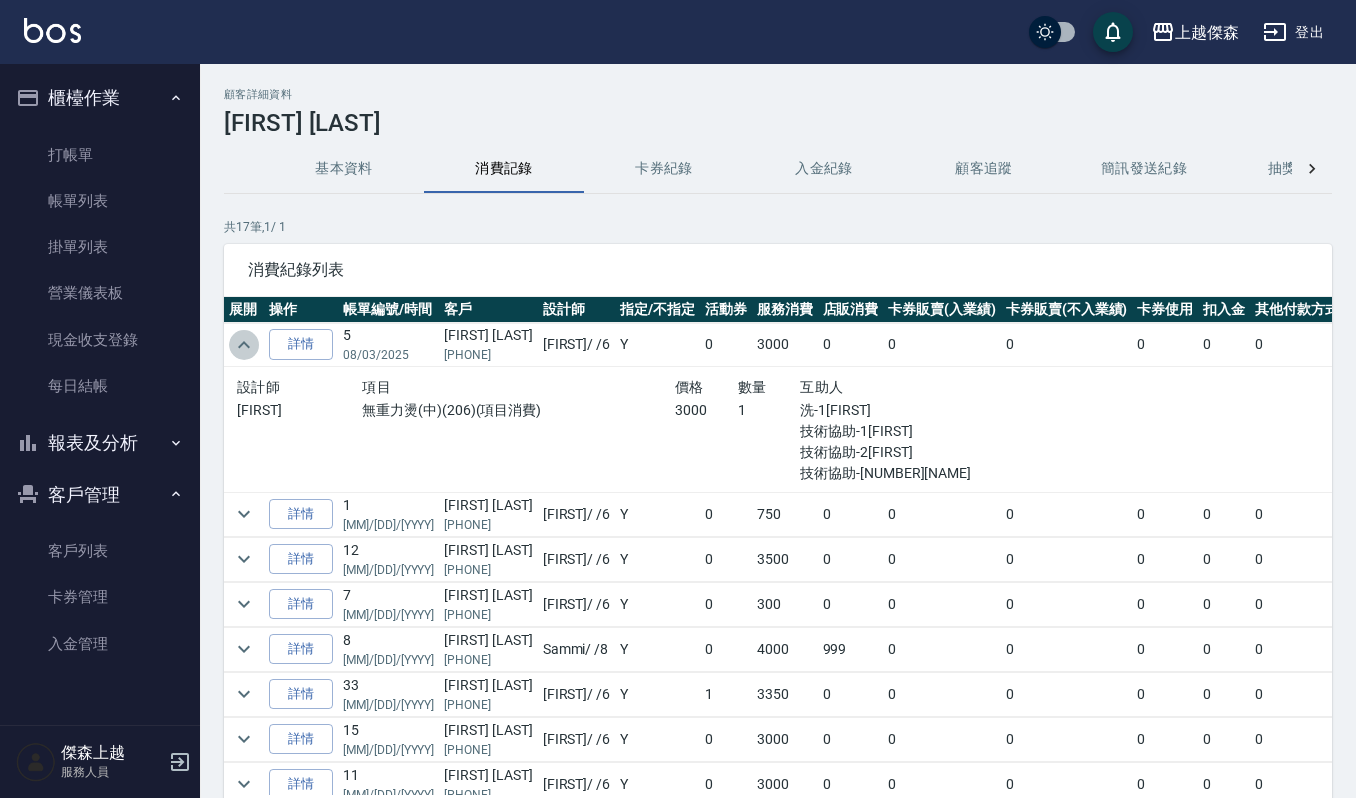 click 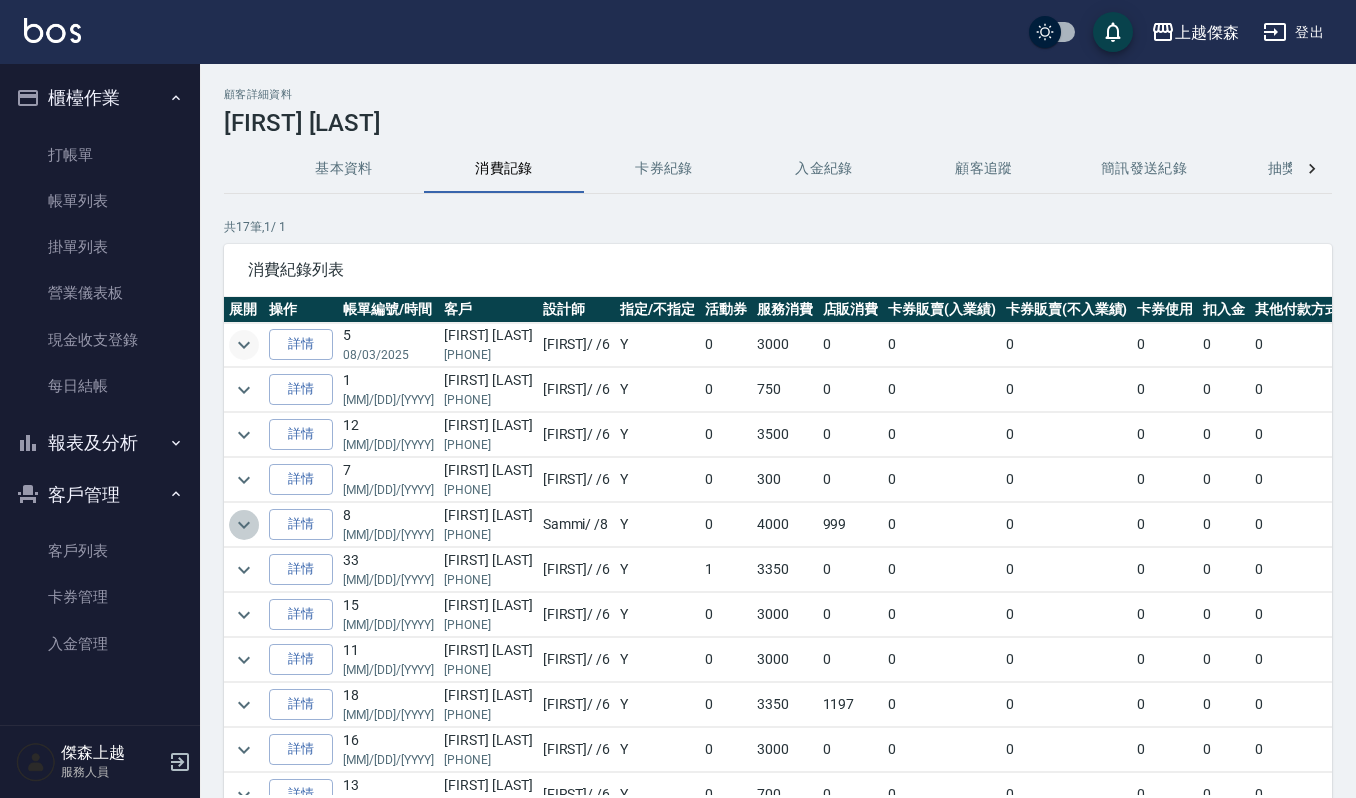 click 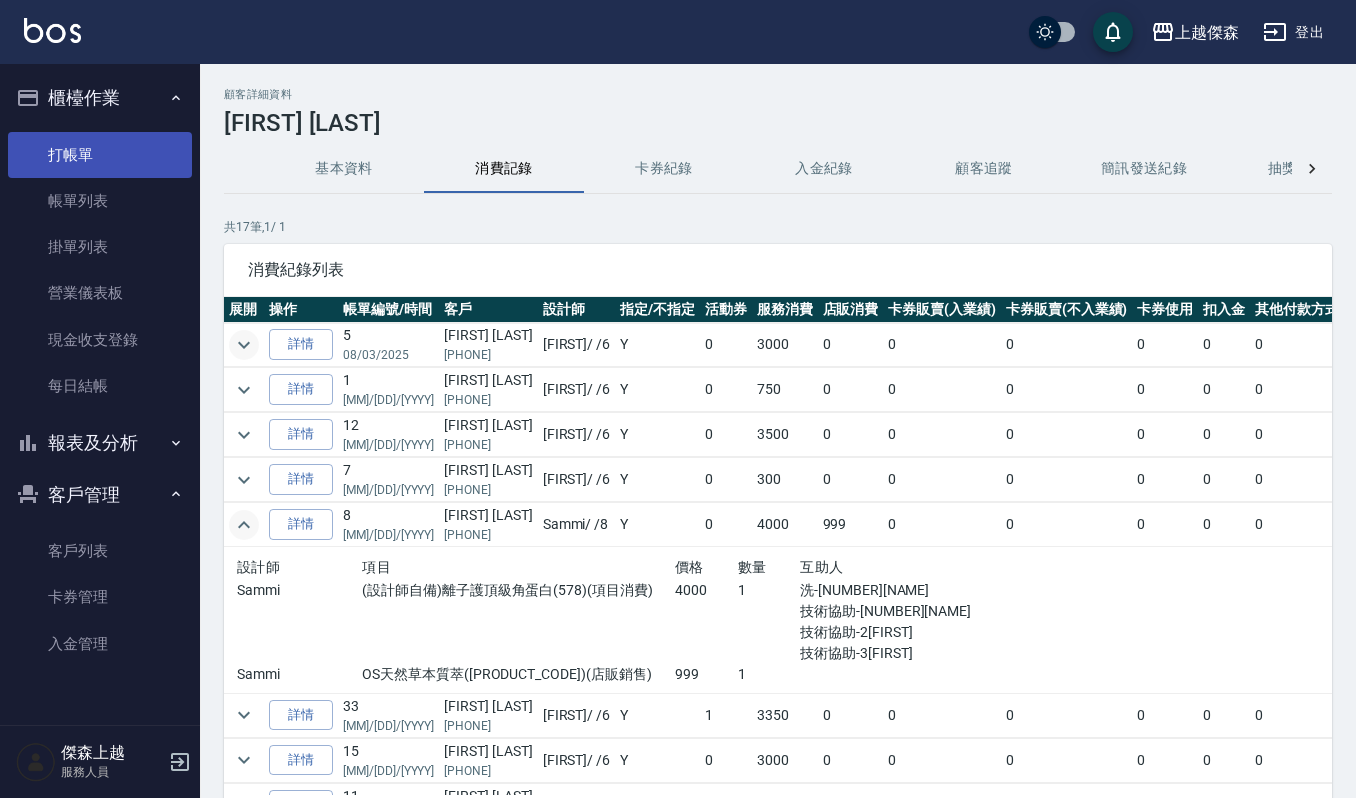 click on "打帳單" at bounding box center (100, 155) 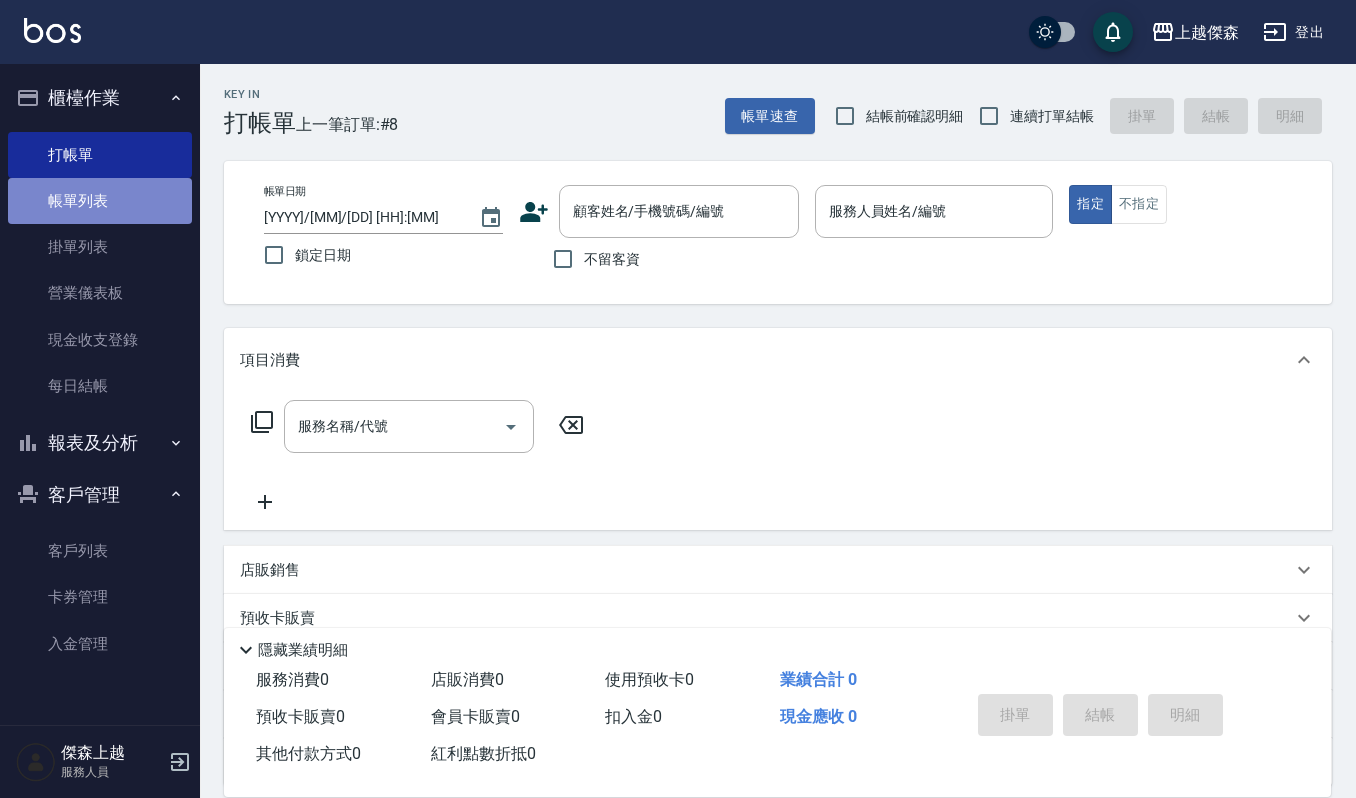 click on "帳單列表" at bounding box center [100, 201] 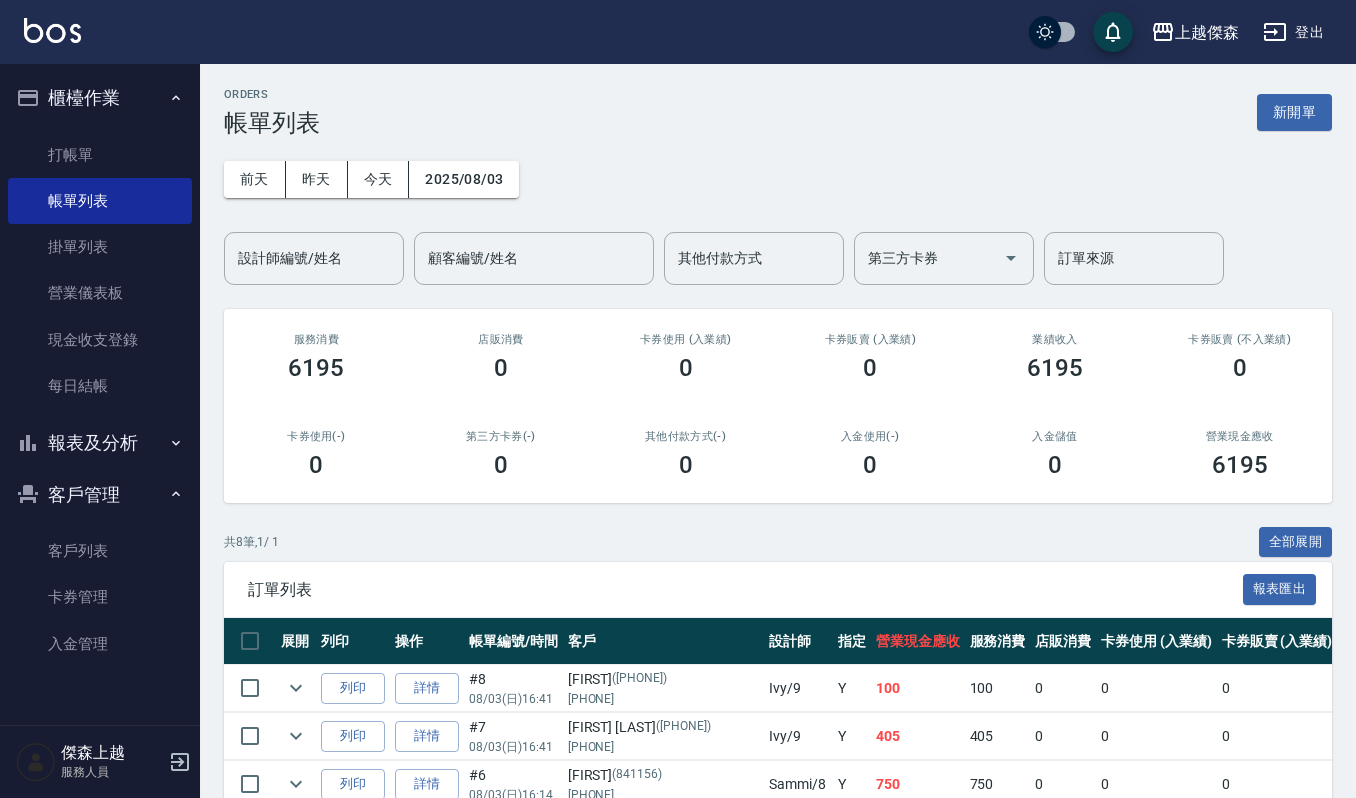 drag, startPoint x: 376, startPoint y: 146, endPoint x: 353, endPoint y: 206, distance: 64.25729 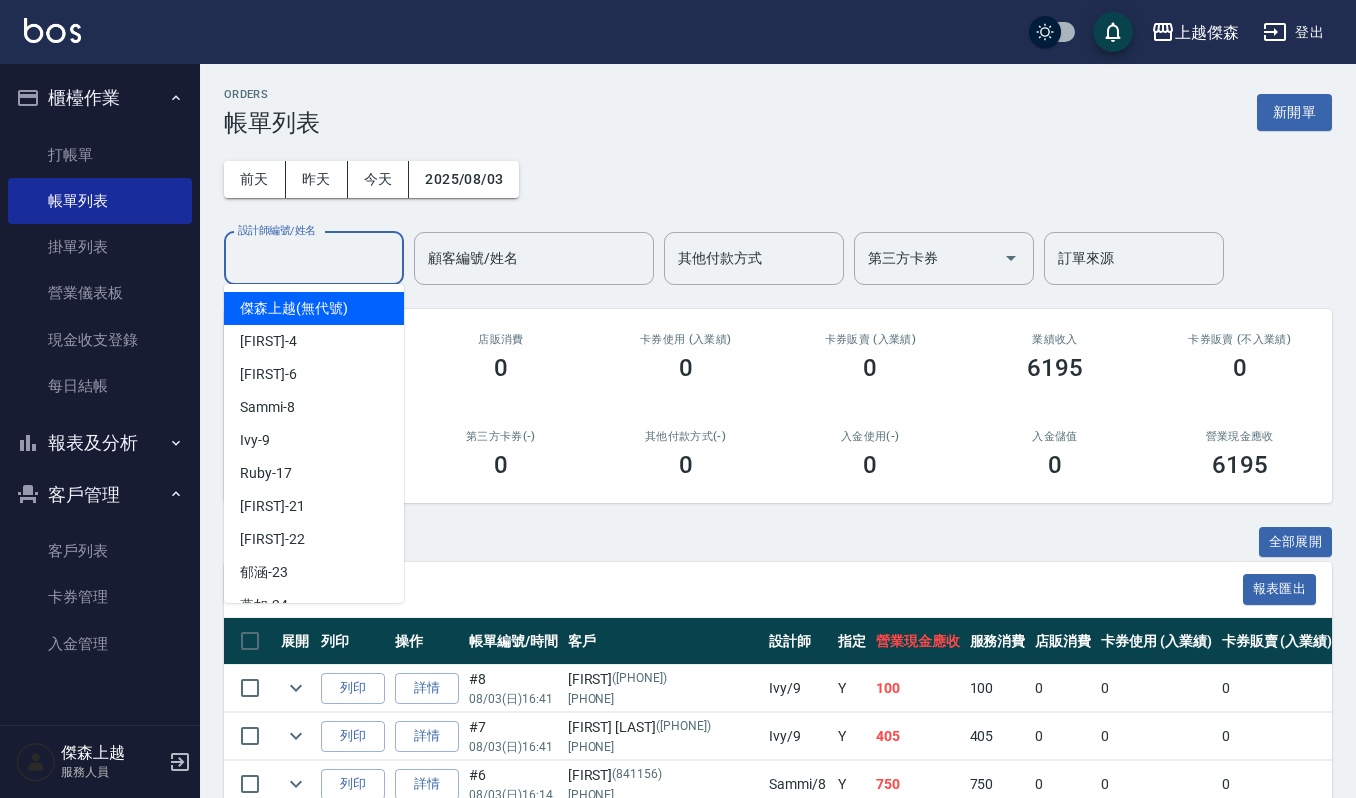 click on "設計師編號/姓名" at bounding box center [314, 258] 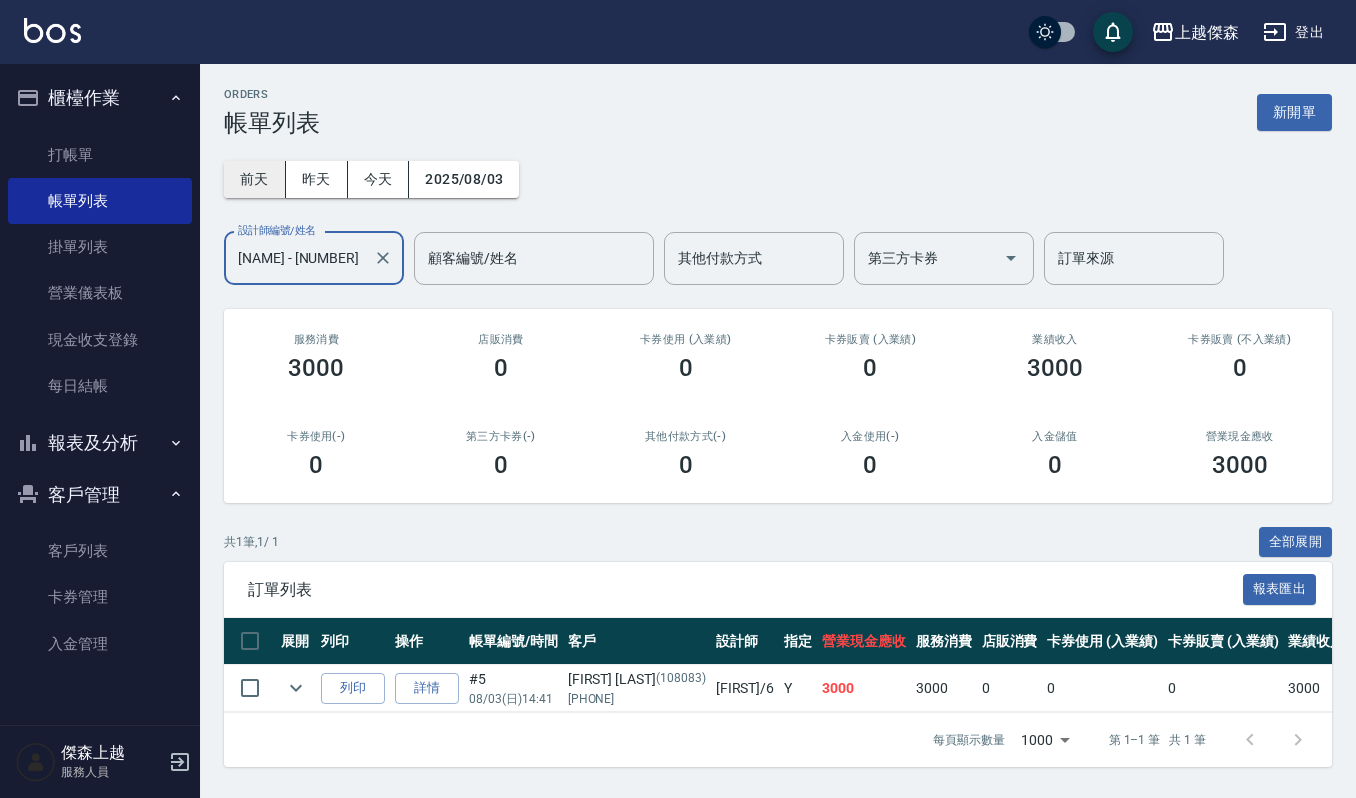 type on "Joalin-6" 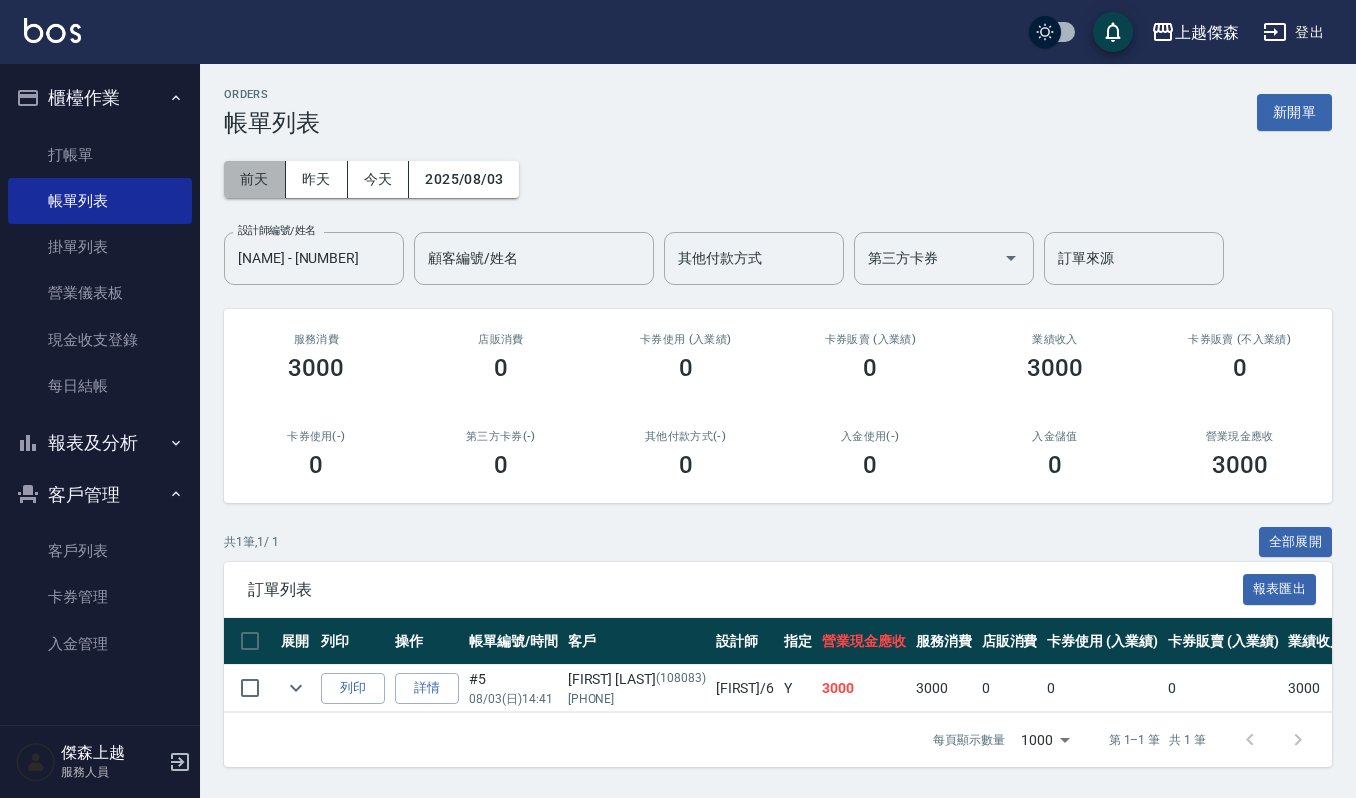click on "前天" at bounding box center (255, 179) 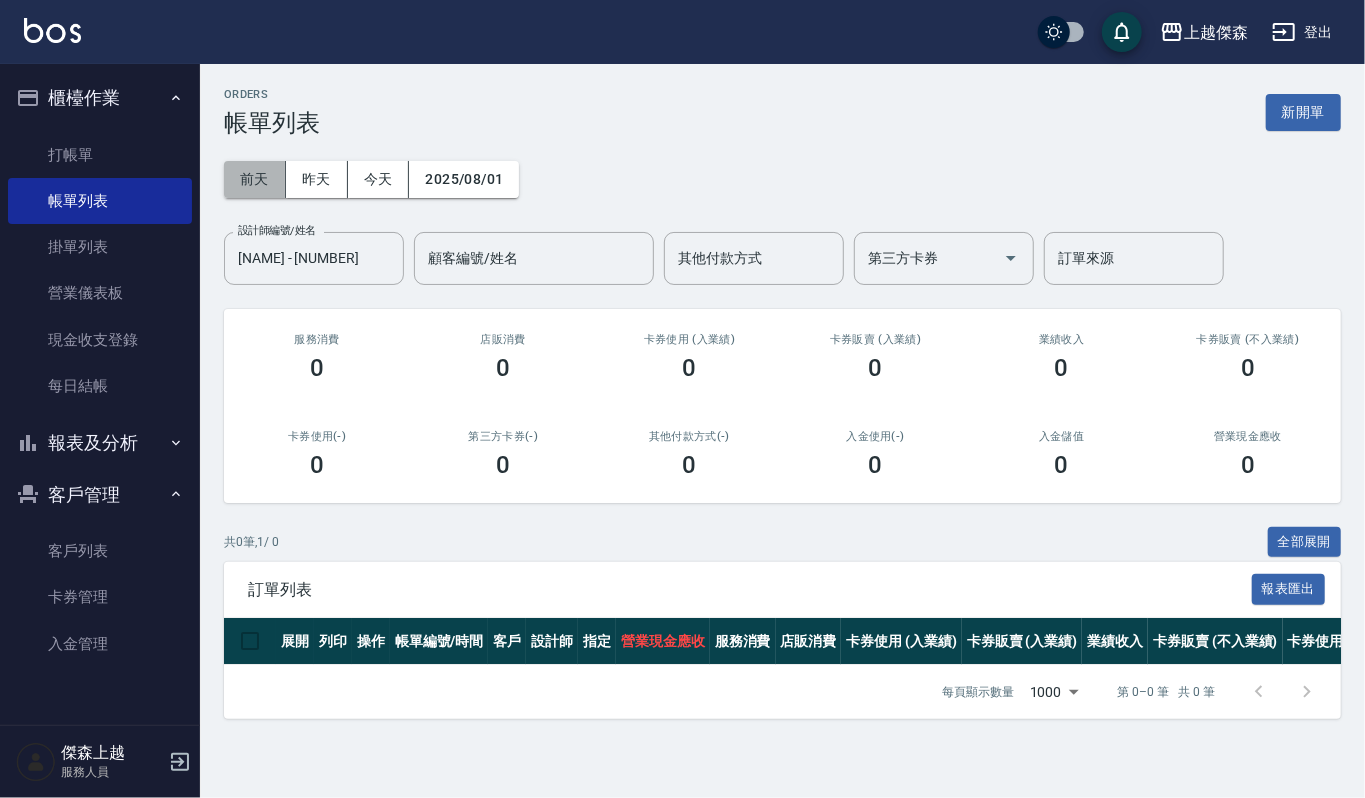 click on "前天" at bounding box center (255, 179) 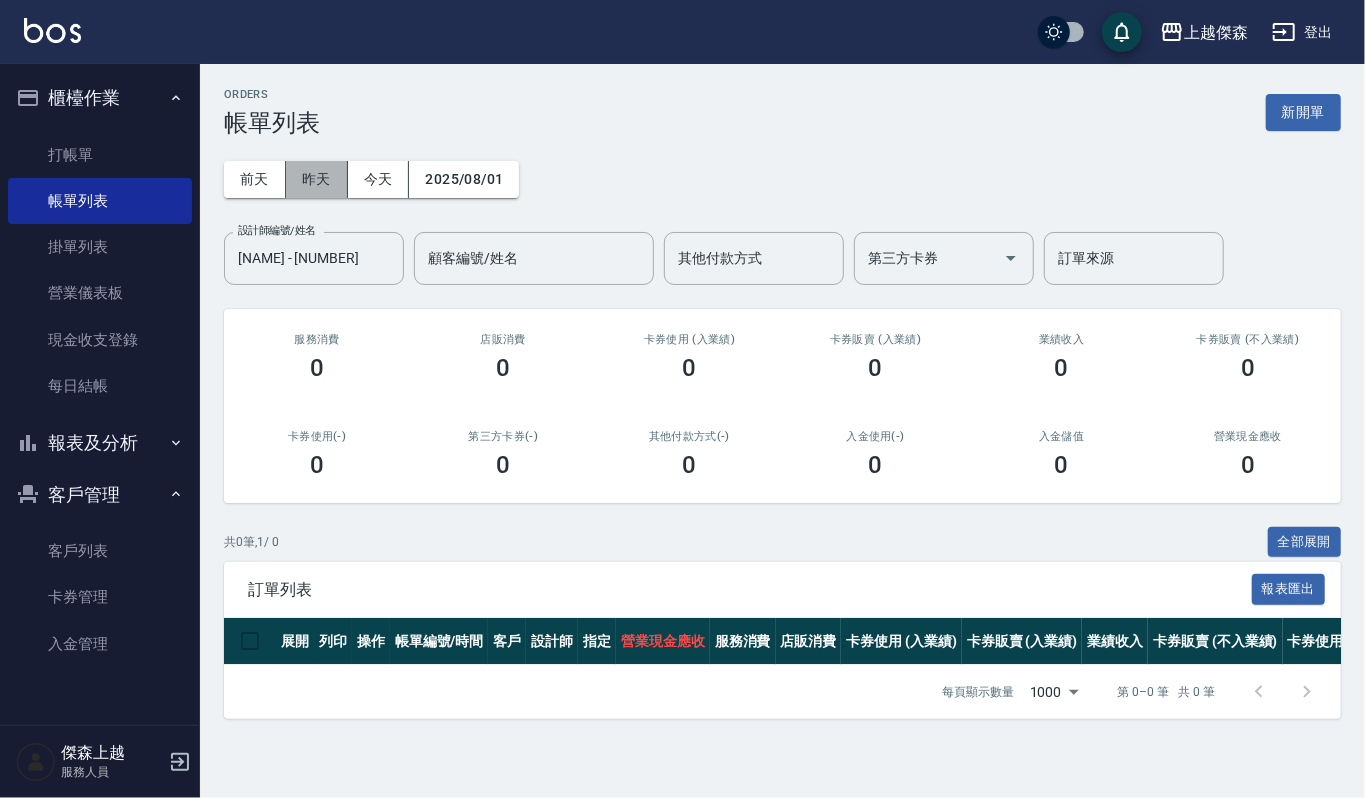 click on "昨天" at bounding box center (317, 179) 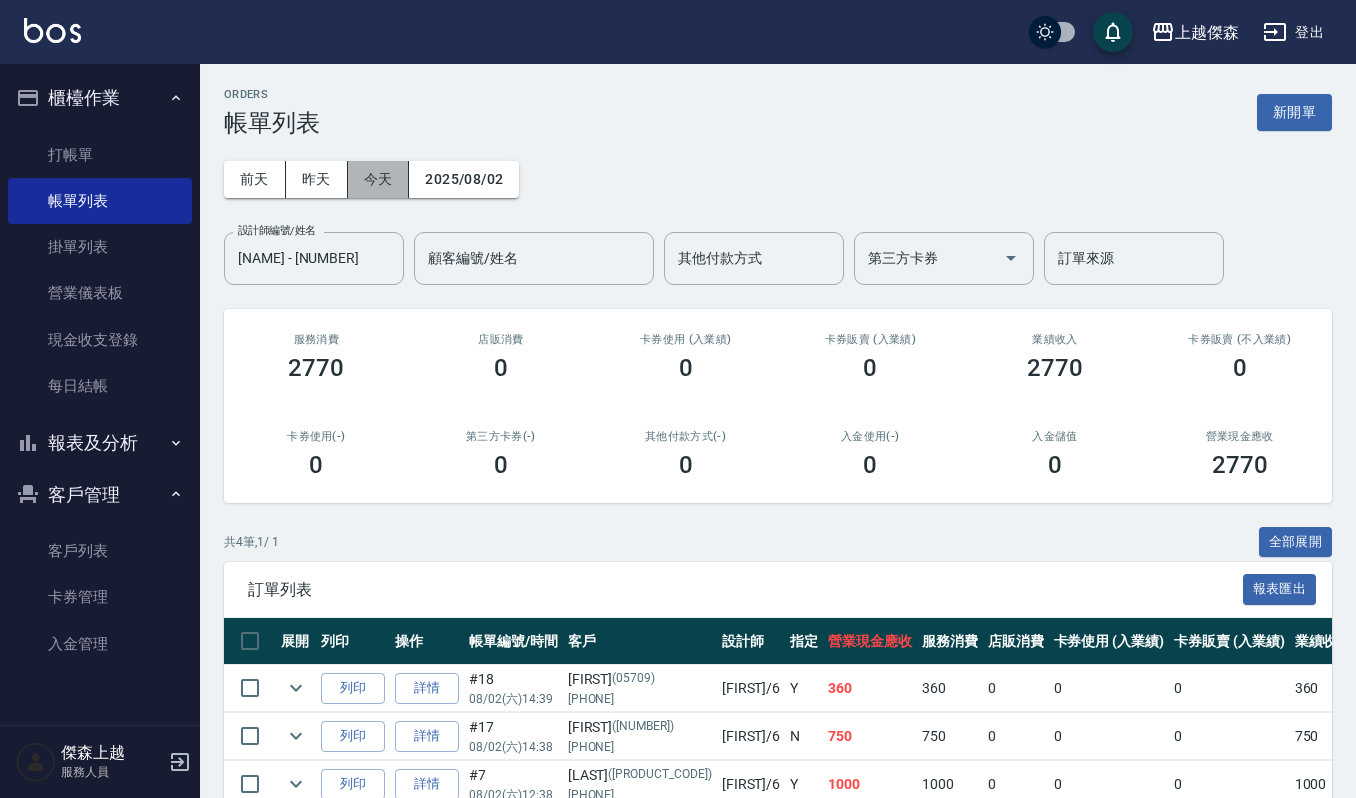 click on "今天" at bounding box center [379, 179] 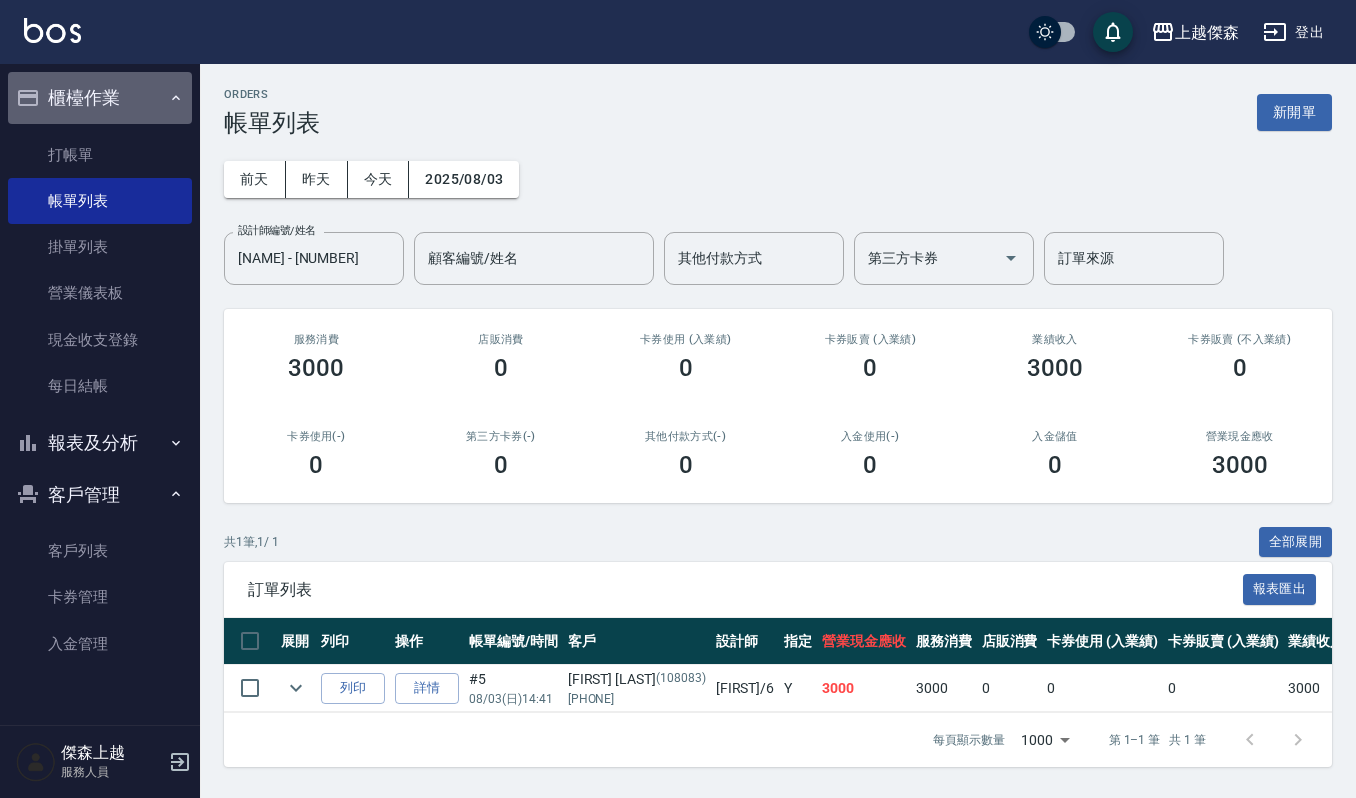 click on "櫃檯作業" at bounding box center [100, 98] 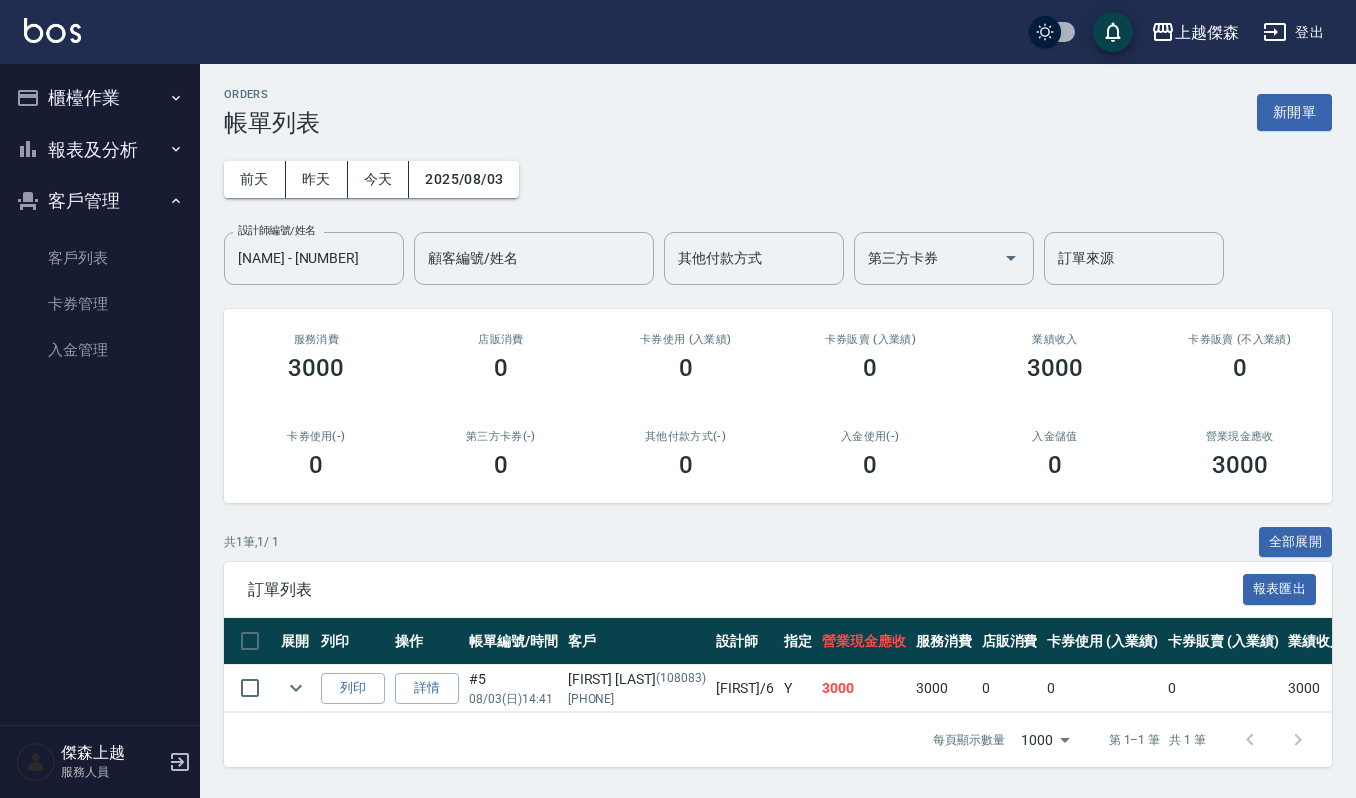 click on "報表及分析" at bounding box center (100, 150) 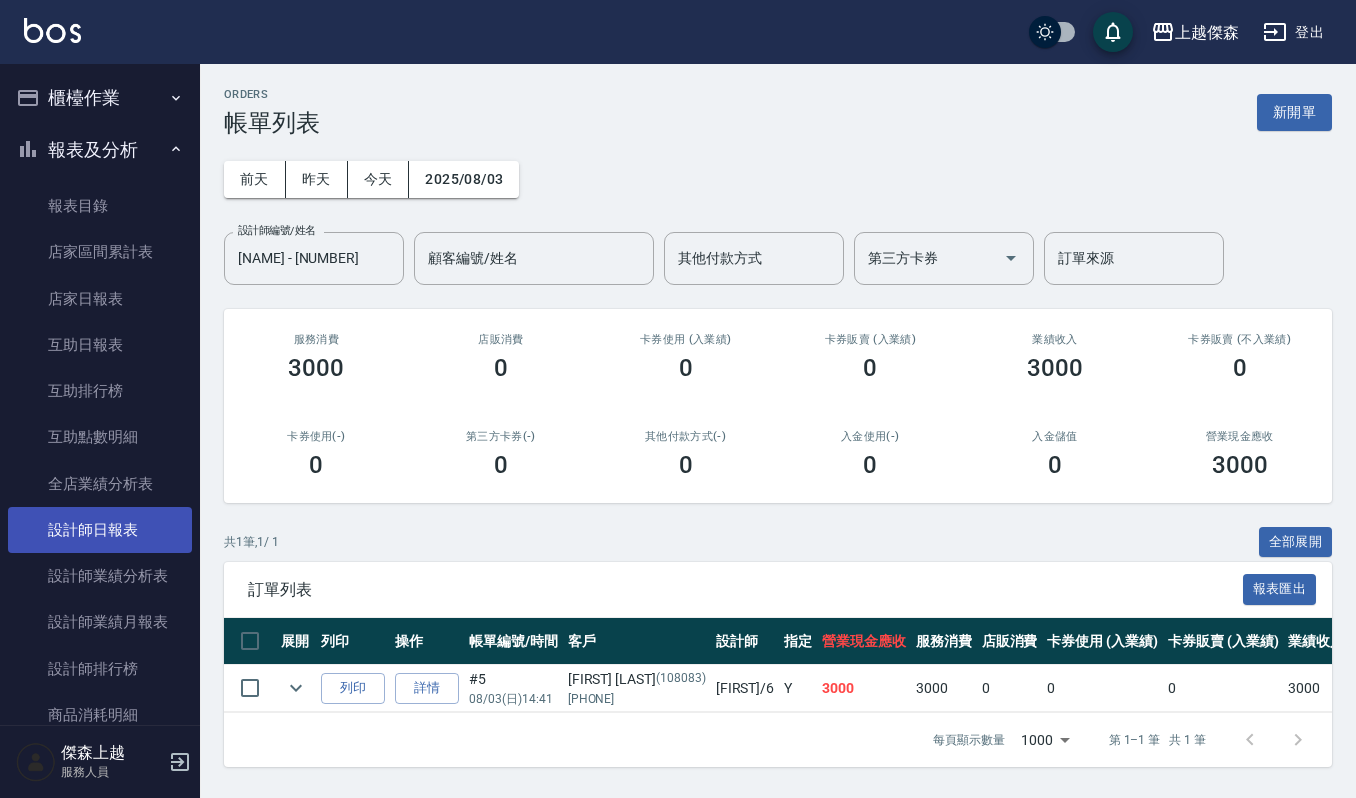 click on "設計師日報表" at bounding box center [100, 530] 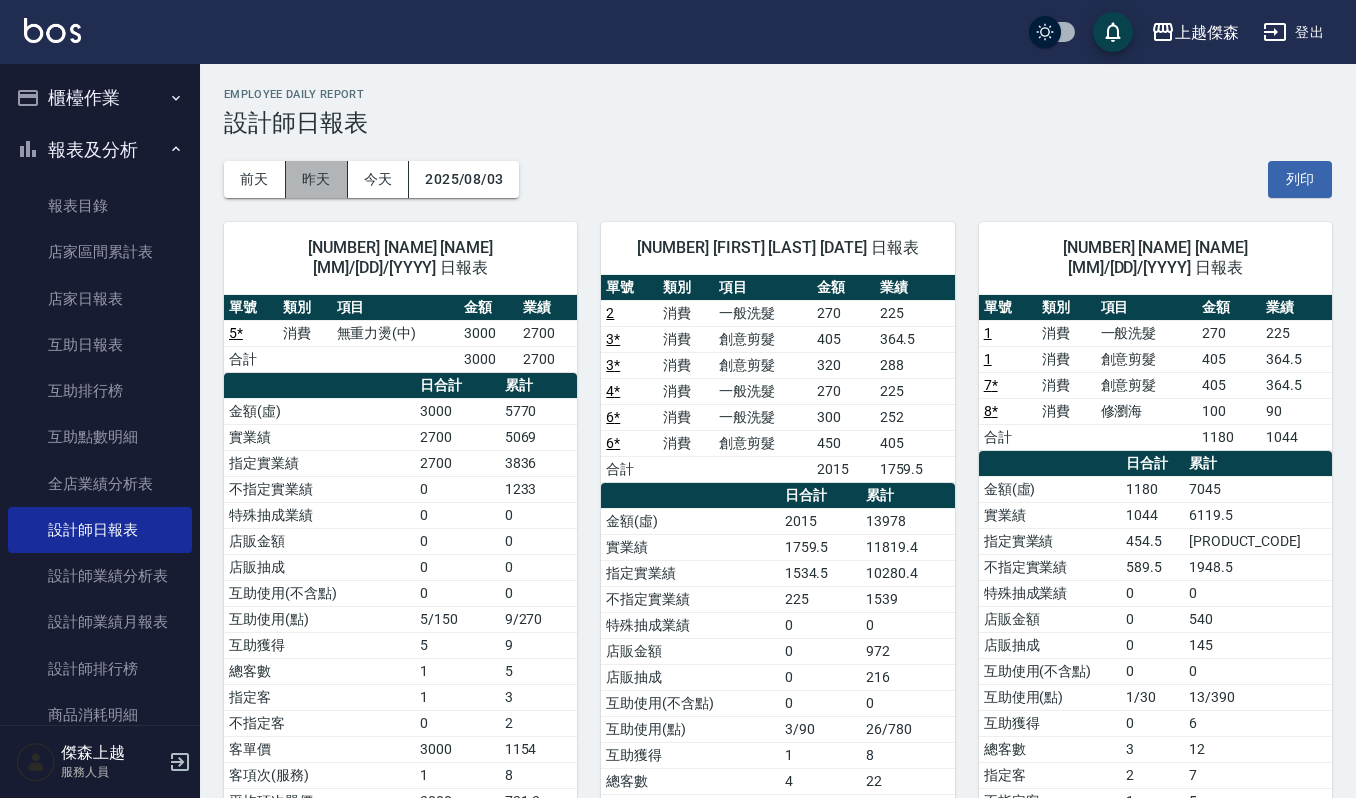 click on "昨天" at bounding box center [317, 179] 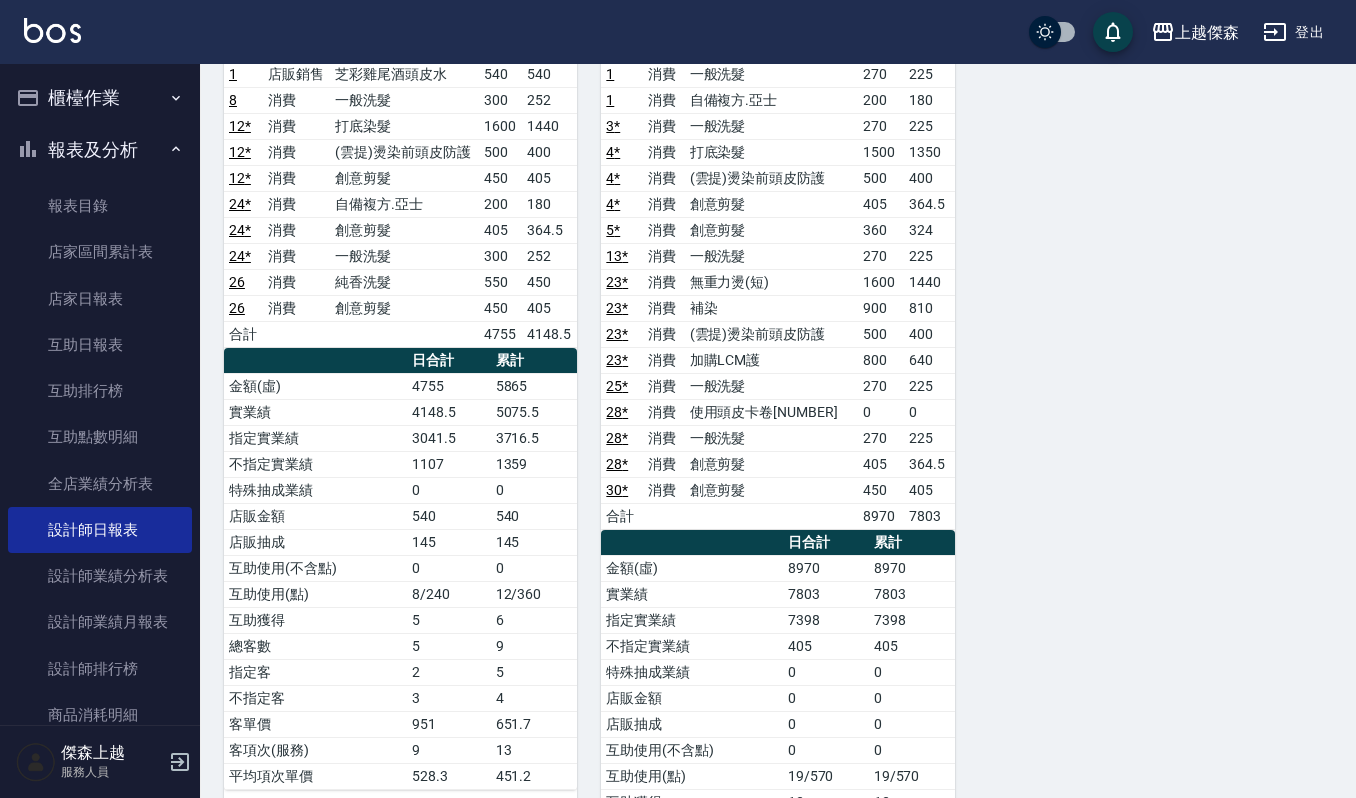 scroll, scrollTop: 1344, scrollLeft: 0, axis: vertical 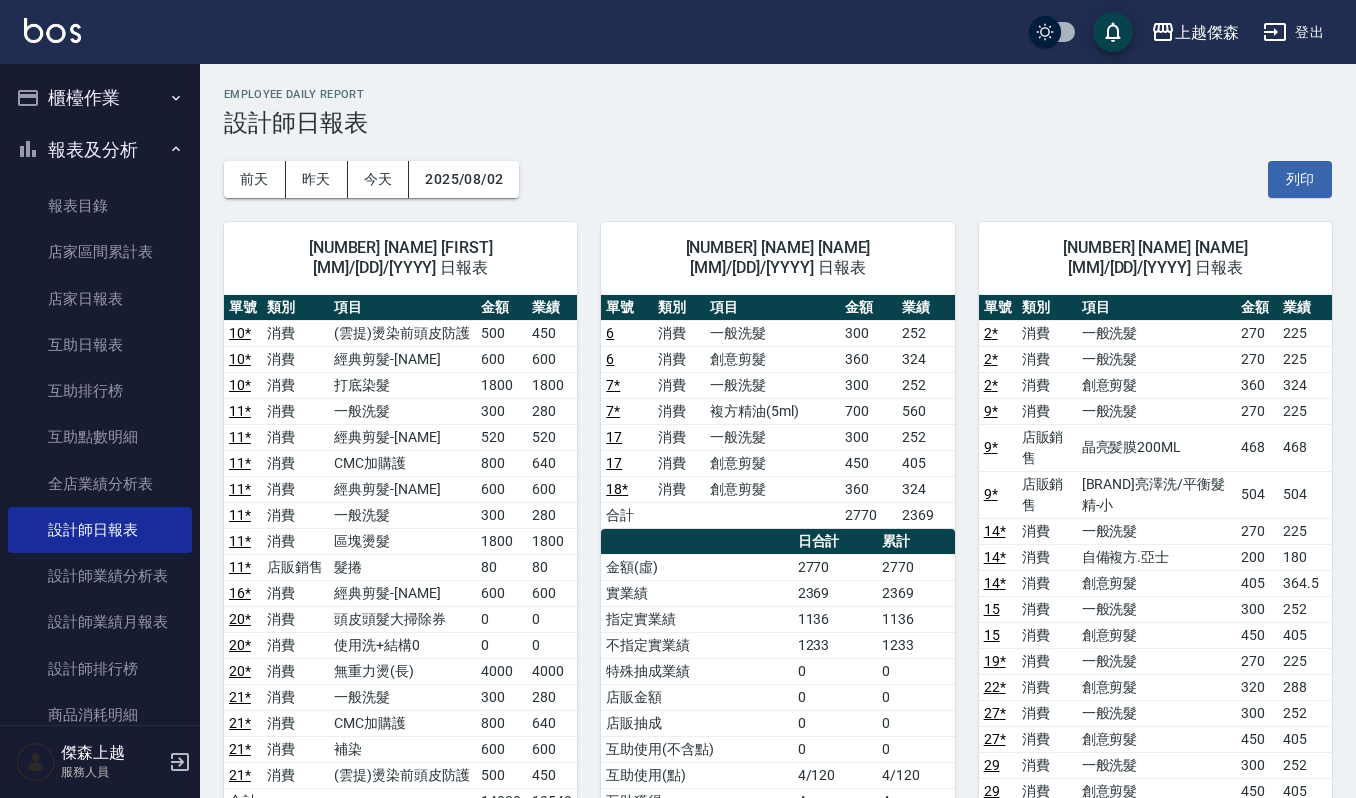 click on "櫃檯作業" at bounding box center (100, 98) 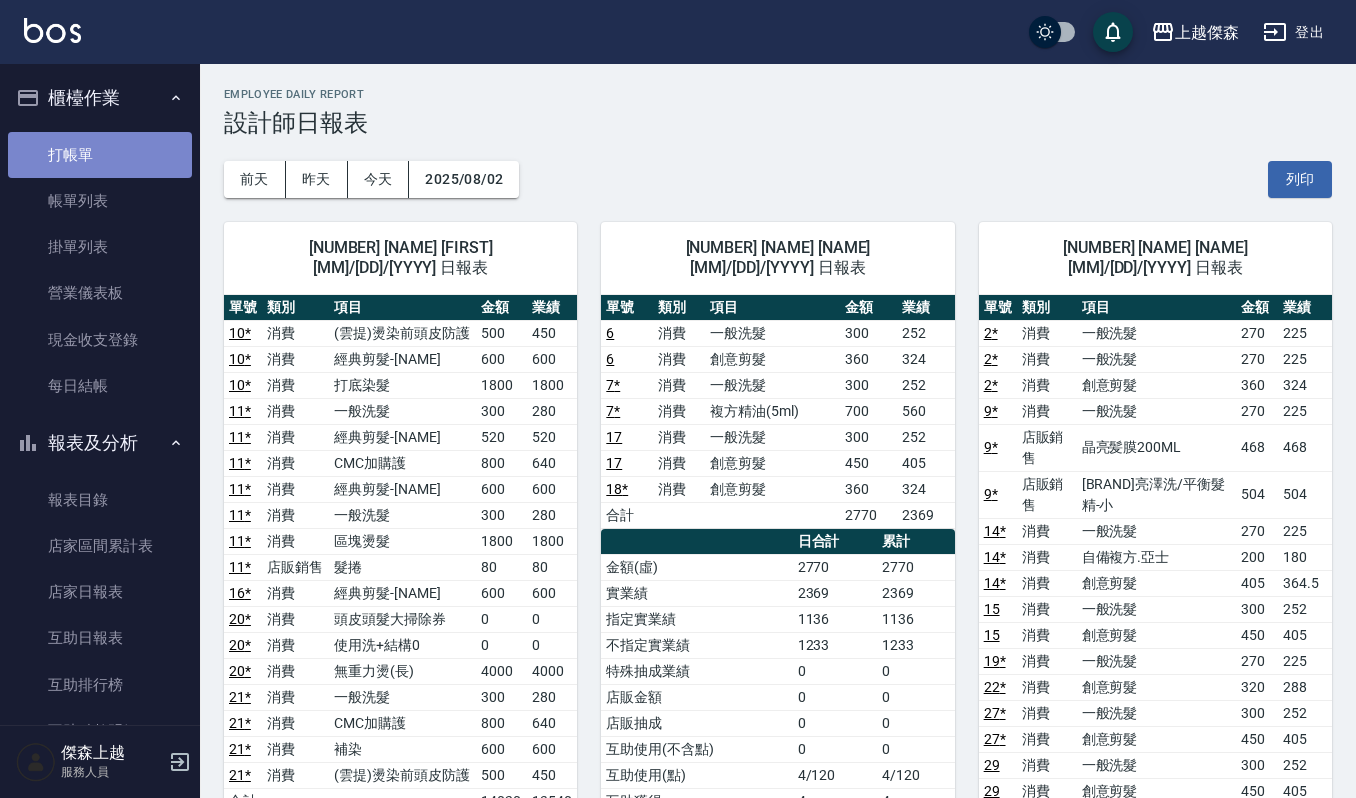 click on "打帳單" at bounding box center (100, 155) 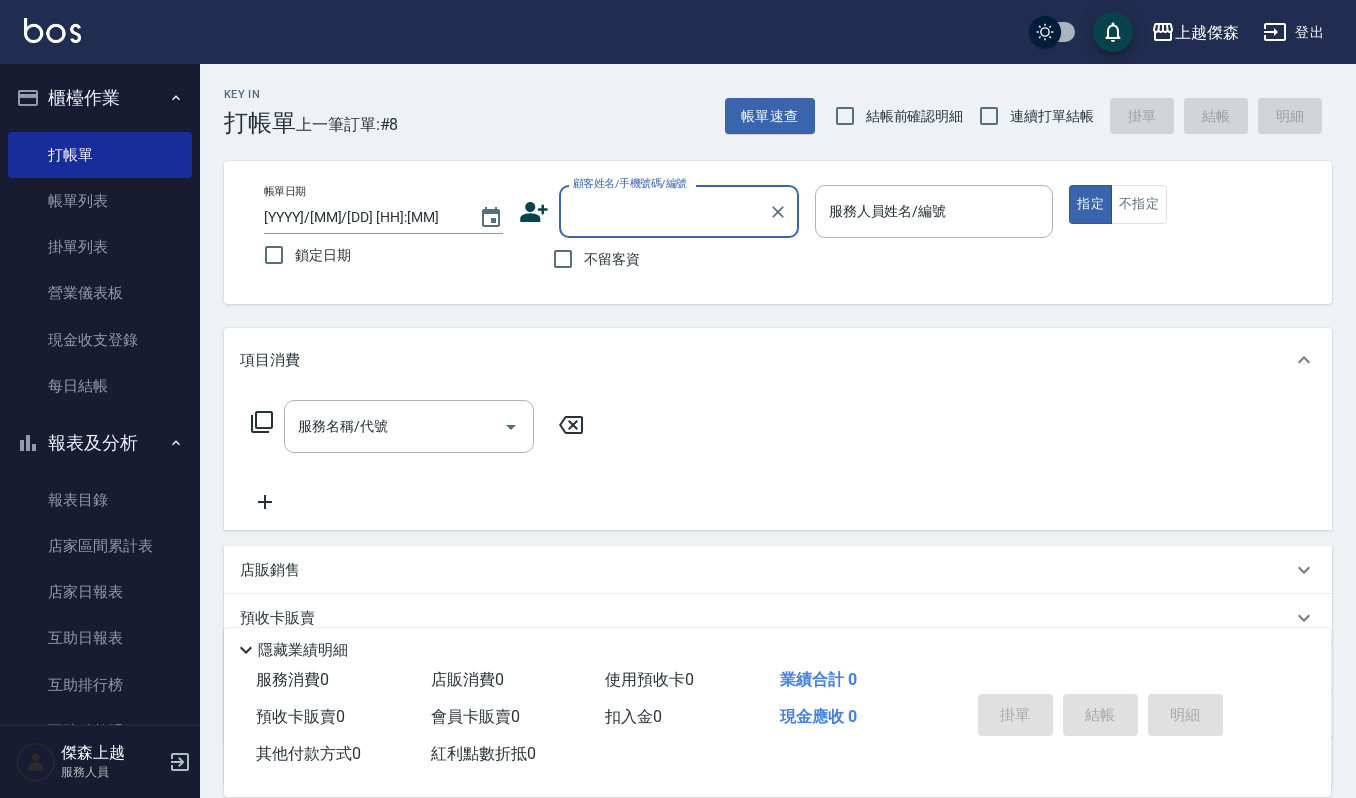 click on "顧客姓名/手機號碼/編號" at bounding box center [679, 211] 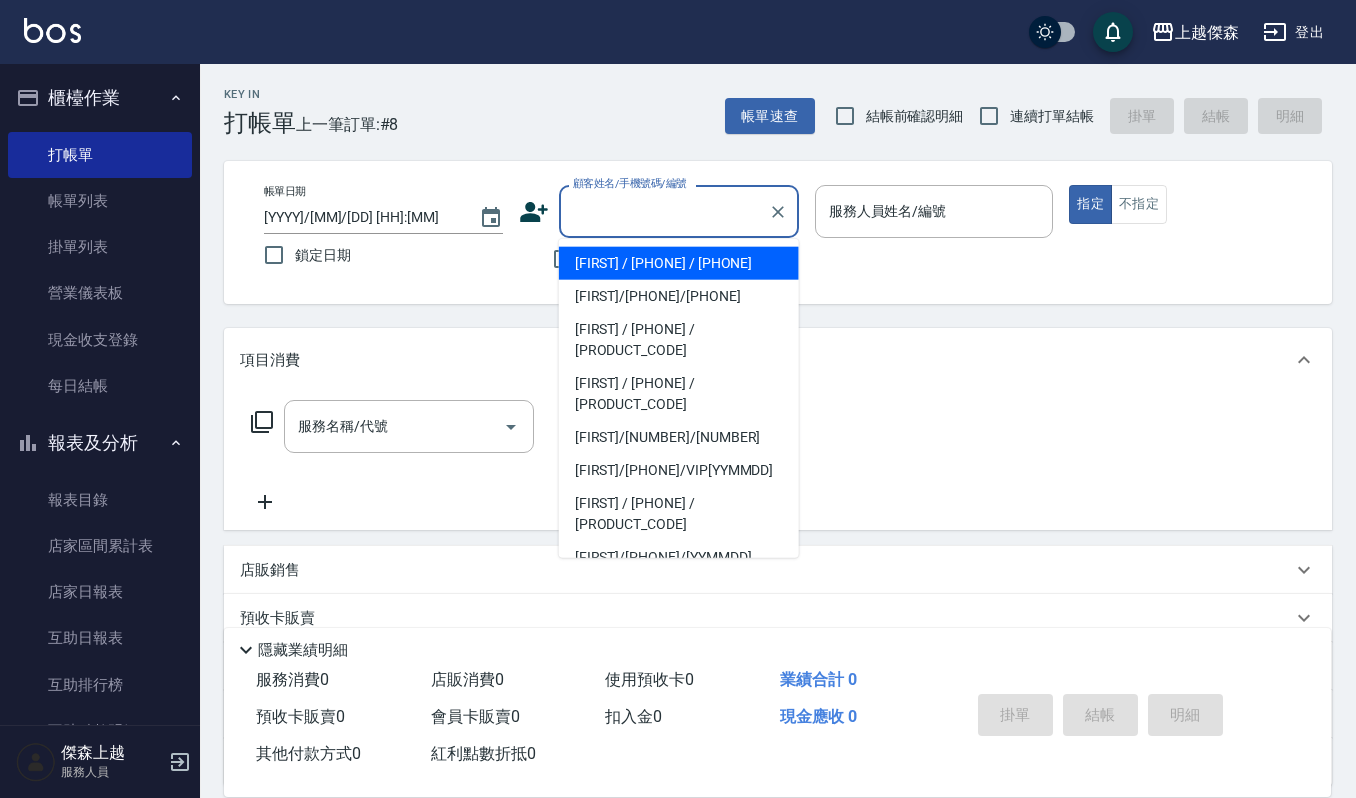 click on "顧客姓名/手機號碼/編號" at bounding box center (679, 211) 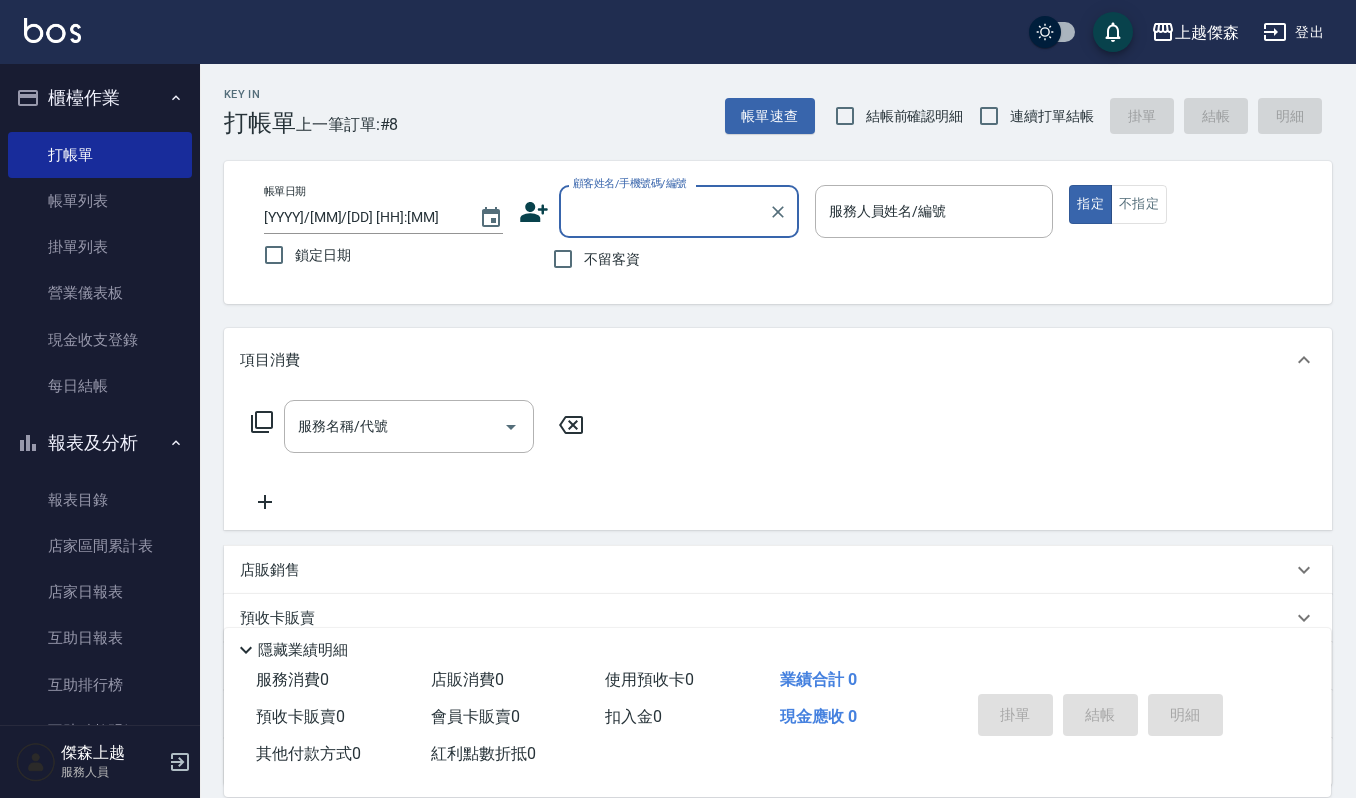 click on "顧客姓名/手機號碼/編號" at bounding box center [664, 211] 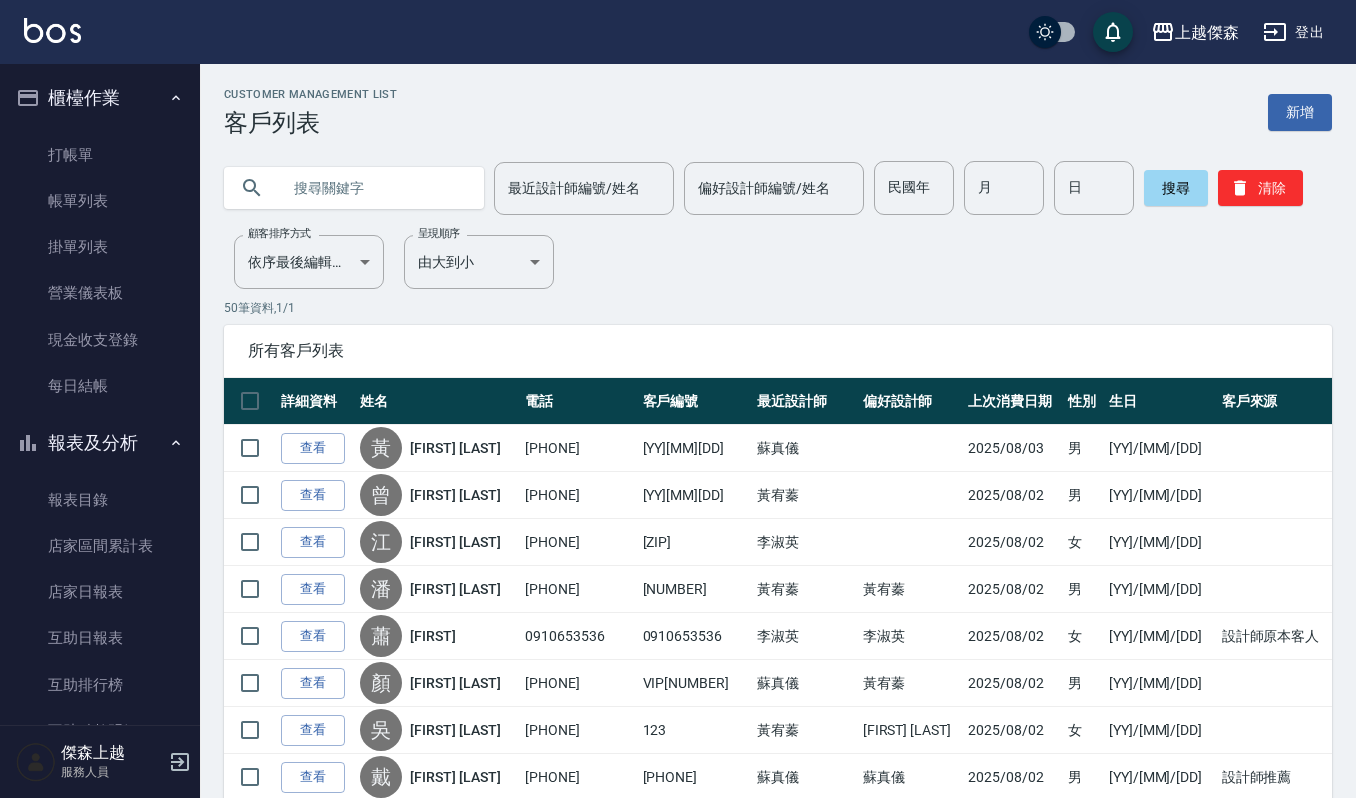 scroll, scrollTop: 0, scrollLeft: 0, axis: both 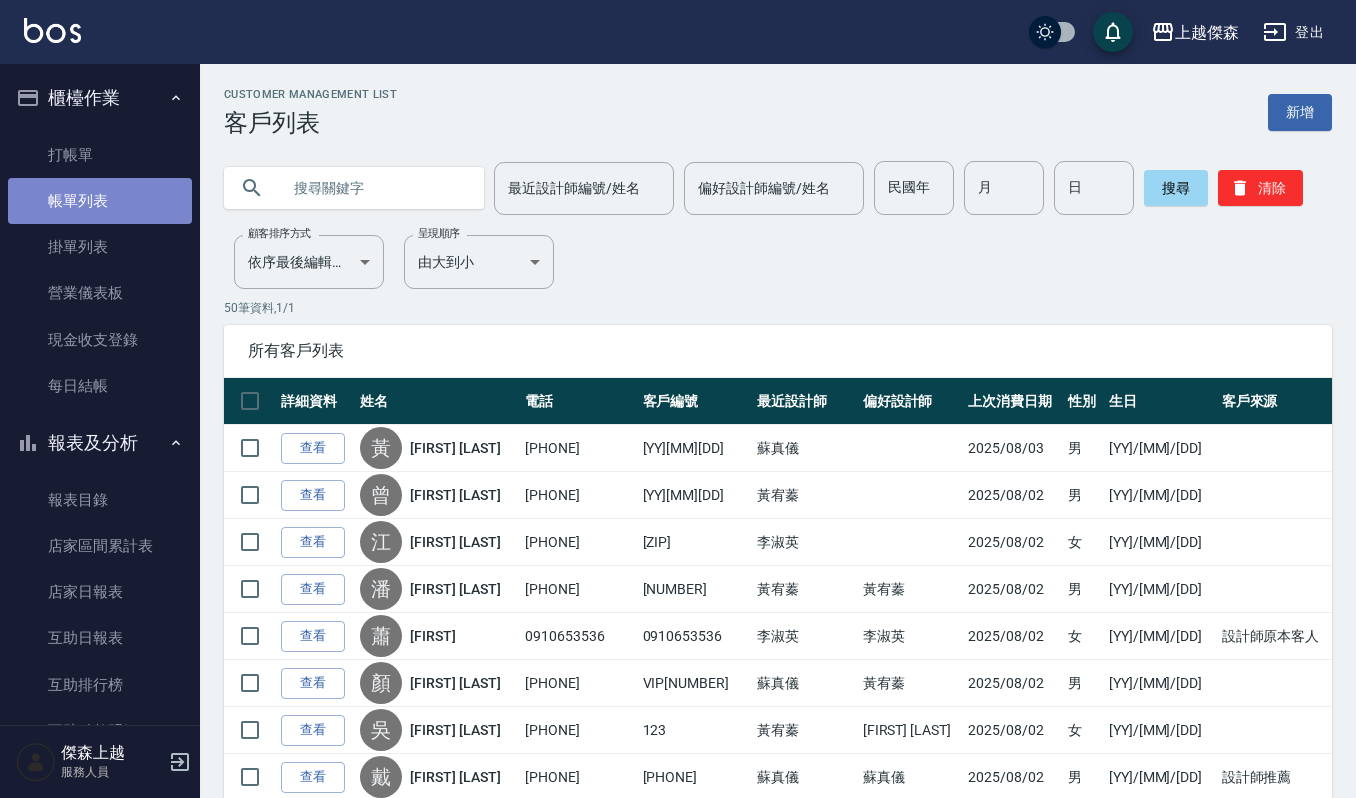 click on "帳單列表" at bounding box center [100, 201] 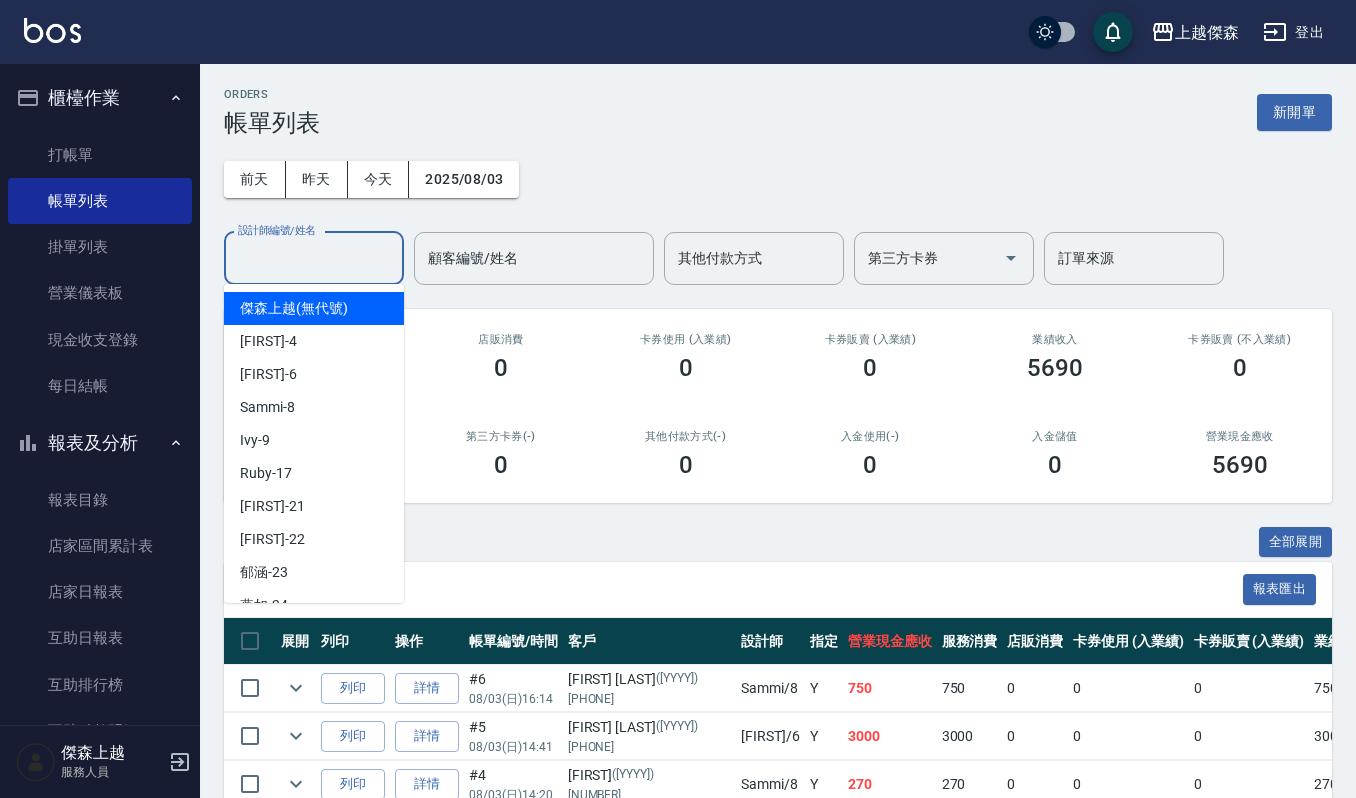 click on "設計師編號/姓名" at bounding box center [314, 258] 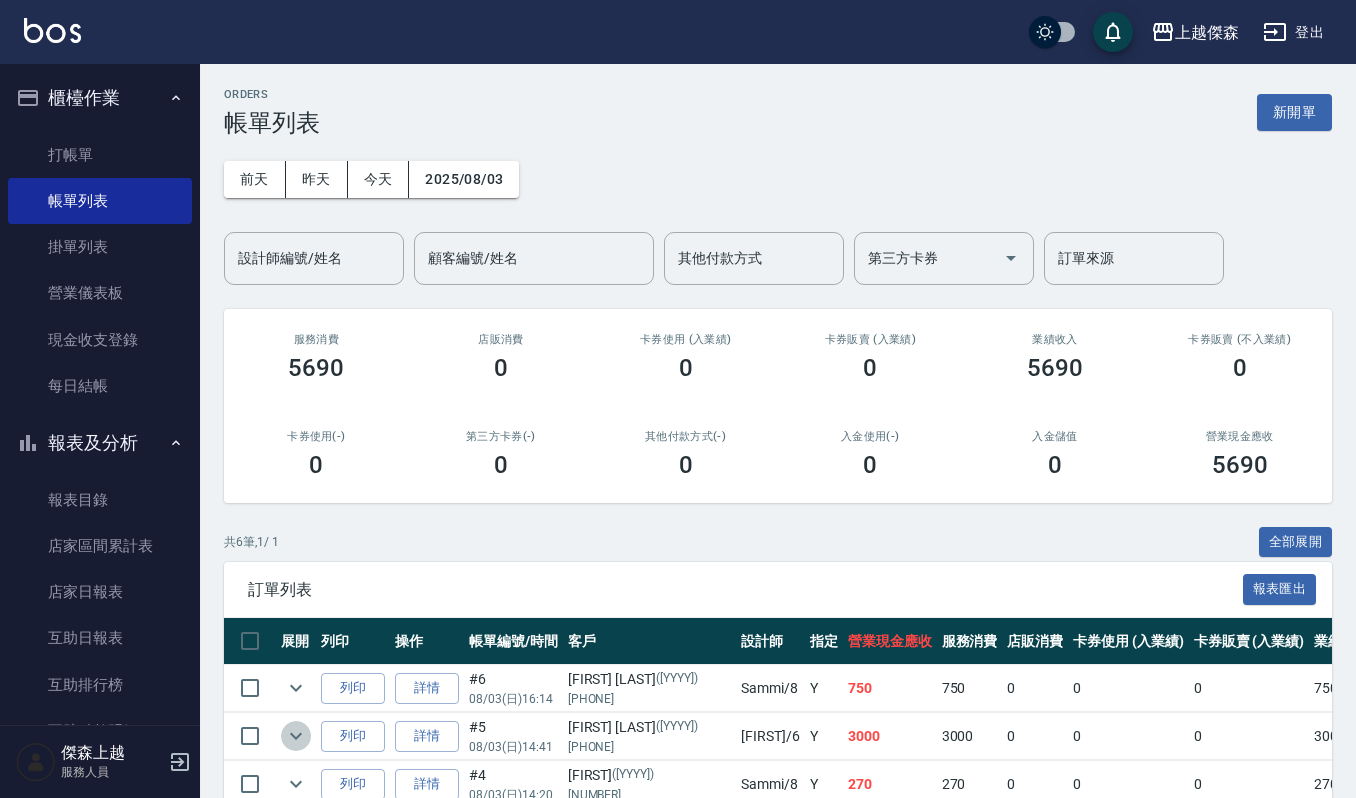 click 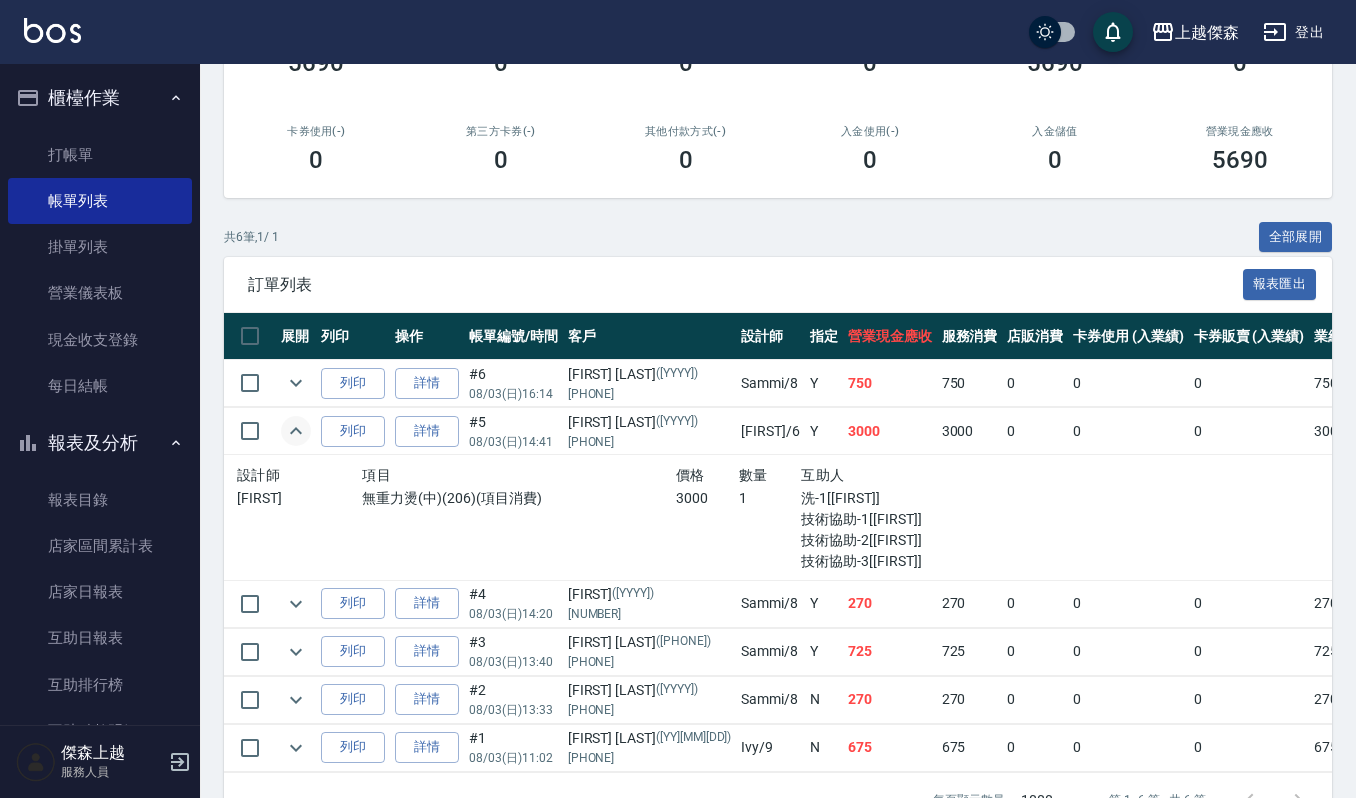 scroll, scrollTop: 381, scrollLeft: 0, axis: vertical 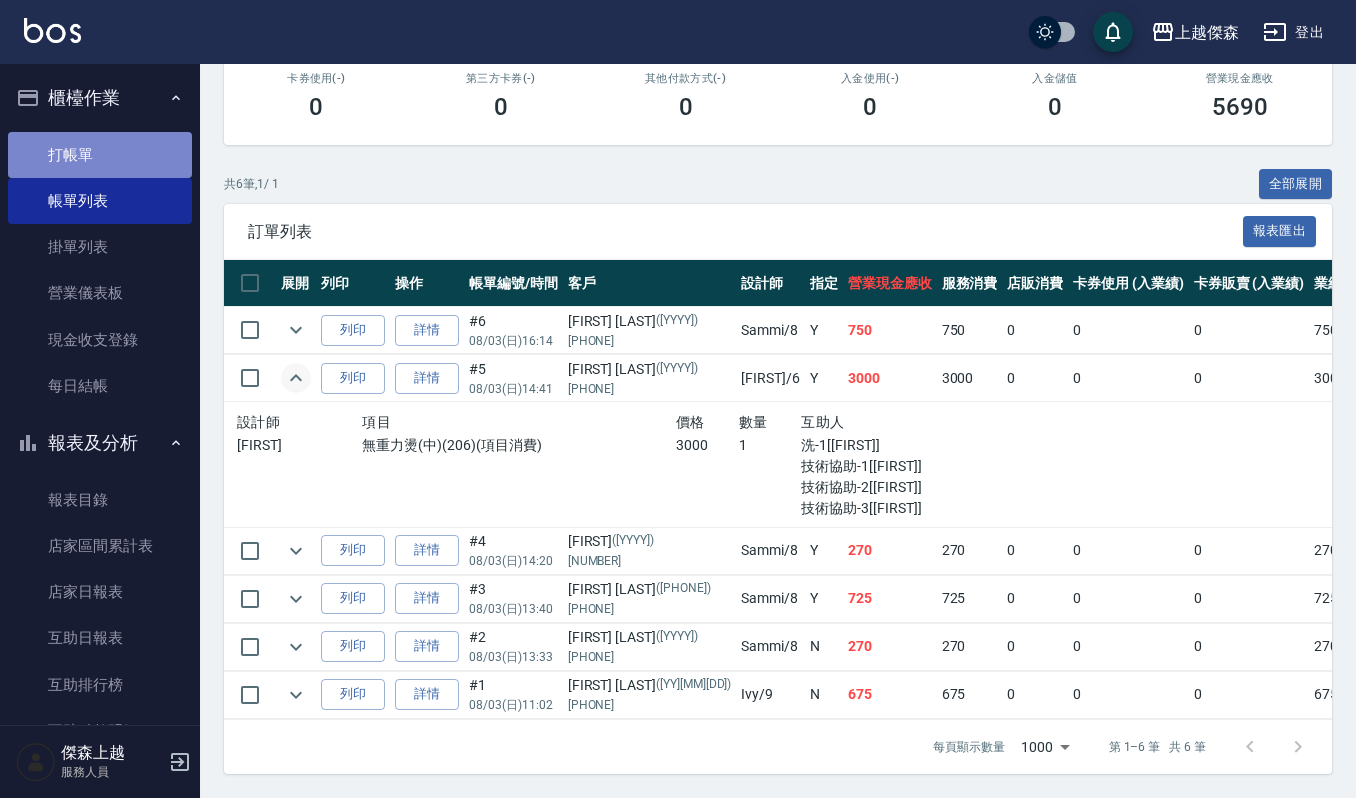 click on "打帳單" at bounding box center (100, 155) 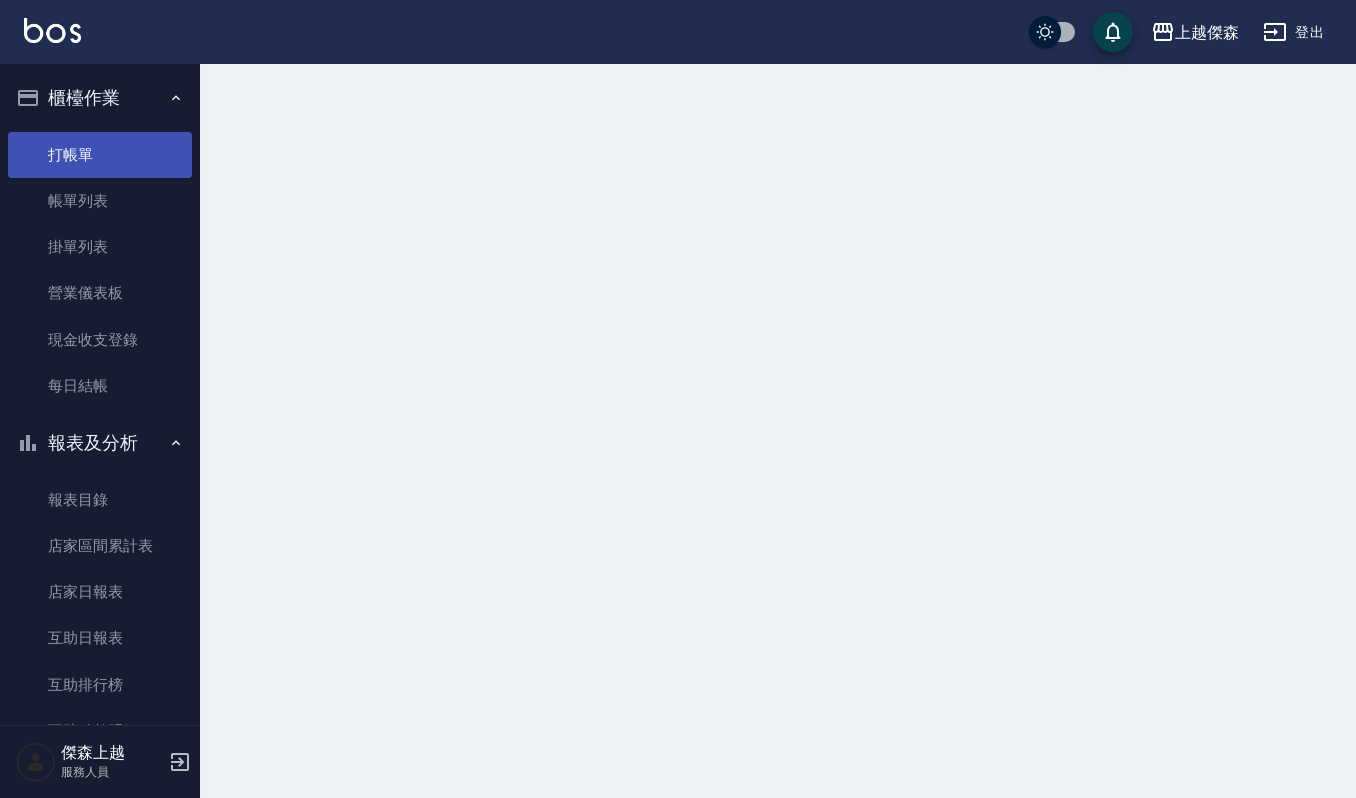 scroll, scrollTop: 0, scrollLeft: 0, axis: both 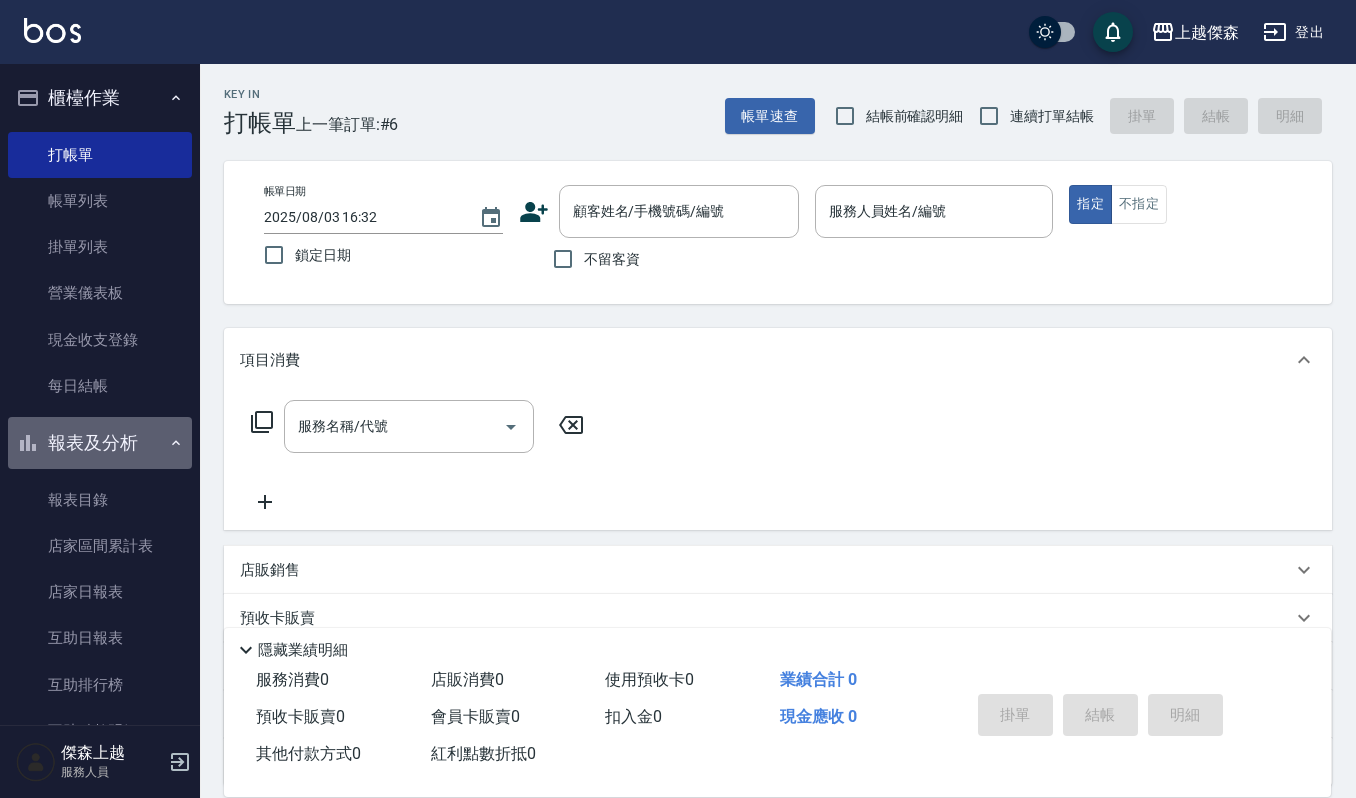 click on "報表及分析" at bounding box center (100, 443) 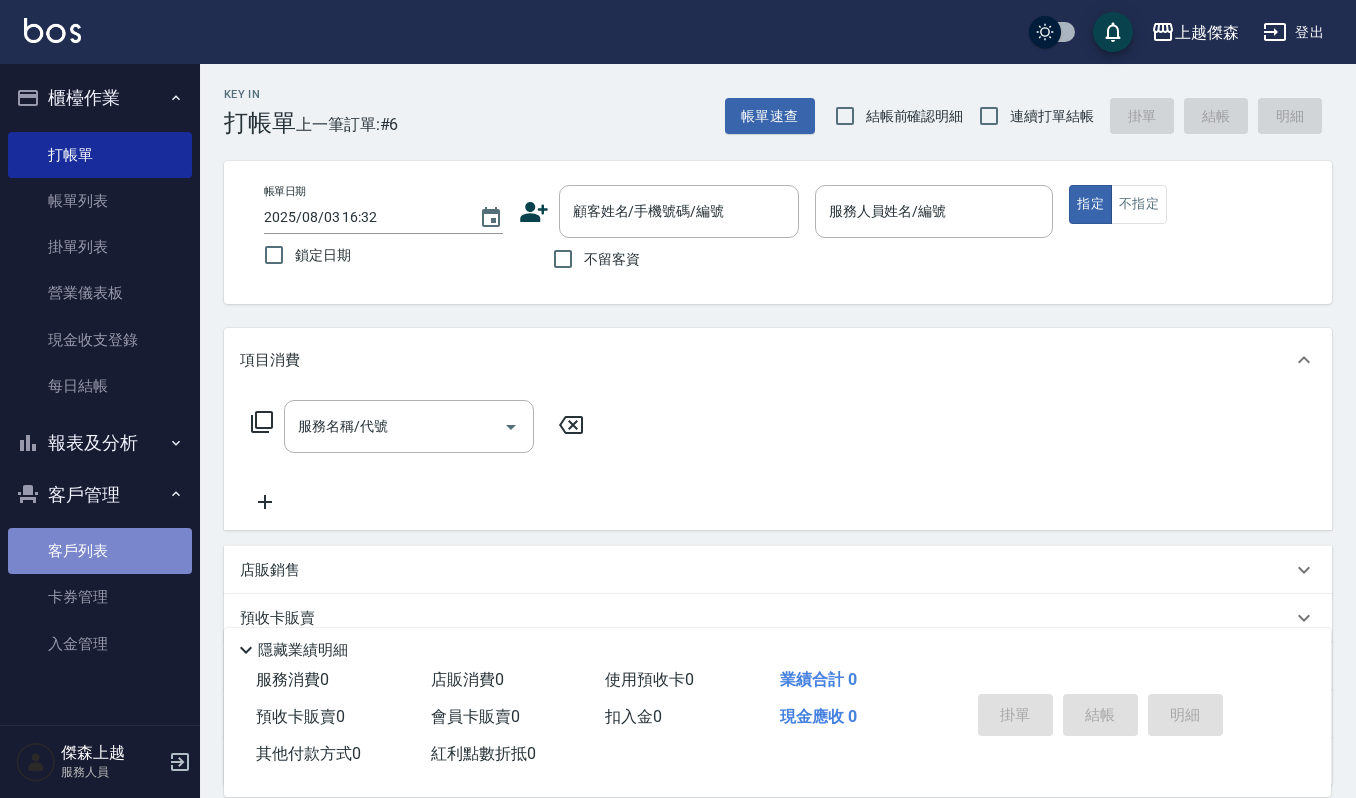 click on "客戶列表" at bounding box center [100, 551] 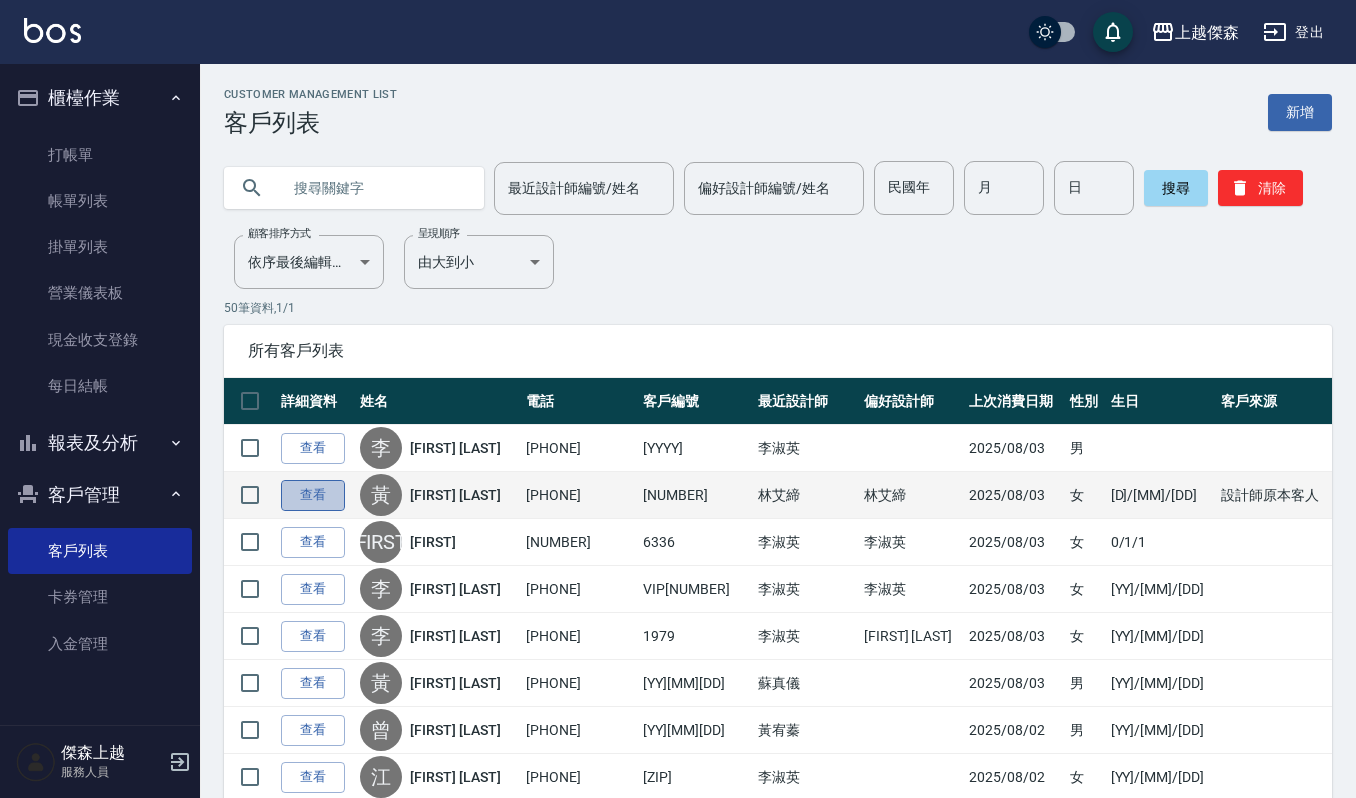 click on "查看" at bounding box center [313, 495] 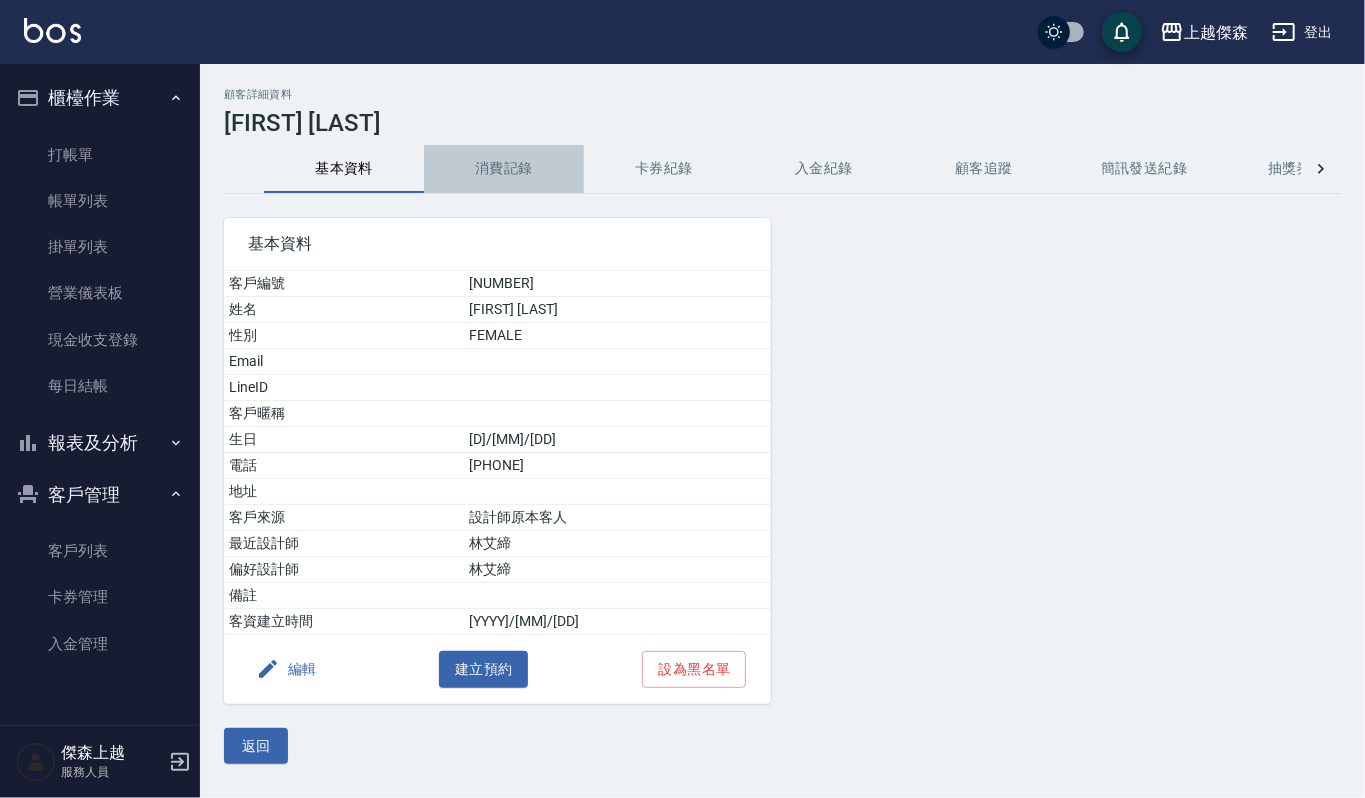 click on "消費記錄" at bounding box center (504, 169) 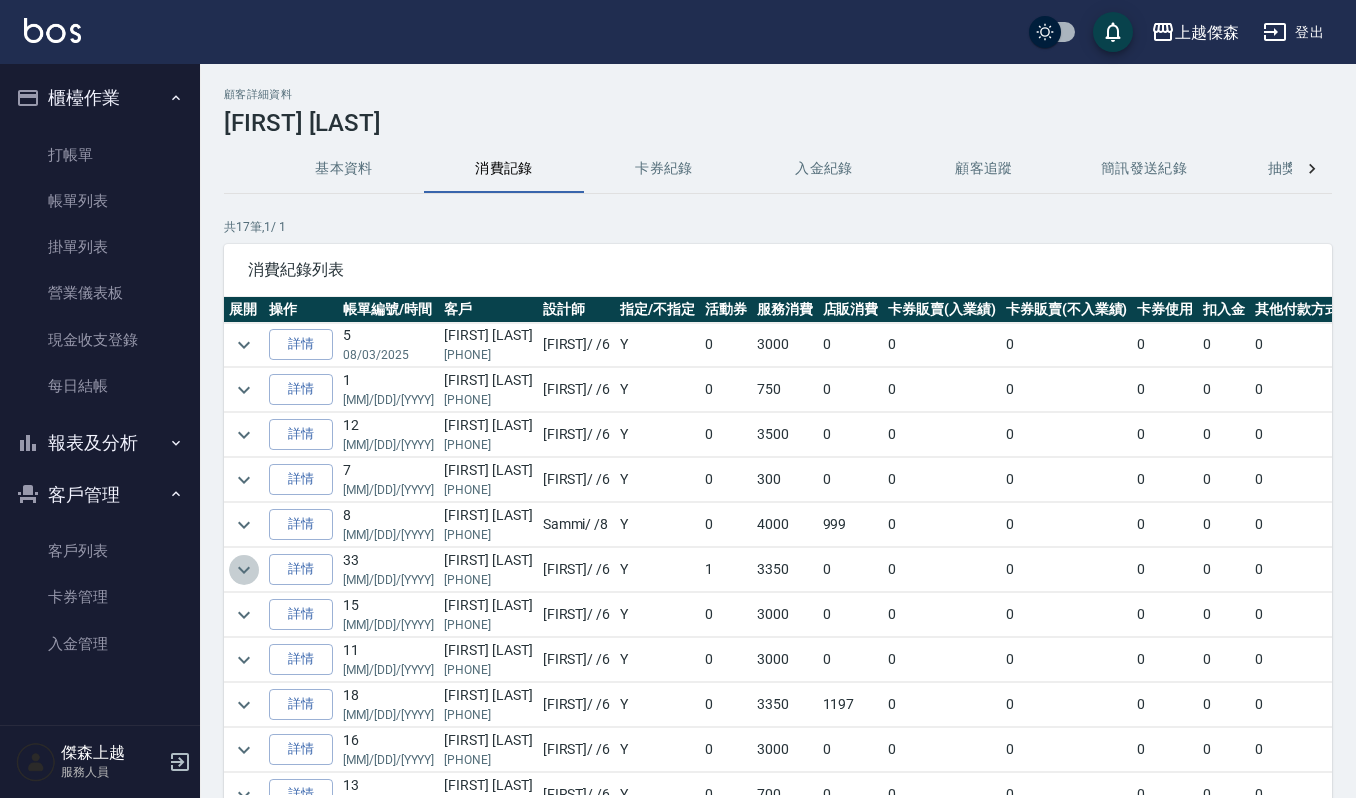 click 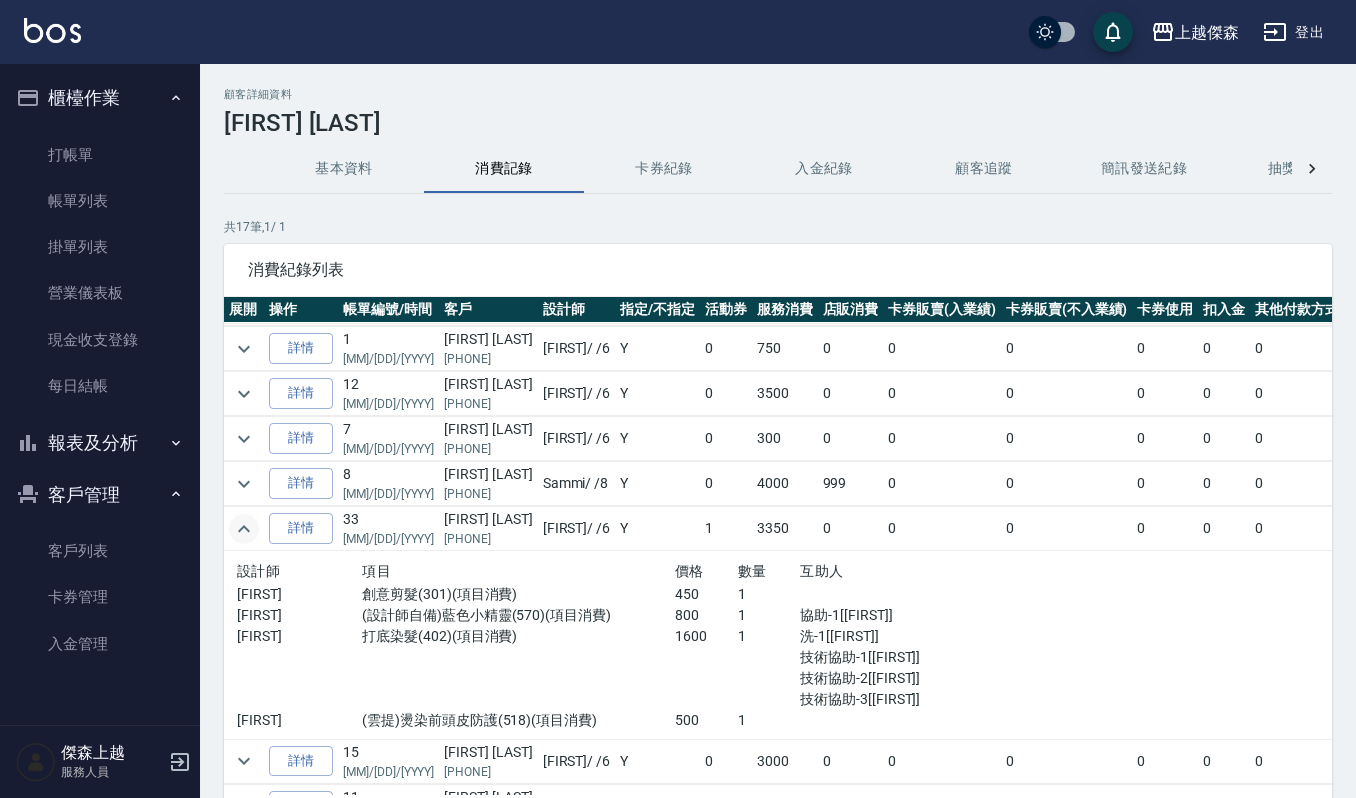 scroll, scrollTop: 46, scrollLeft: 0, axis: vertical 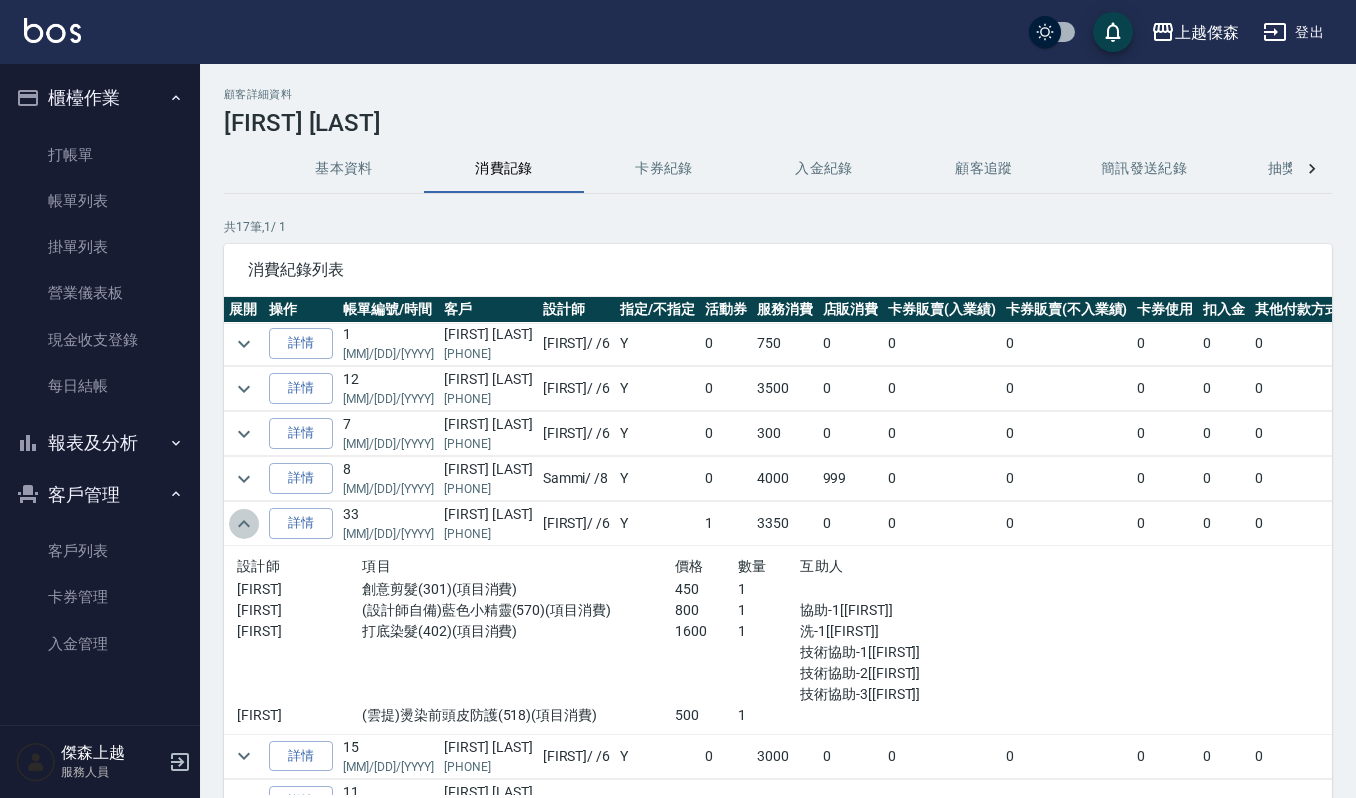 click 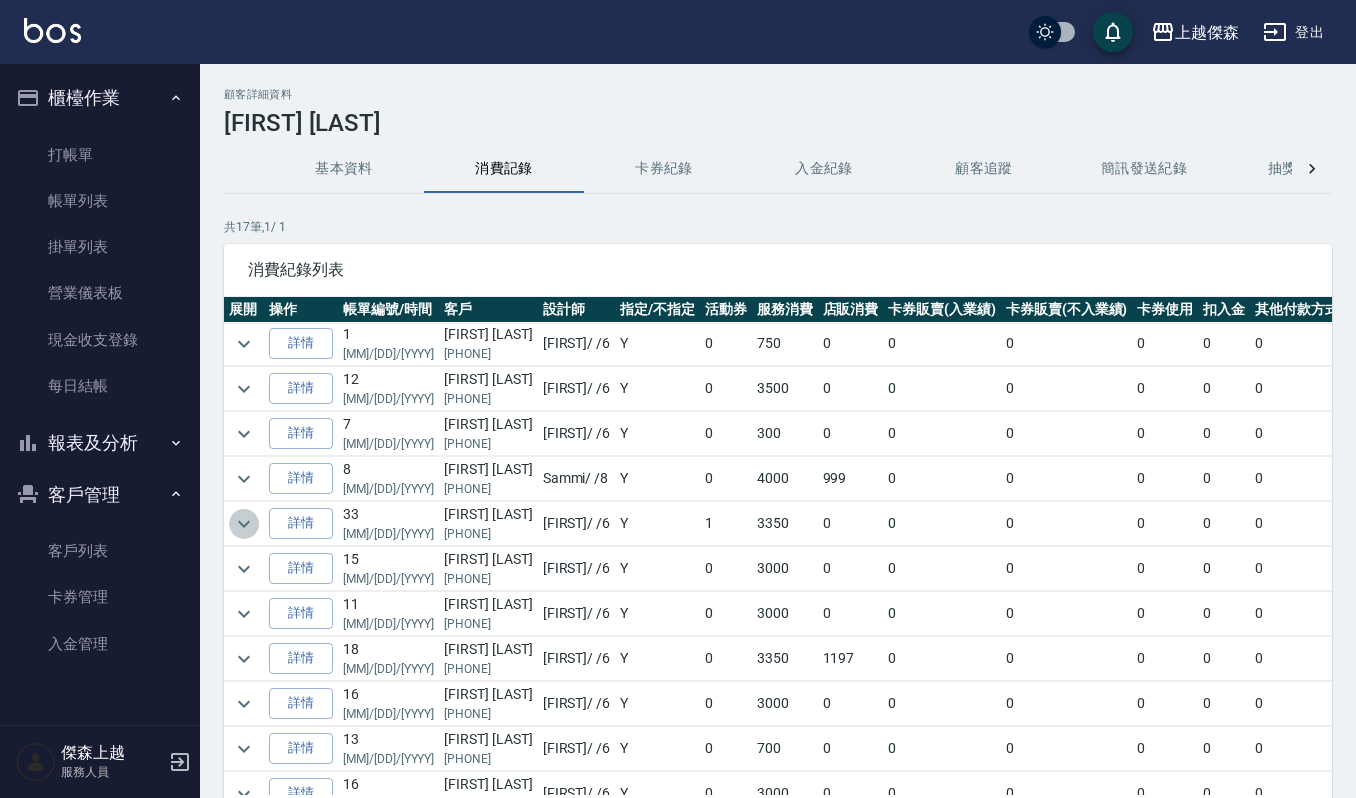 click 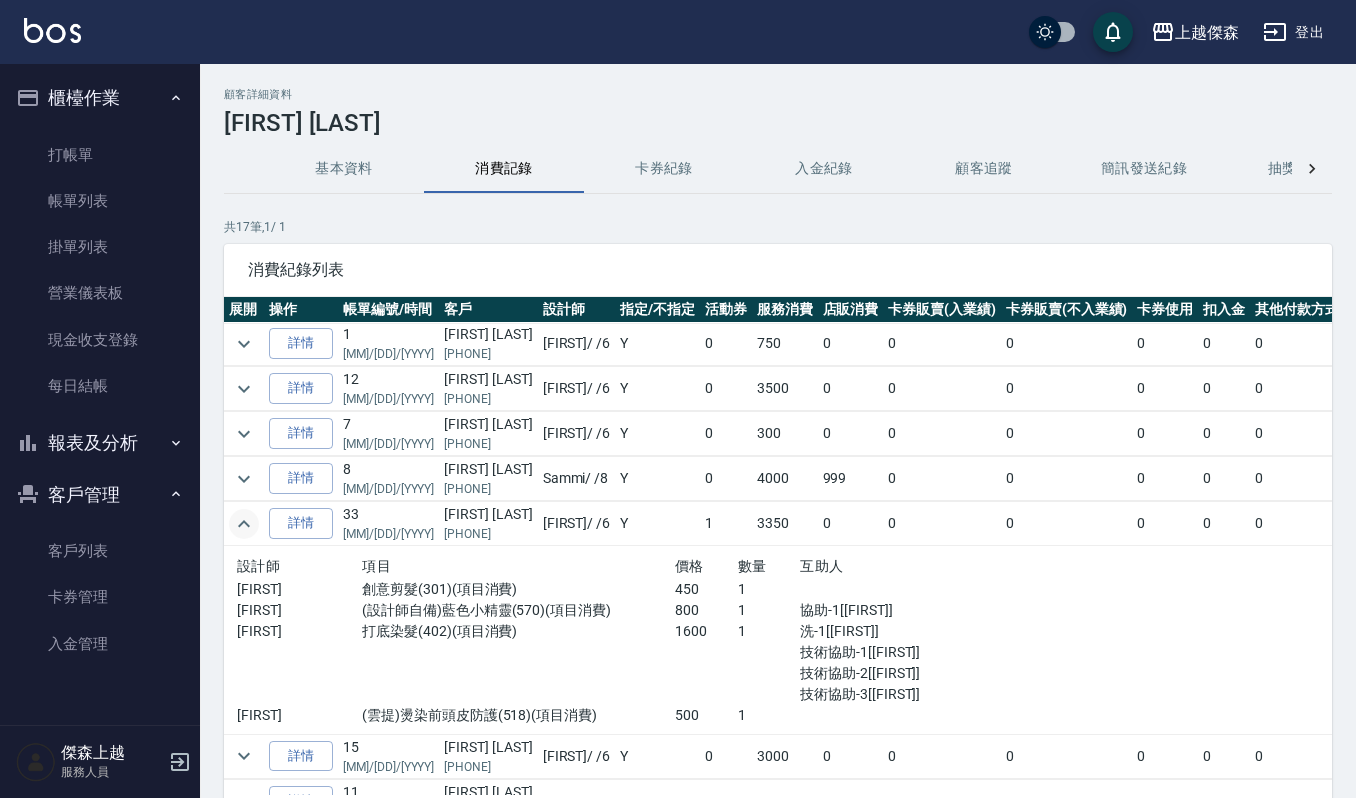 click 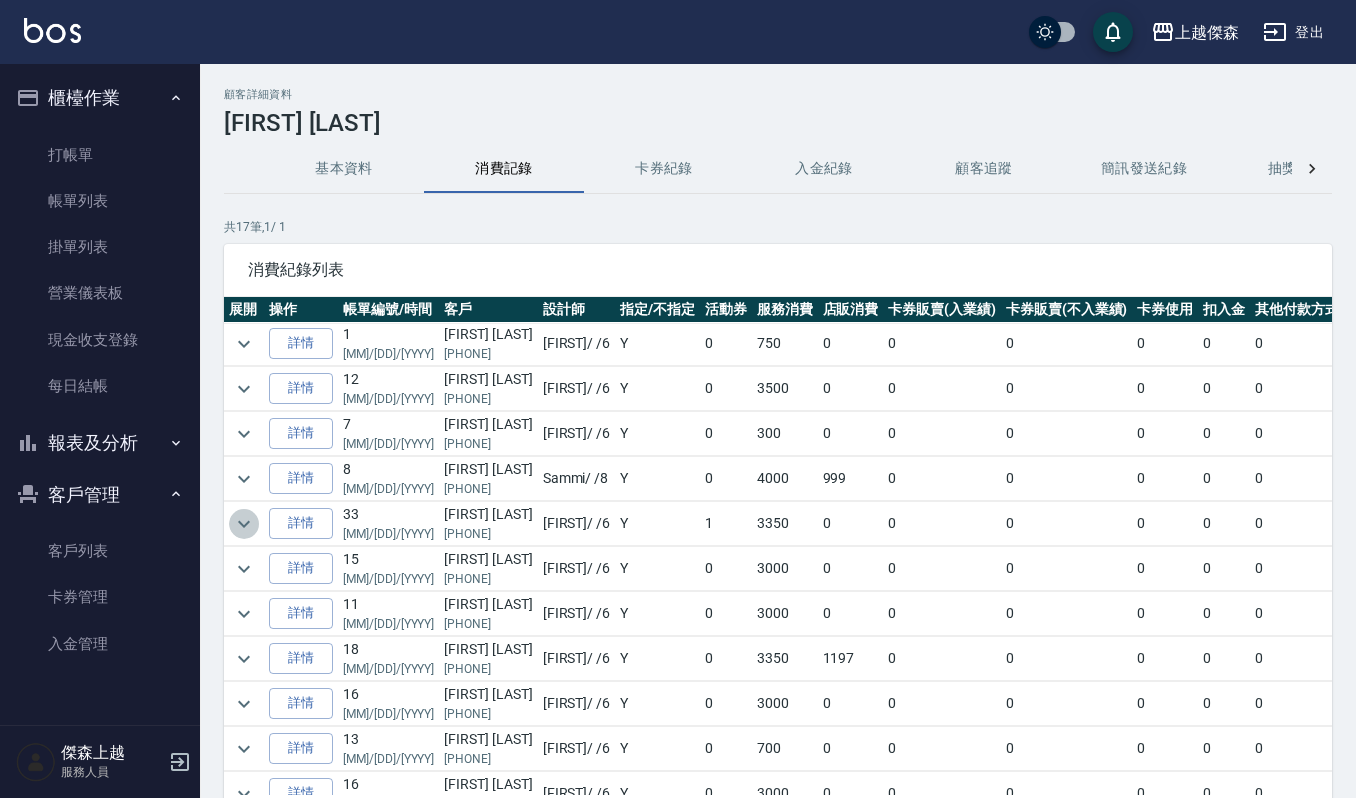 click 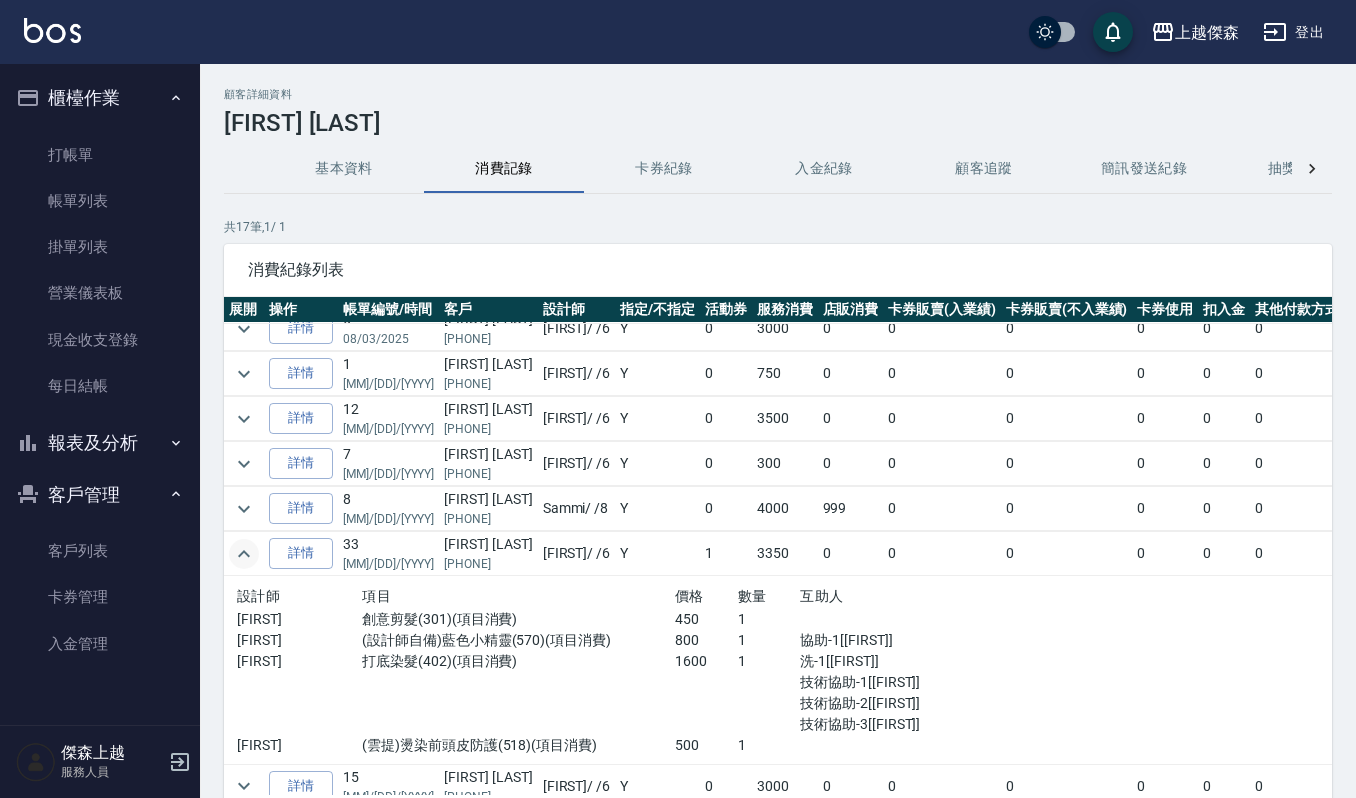 scroll, scrollTop: 0, scrollLeft: 0, axis: both 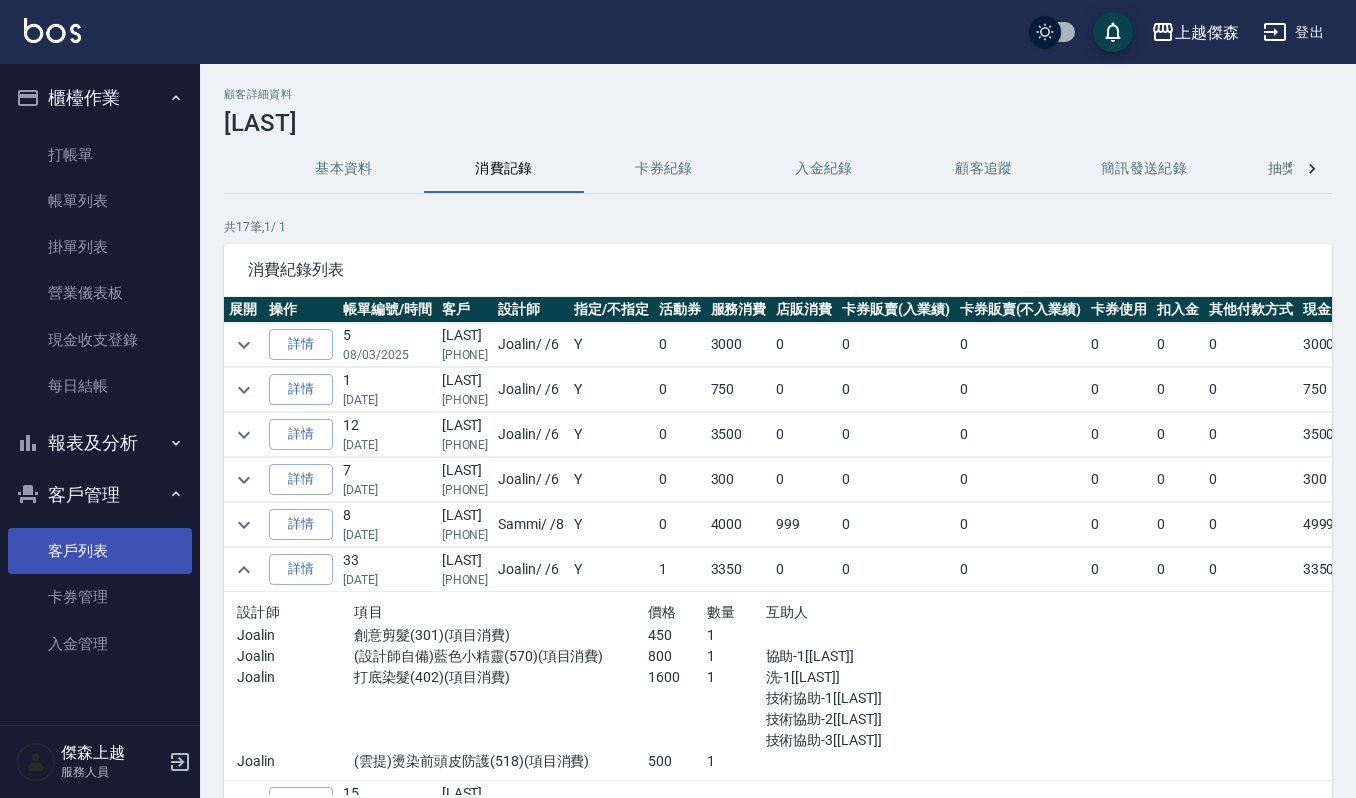click on "客戶列表" at bounding box center (100, 551) 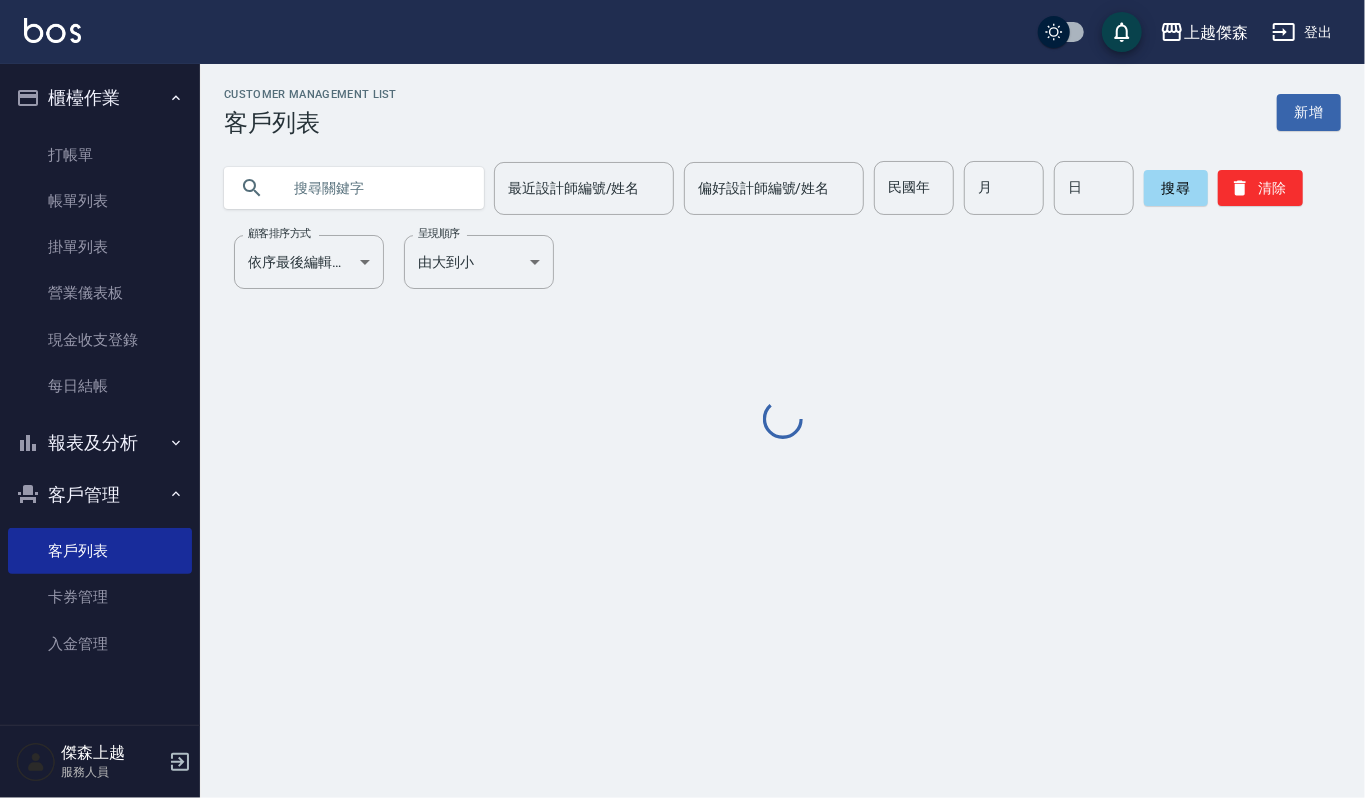 click at bounding box center [374, 188] 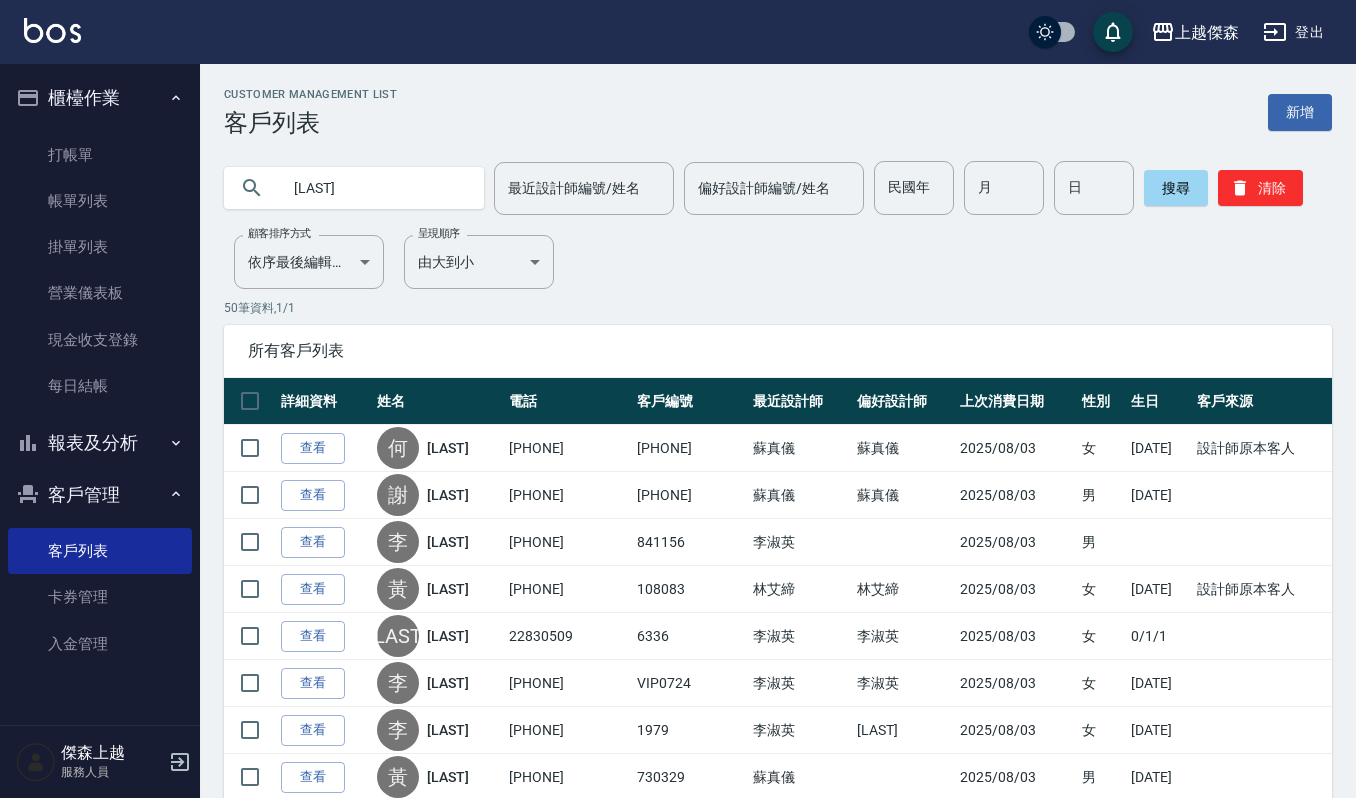 type on "楊珺" 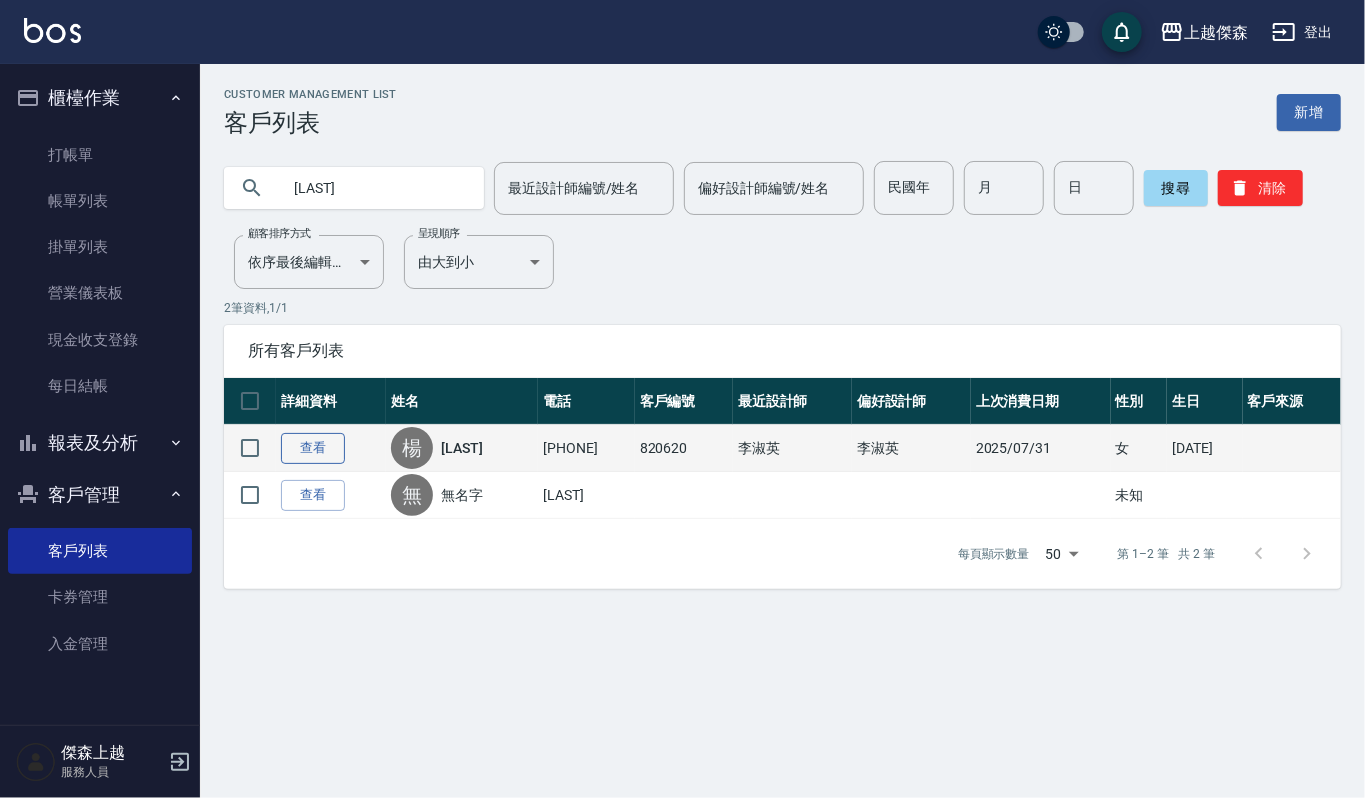 click on "查看" at bounding box center (313, 448) 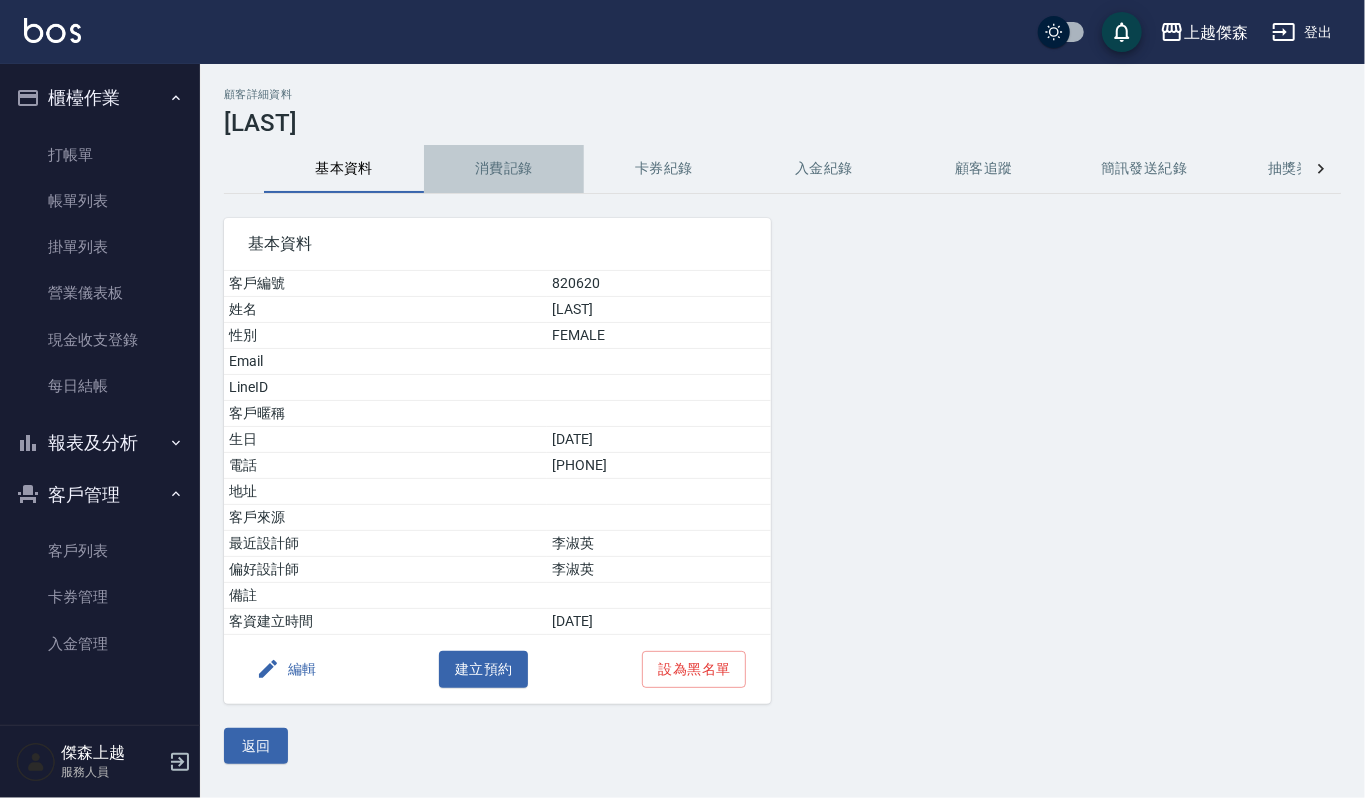 click on "消費記錄" at bounding box center (504, 169) 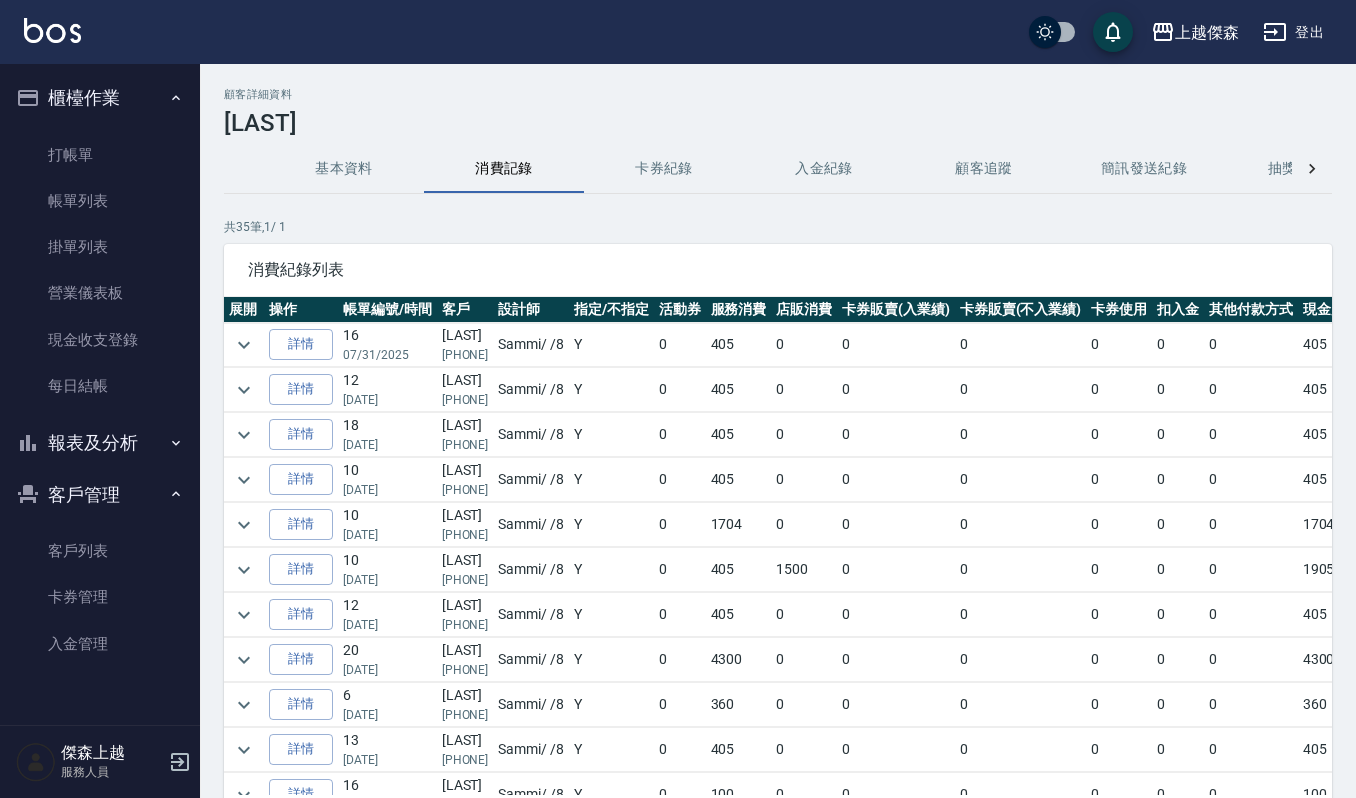 click at bounding box center [244, 570] 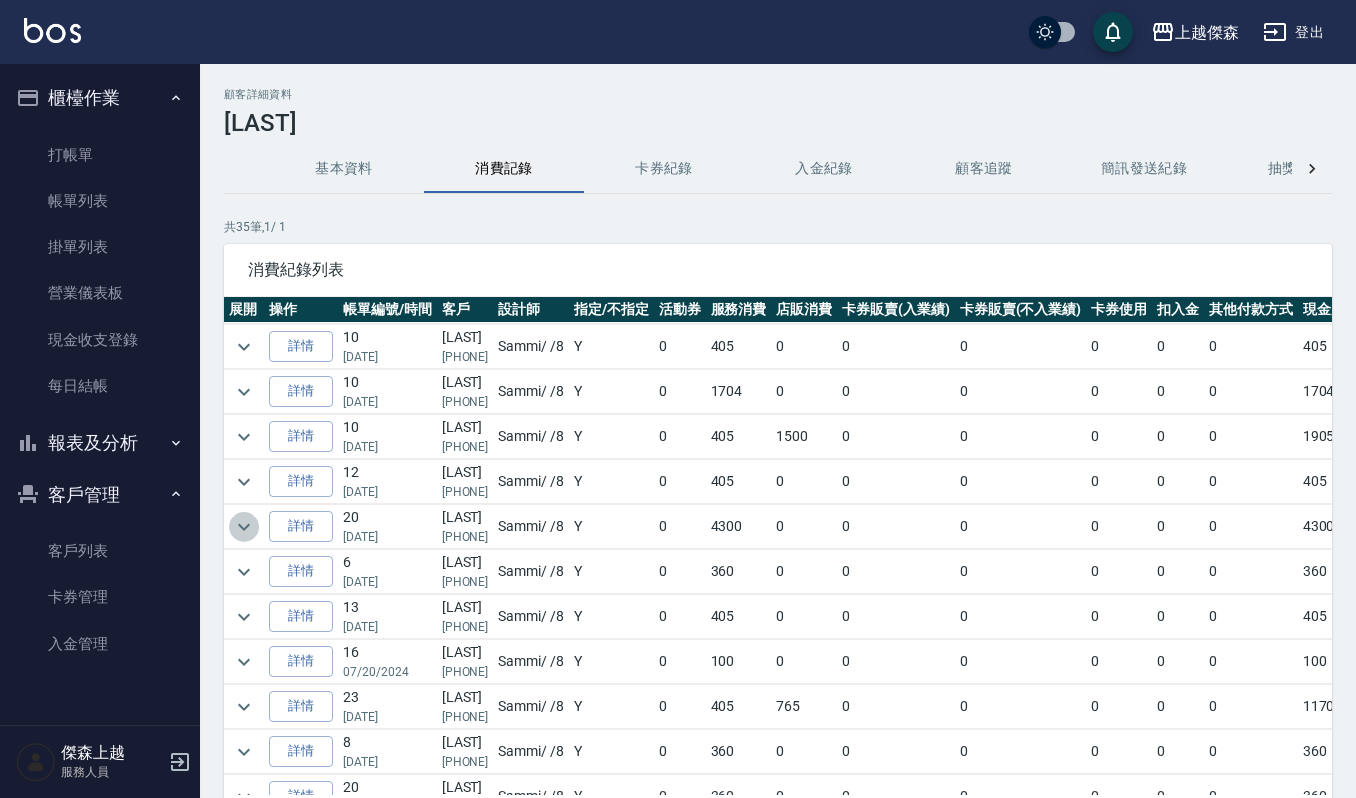 click 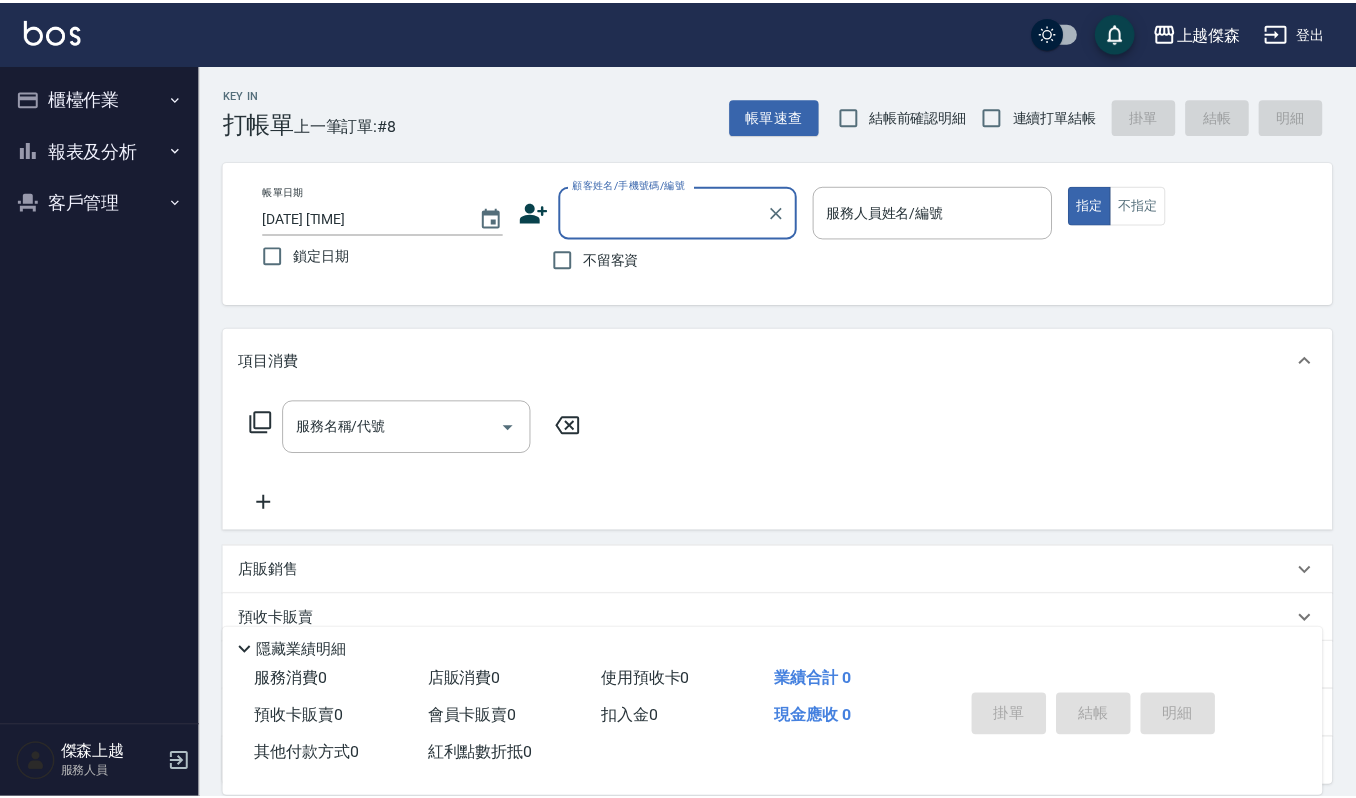 scroll, scrollTop: 0, scrollLeft: 0, axis: both 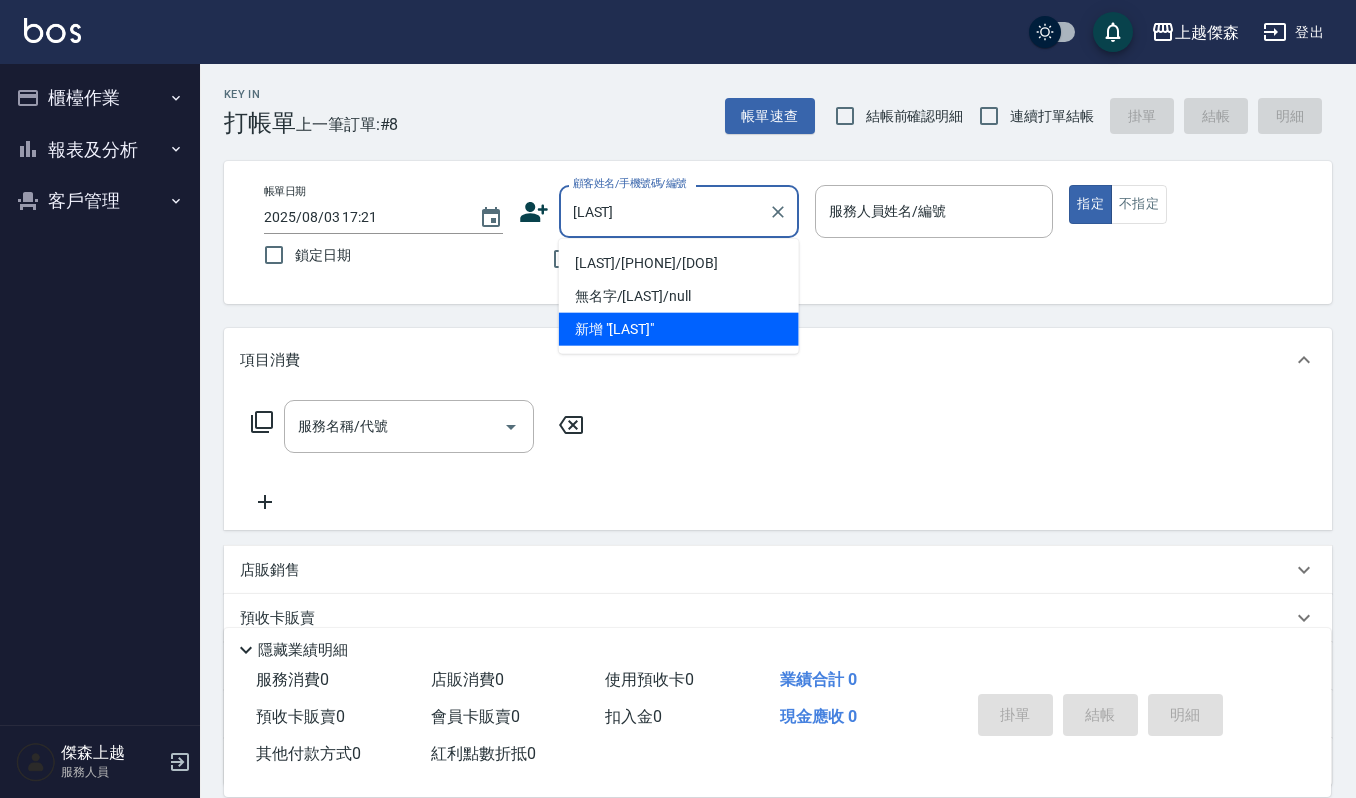 click on "[LAST]/[PHONE]/[DOB]" at bounding box center (679, 263) 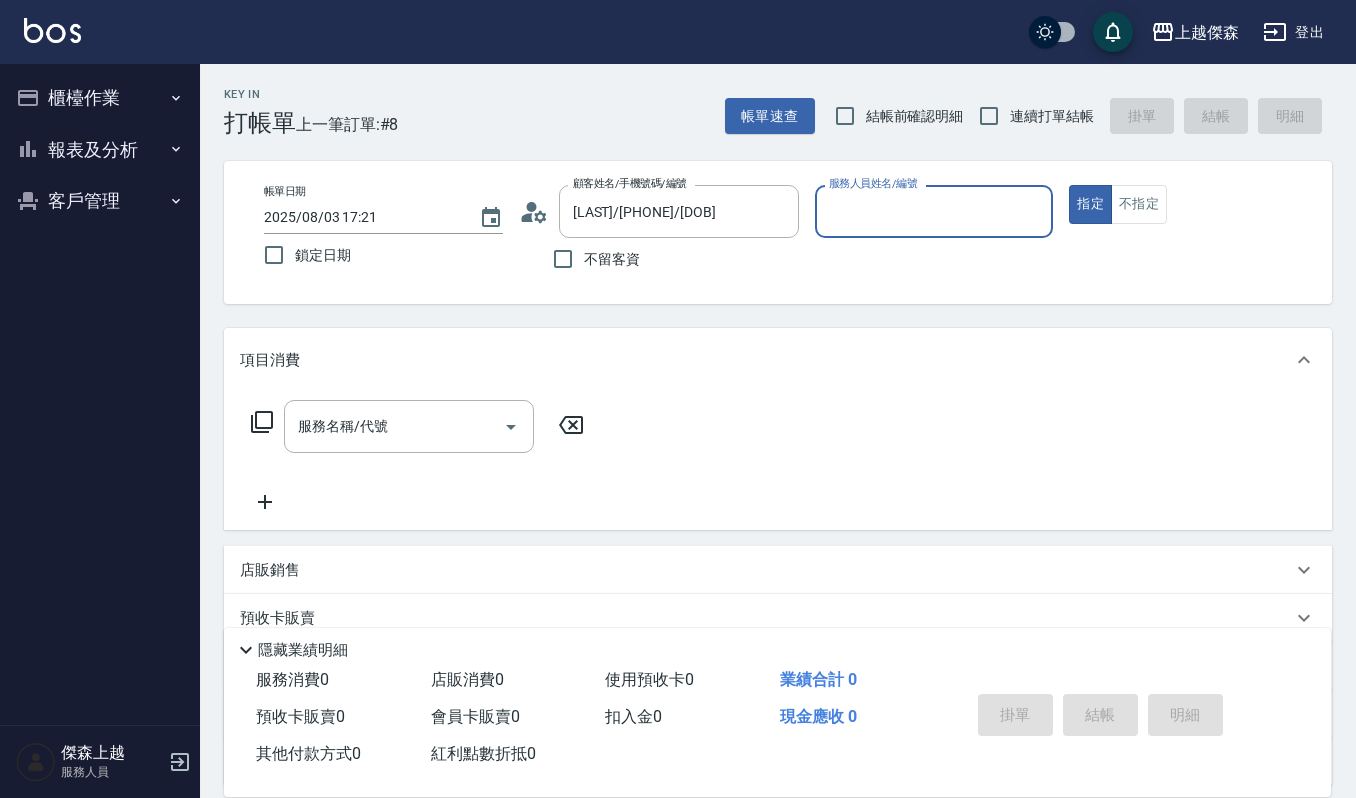 type on "Sammi-[ID]" 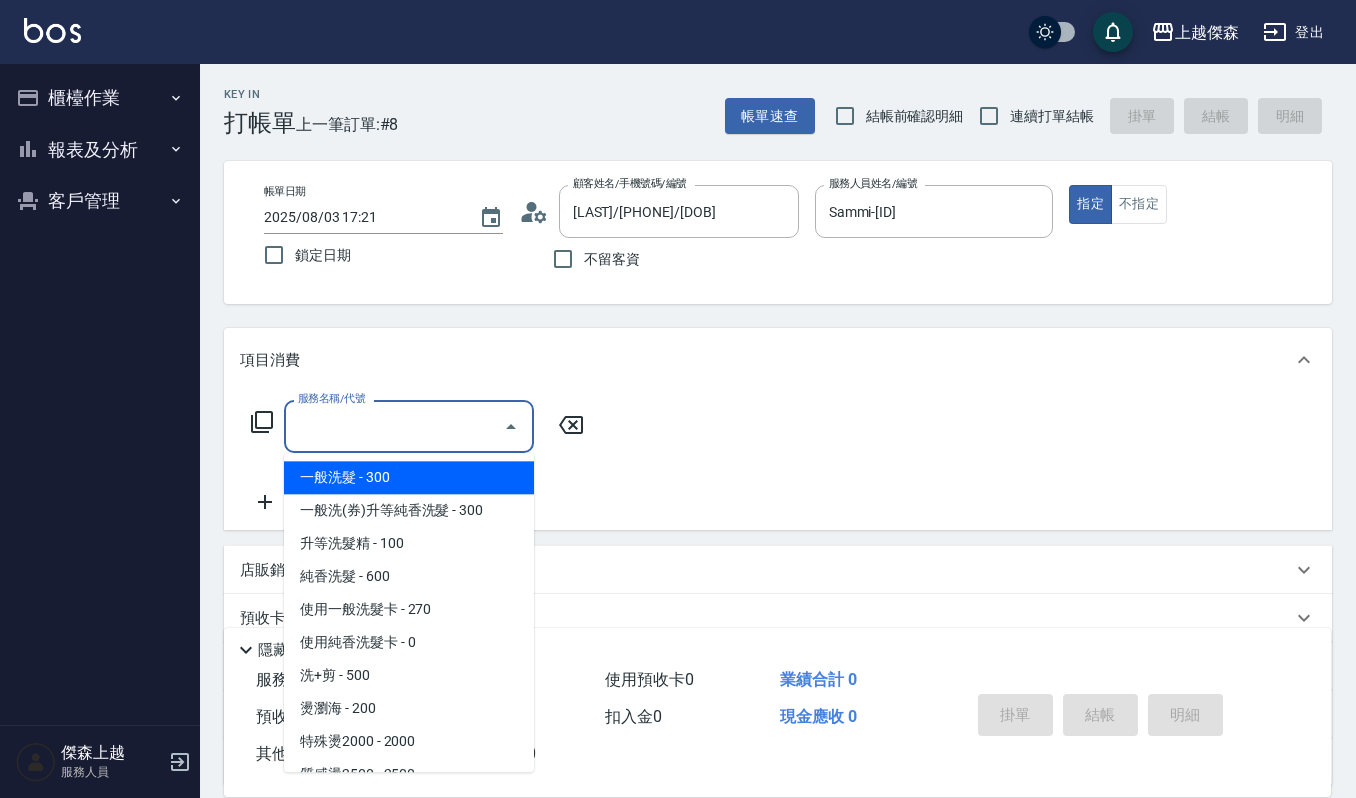 click on "服務名稱/代號" at bounding box center [394, 426] 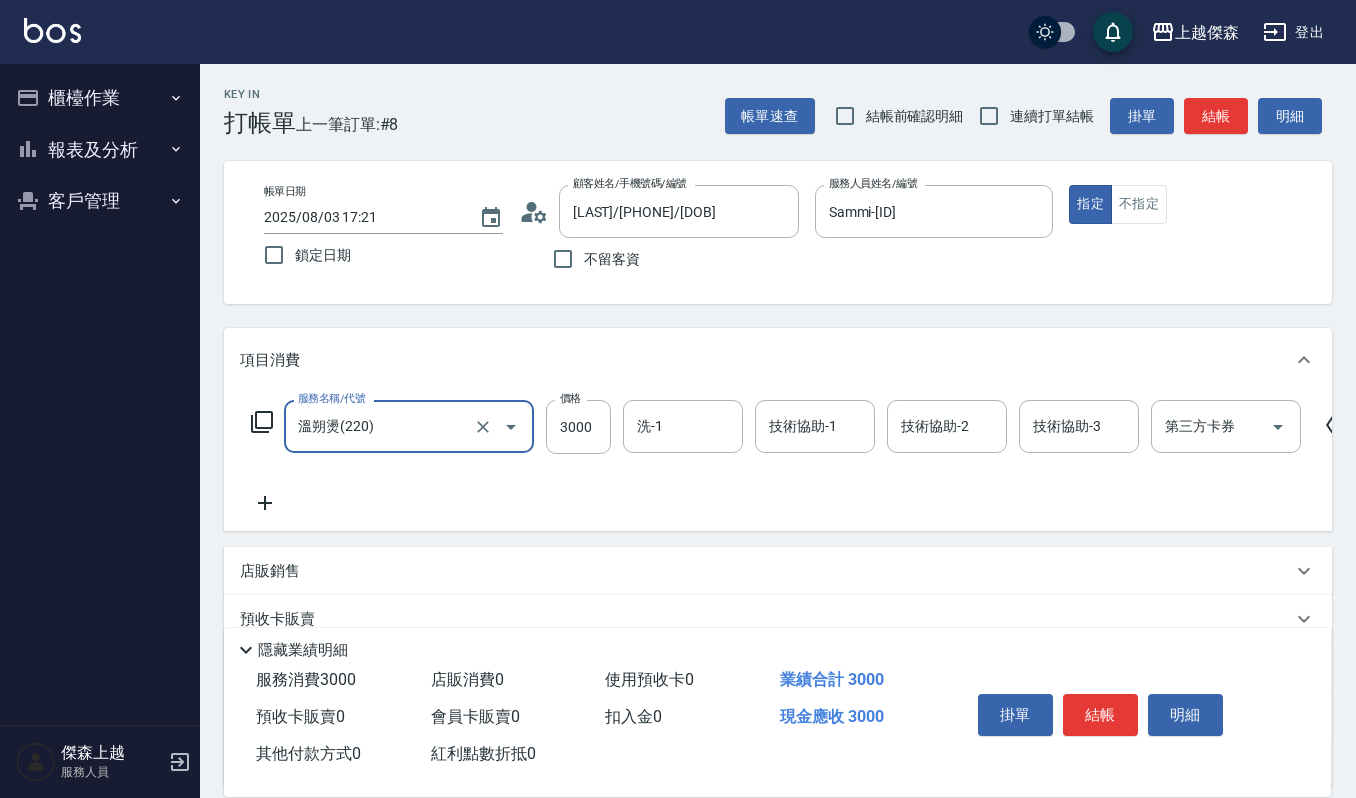 type on "溫朔燙(220)" 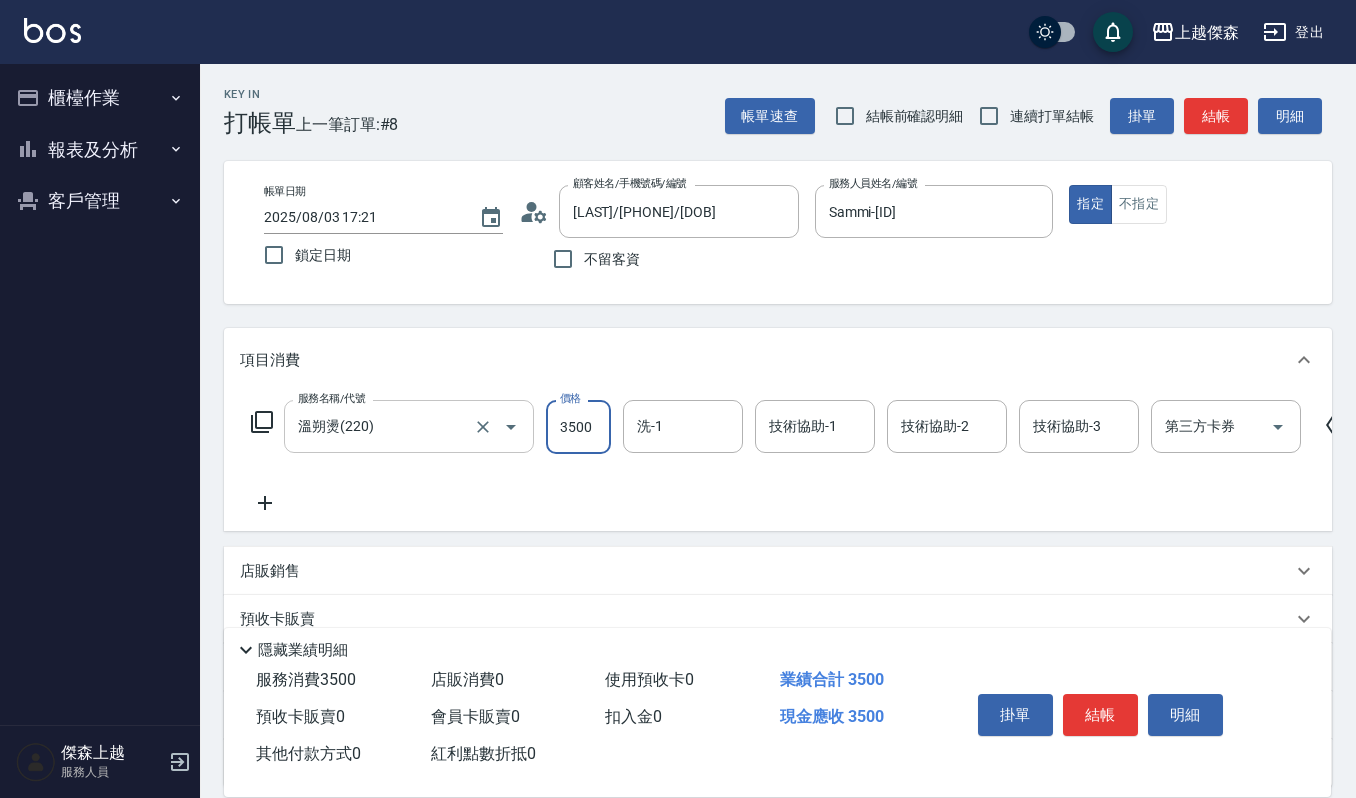 type on "3500" 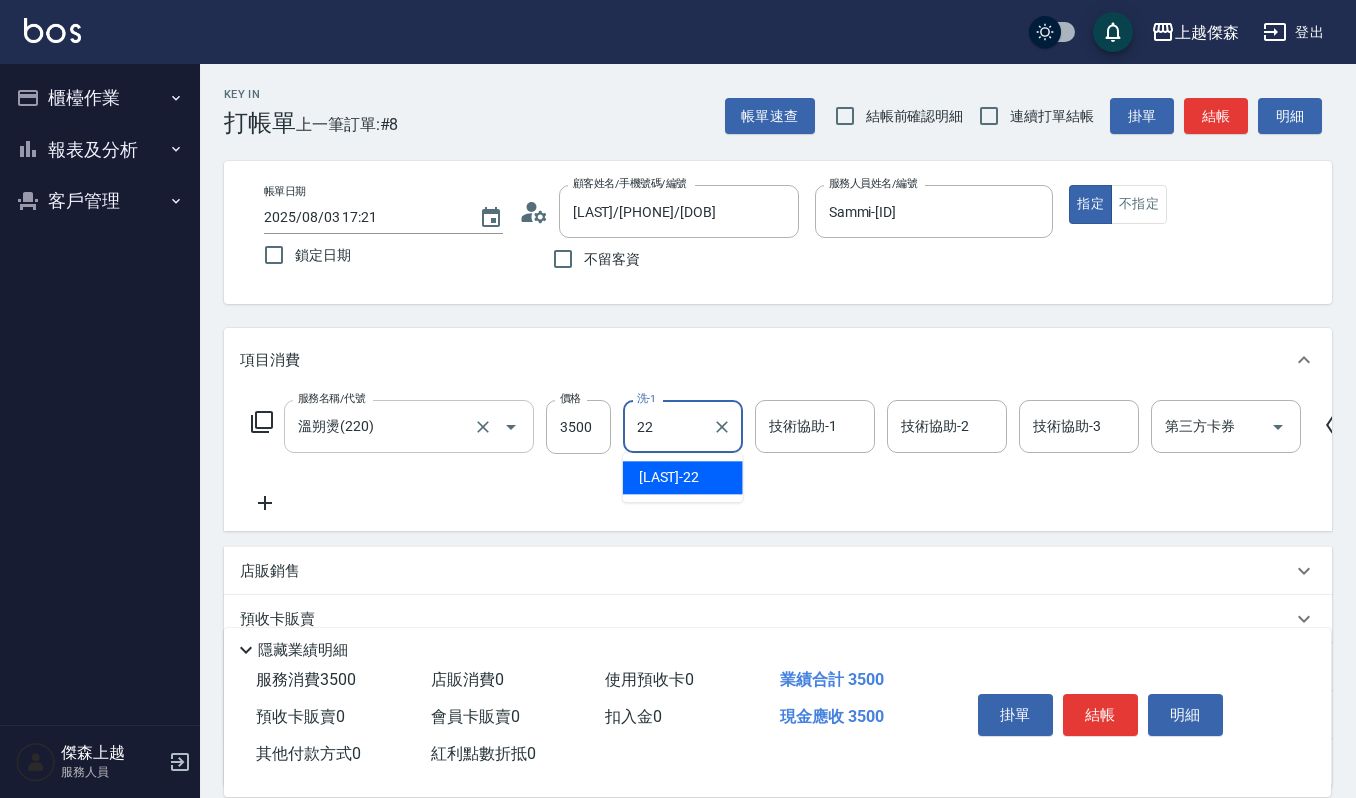 type on "[LAST]-22" 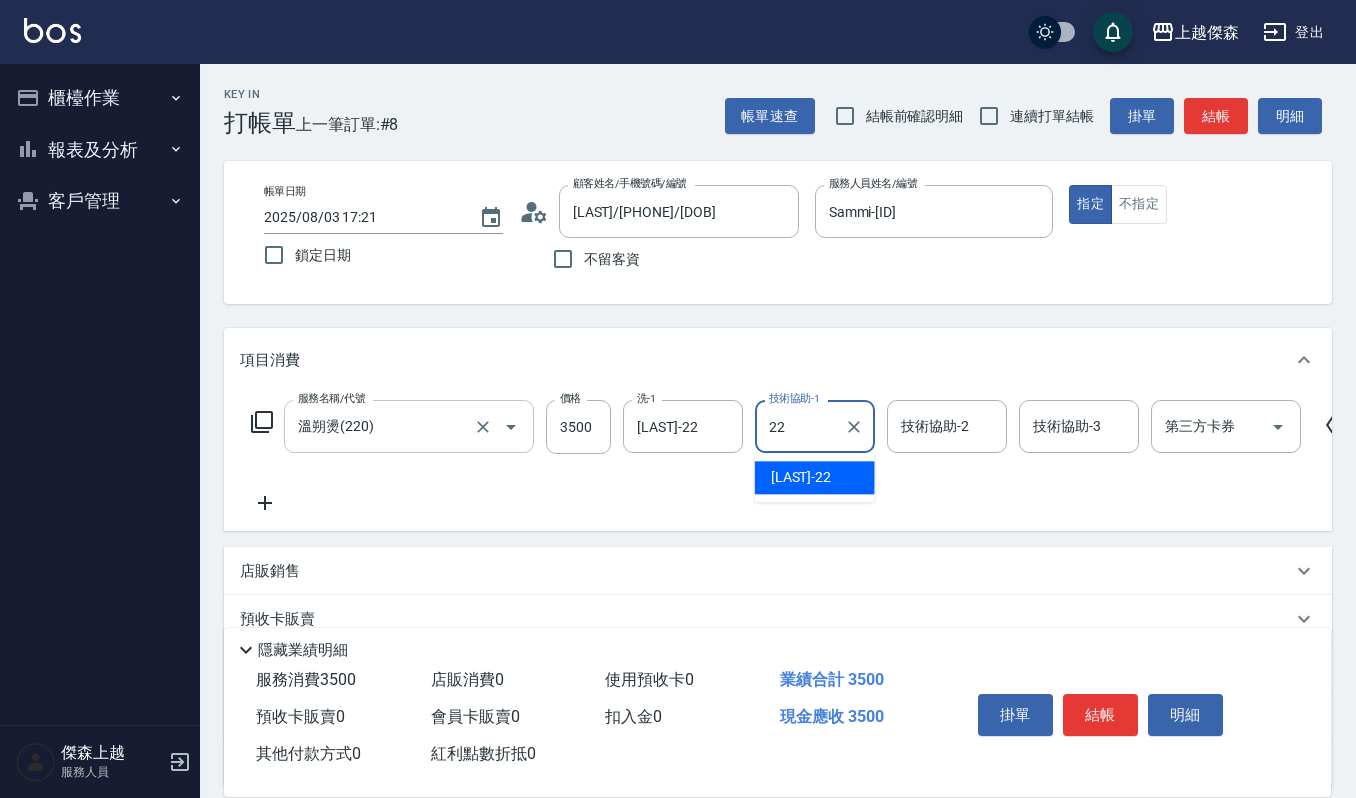 type on "[LAST]-22" 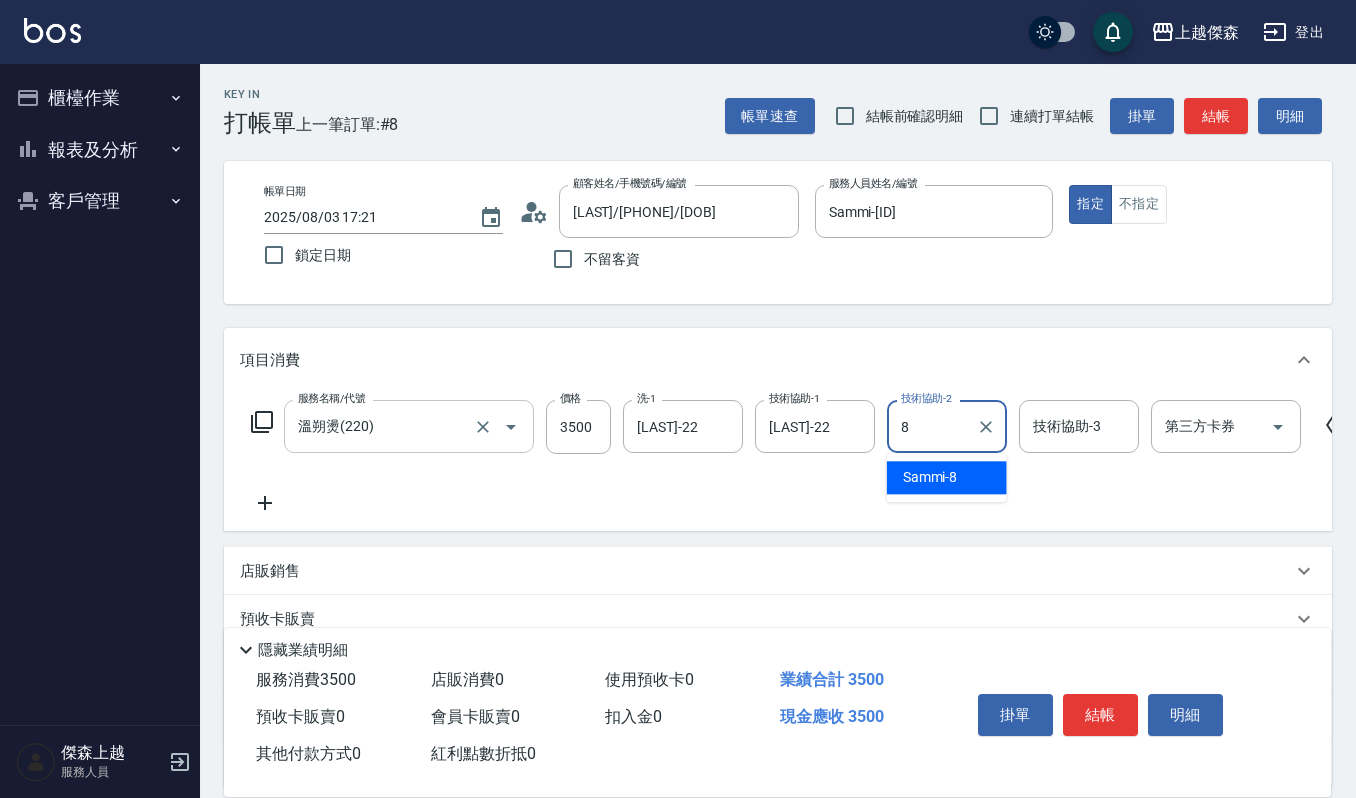 type on "Sammi-[ID]" 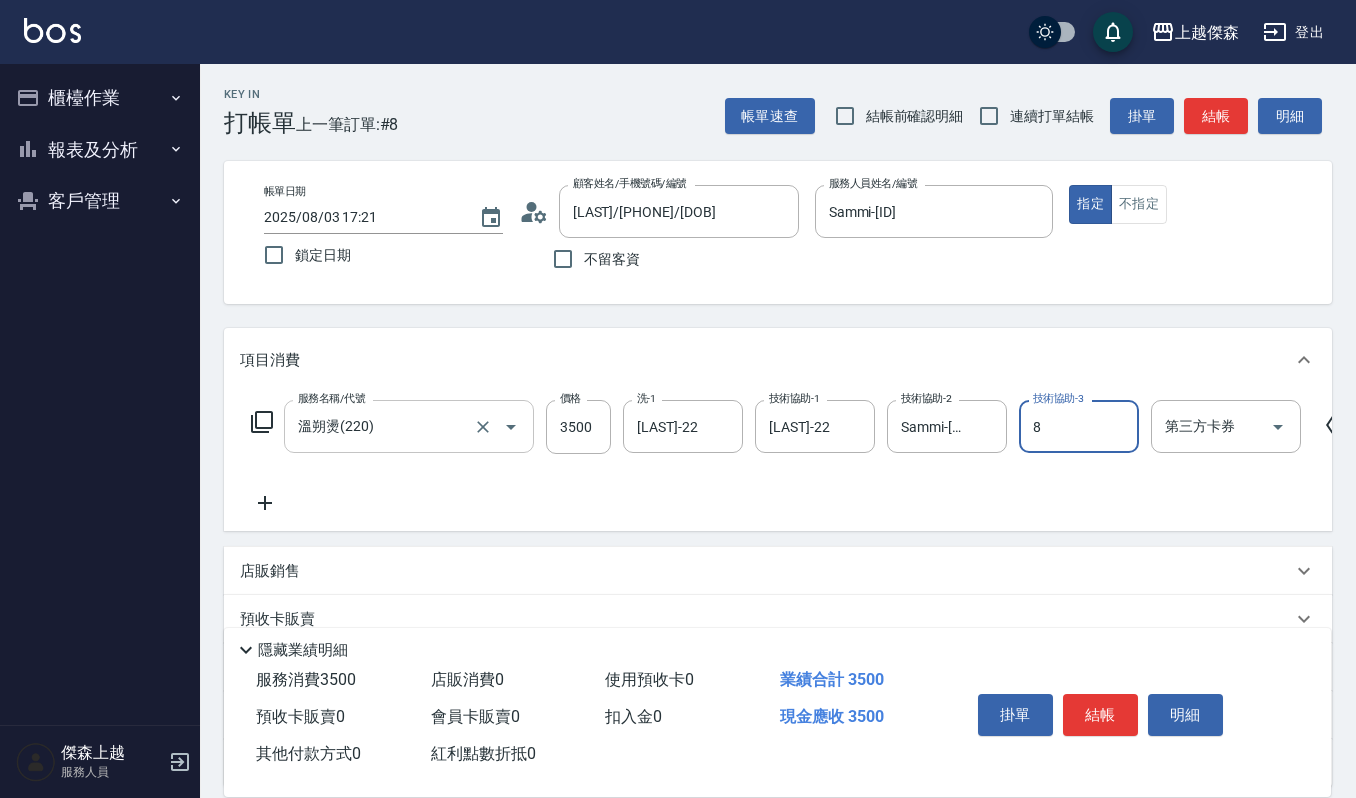 type on "Sammi-[ID]" 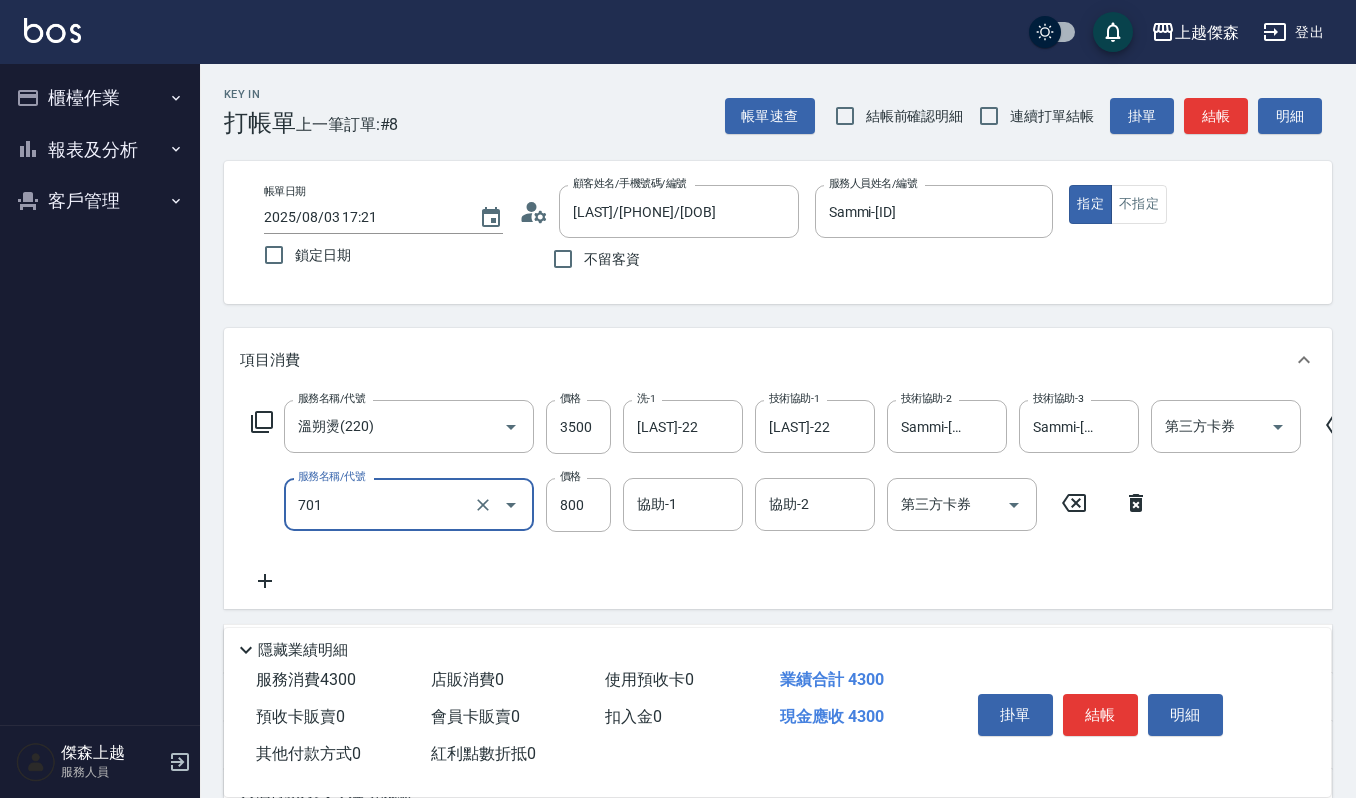 type on "CMC加購護(701)" 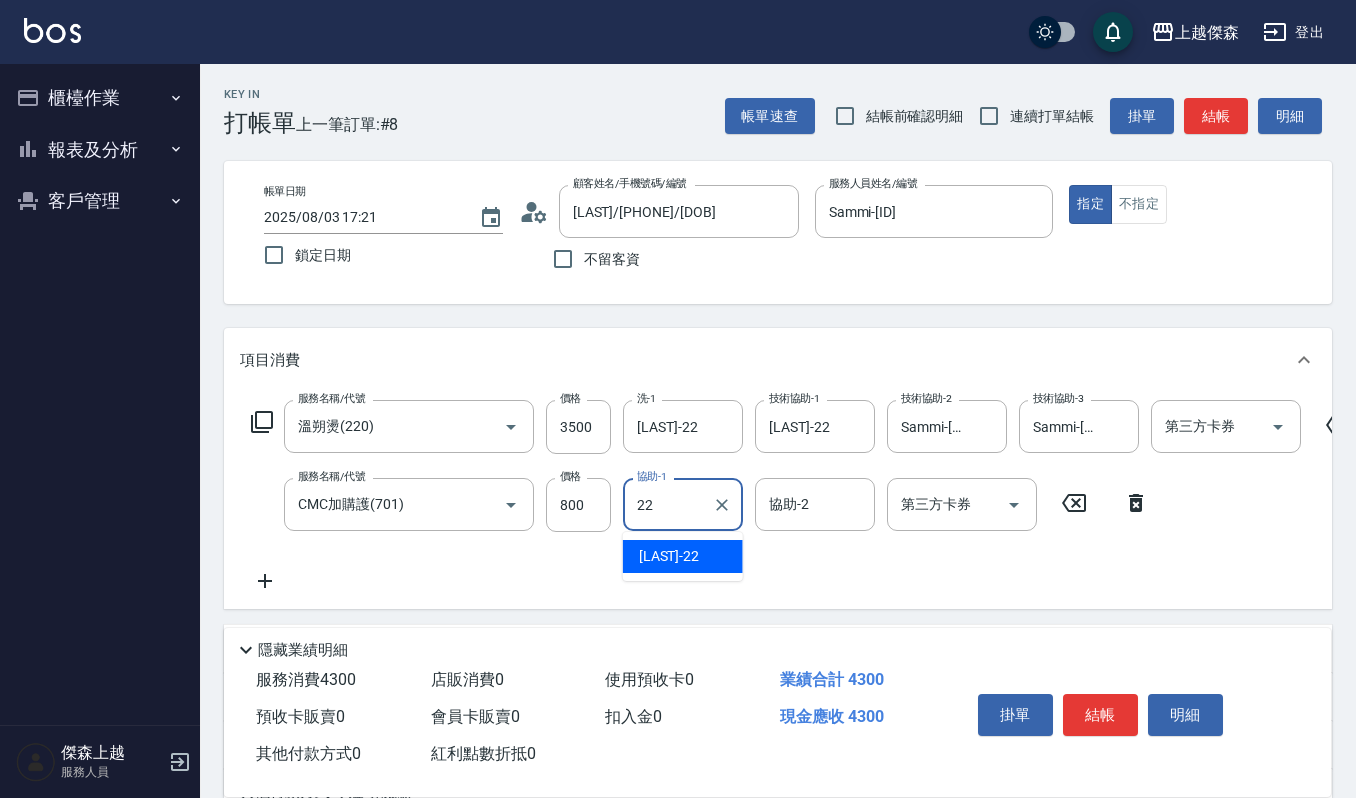 type on "[LAST]-22" 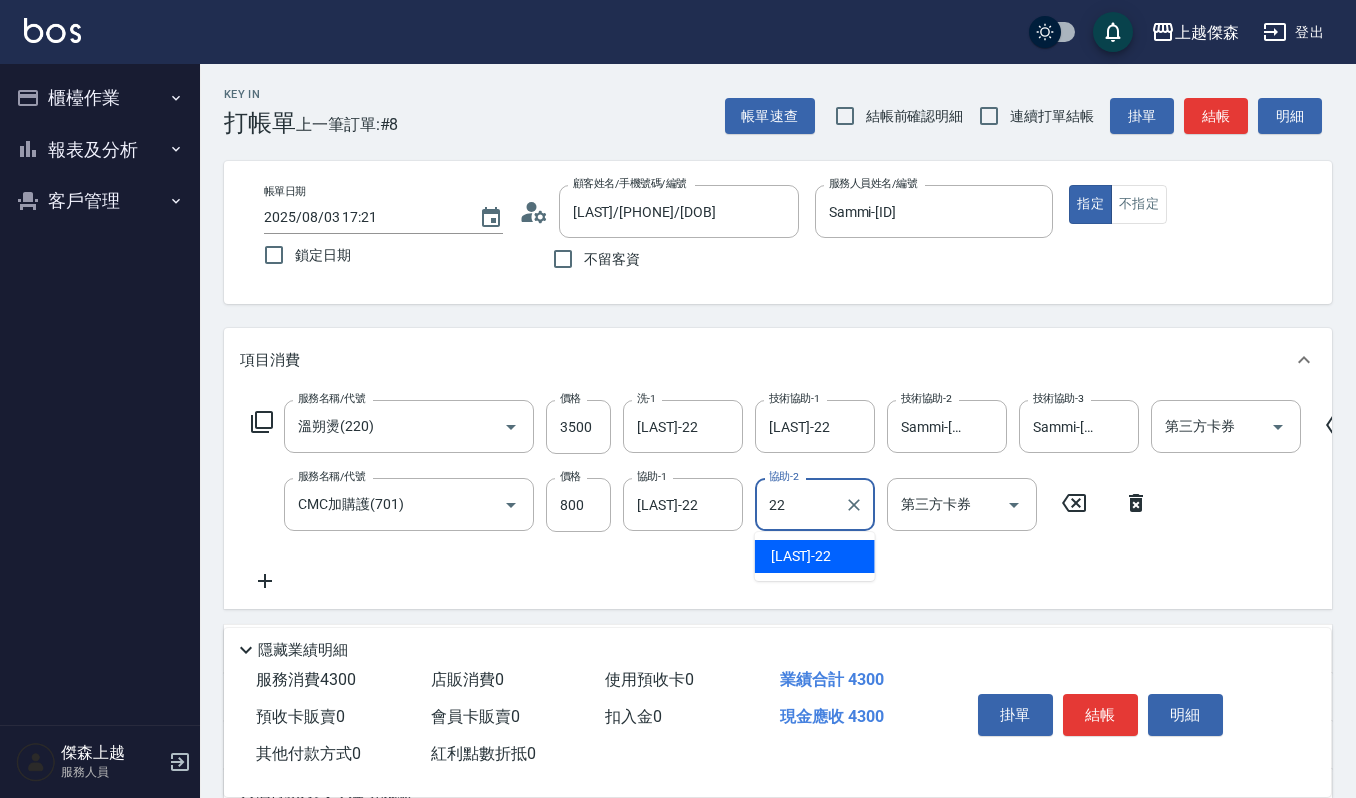 type on "[LAST]-22" 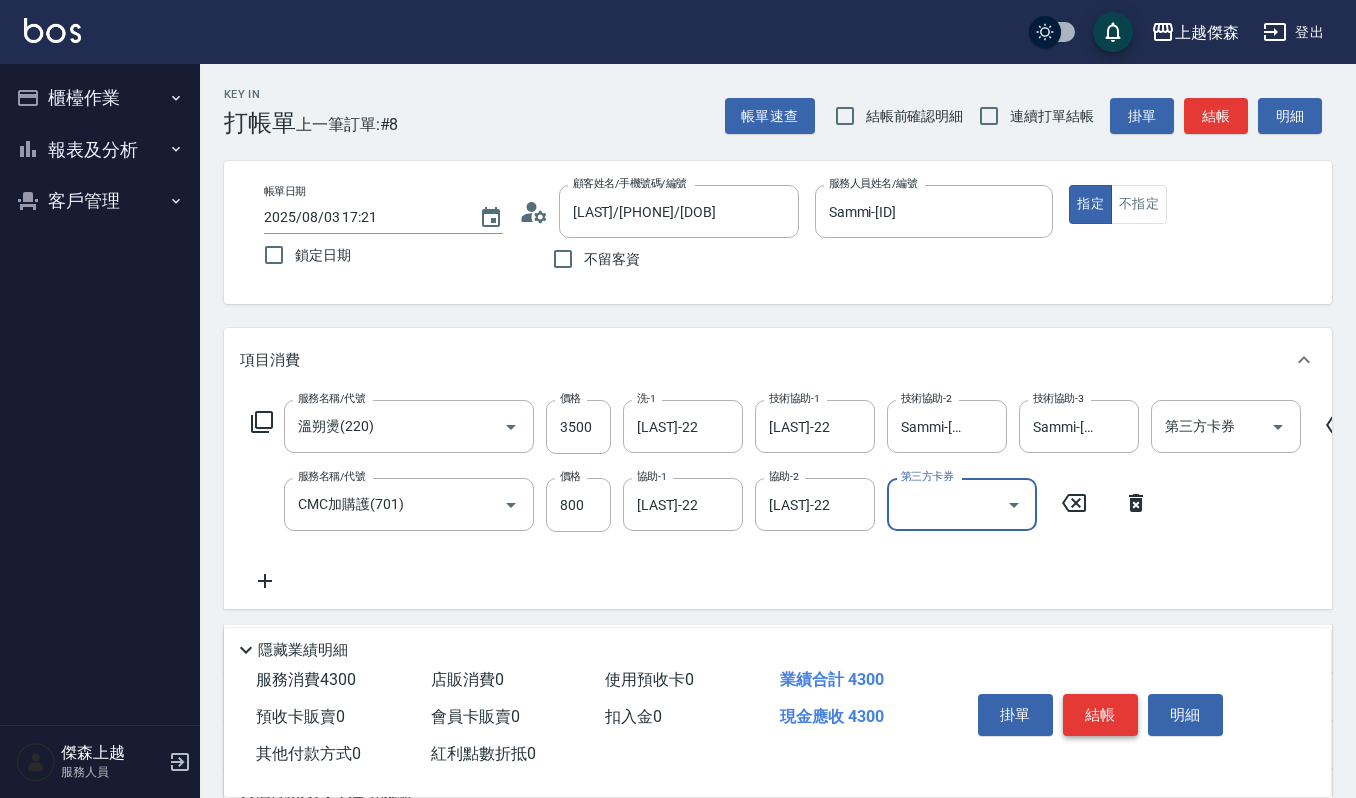 click on "結帳" at bounding box center (1100, 715) 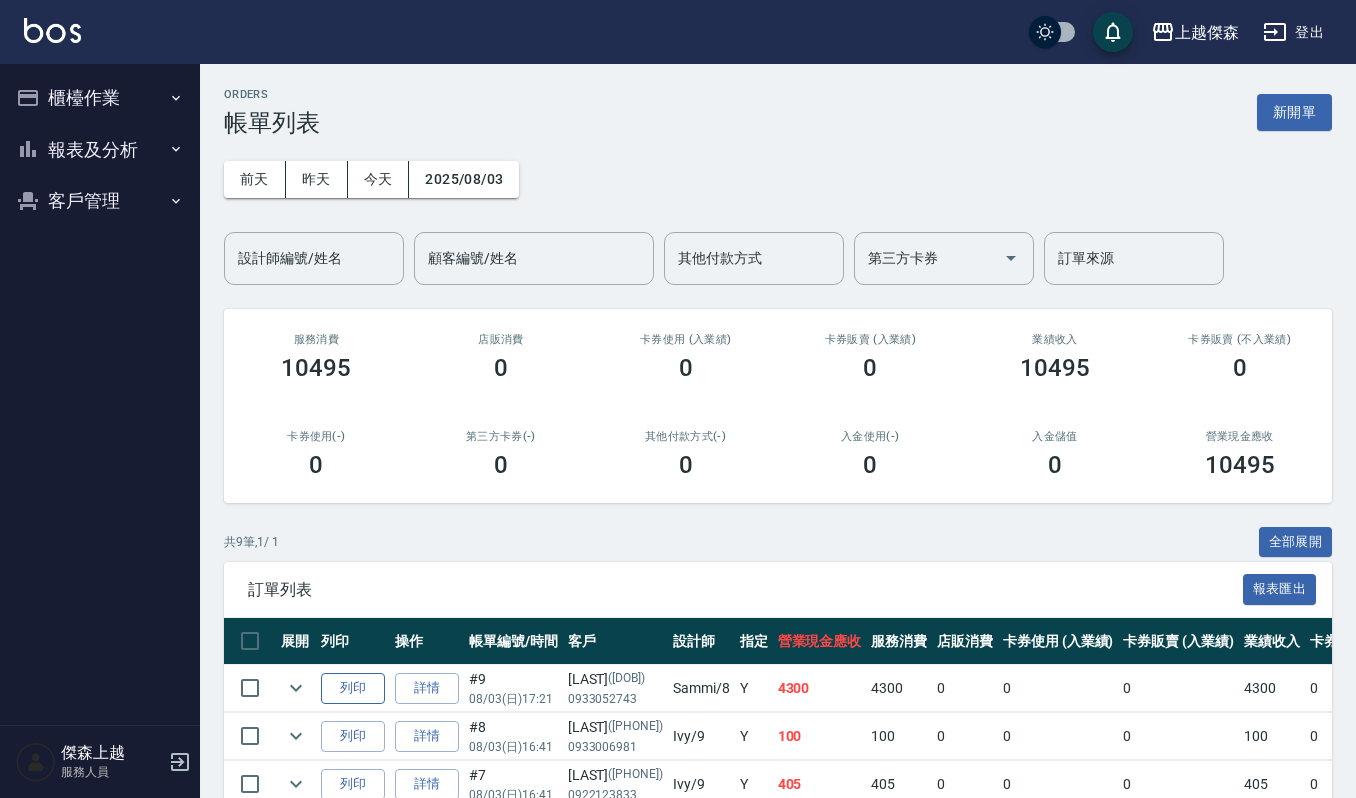 click on "列印" at bounding box center [353, 688] 